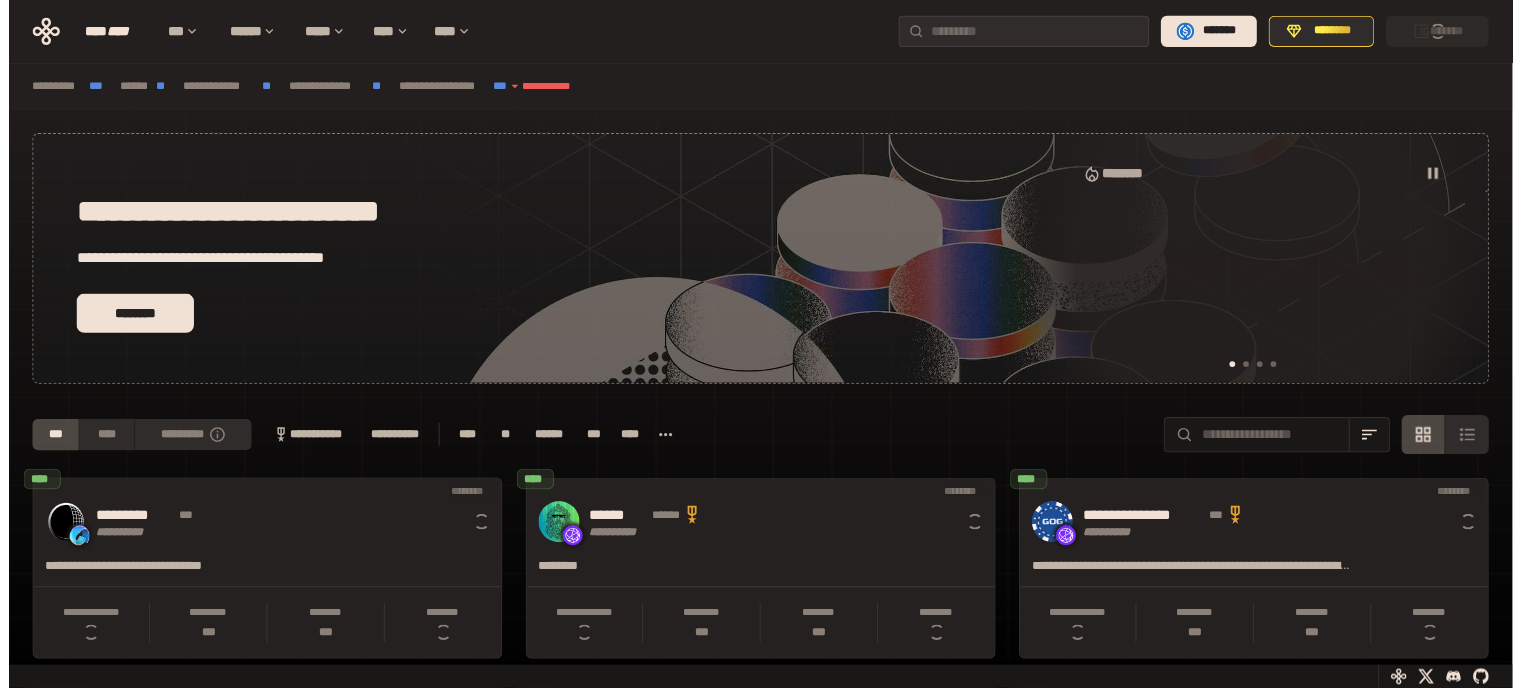 scroll, scrollTop: 0, scrollLeft: 0, axis: both 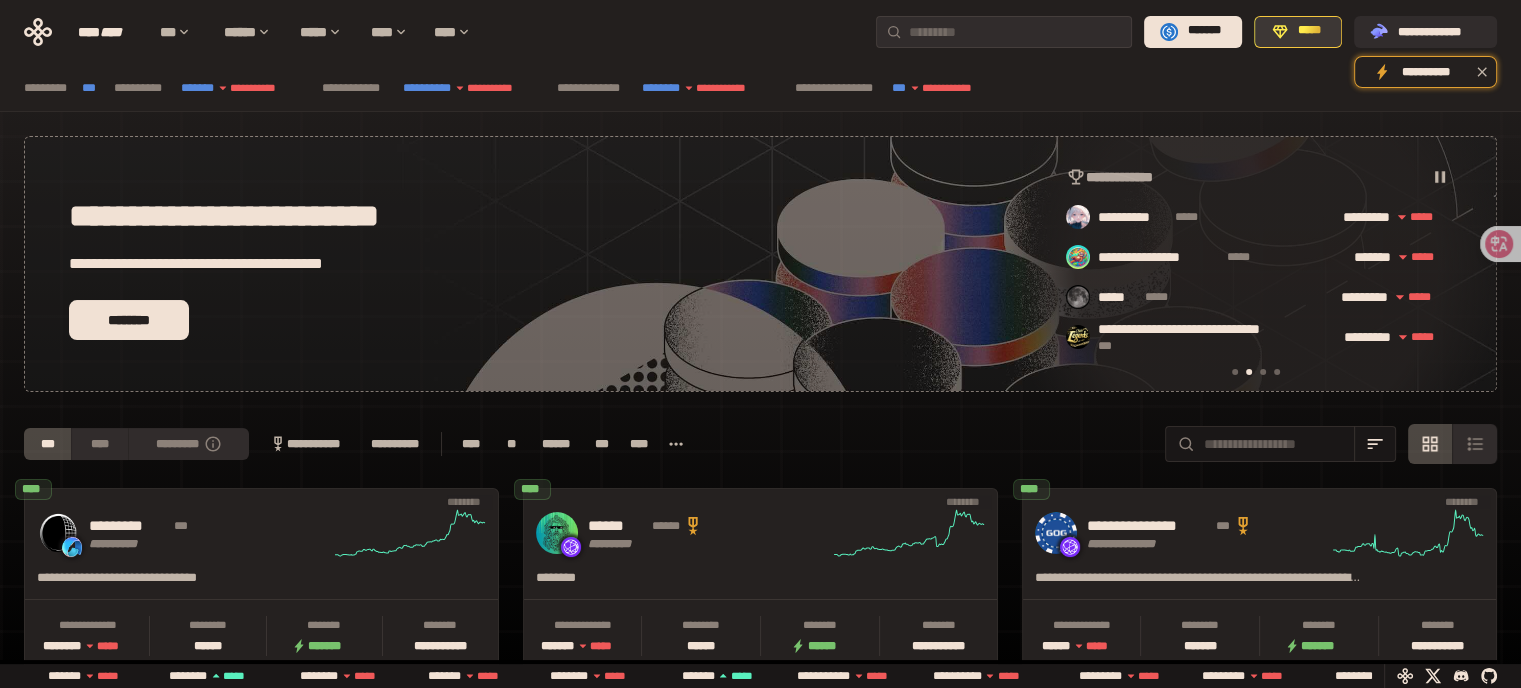 click on "*****" at bounding box center [1309, 31] 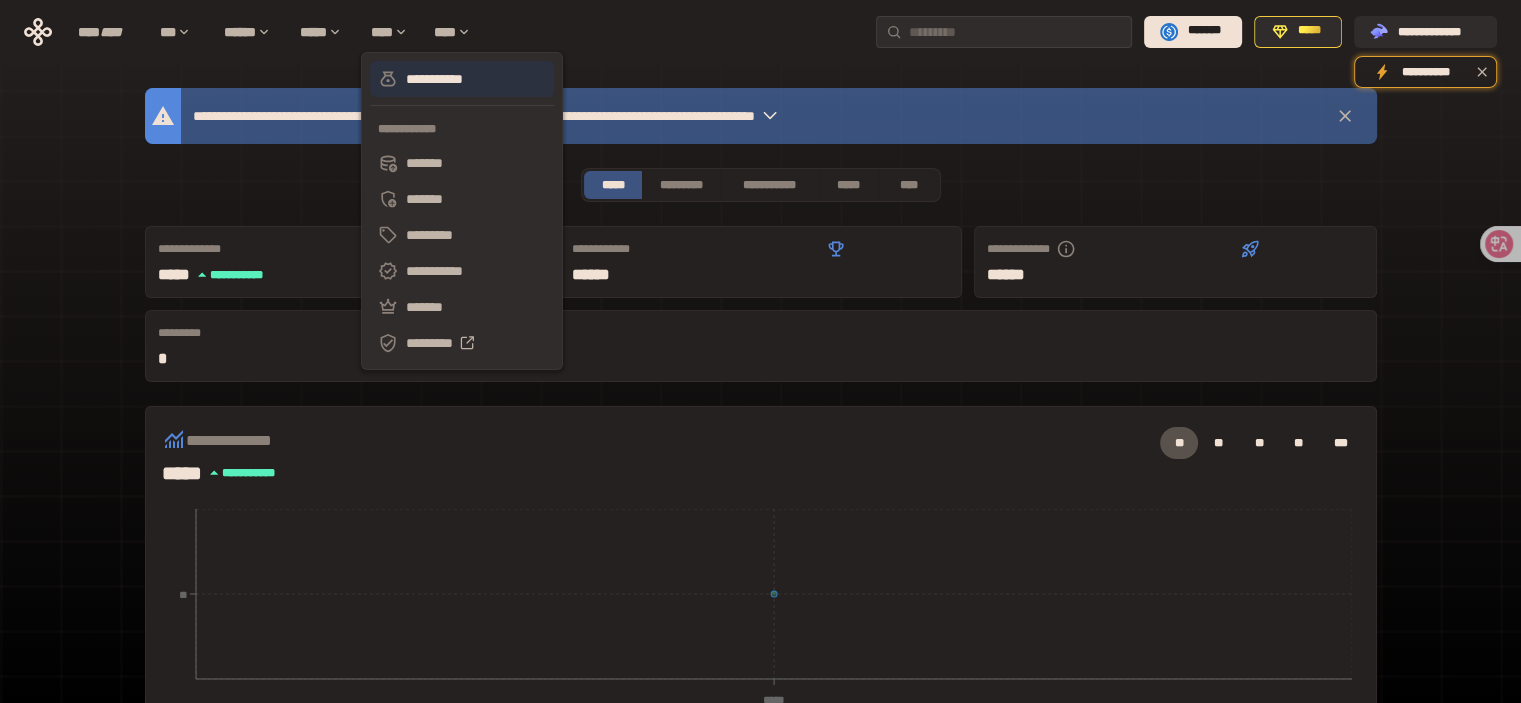 click on "**********" at bounding box center (462, 79) 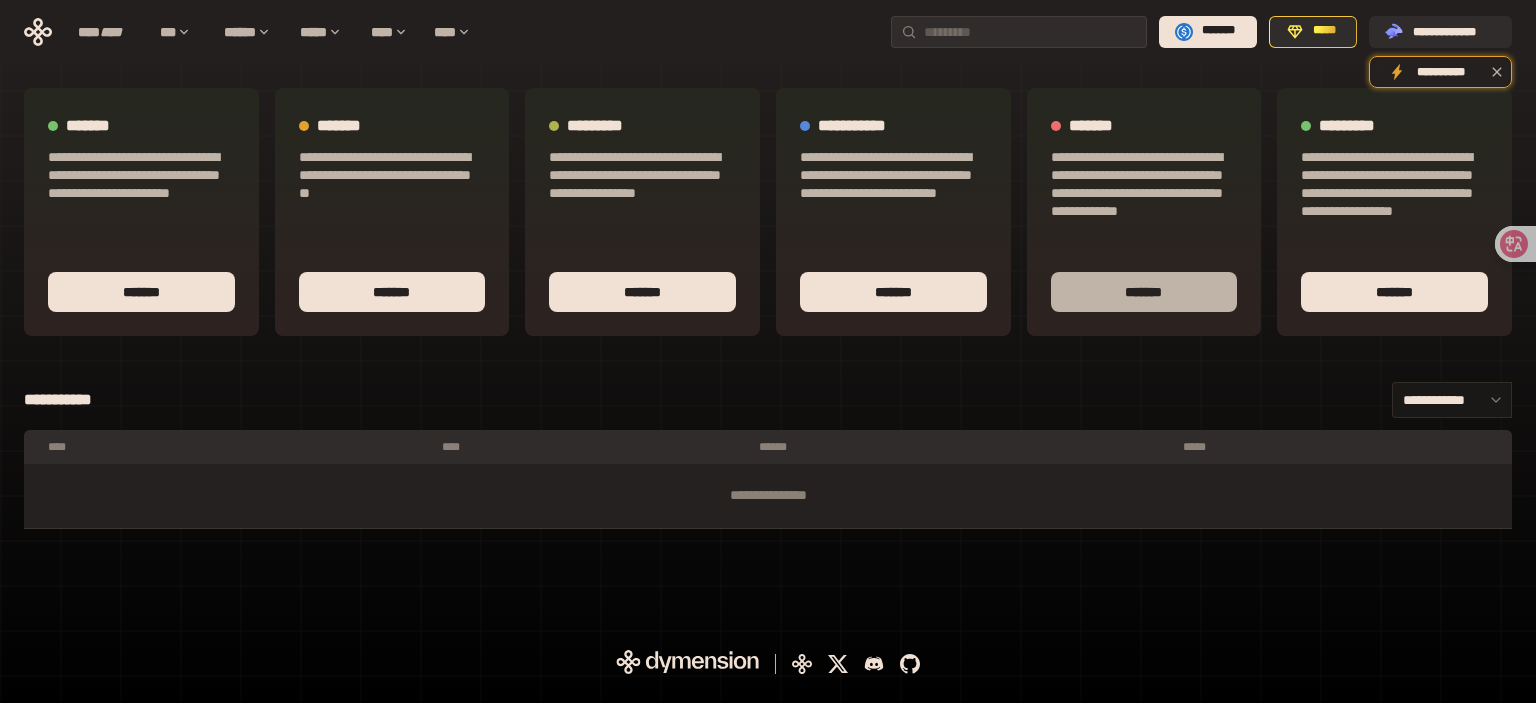 click on "*******" at bounding box center (1144, 292) 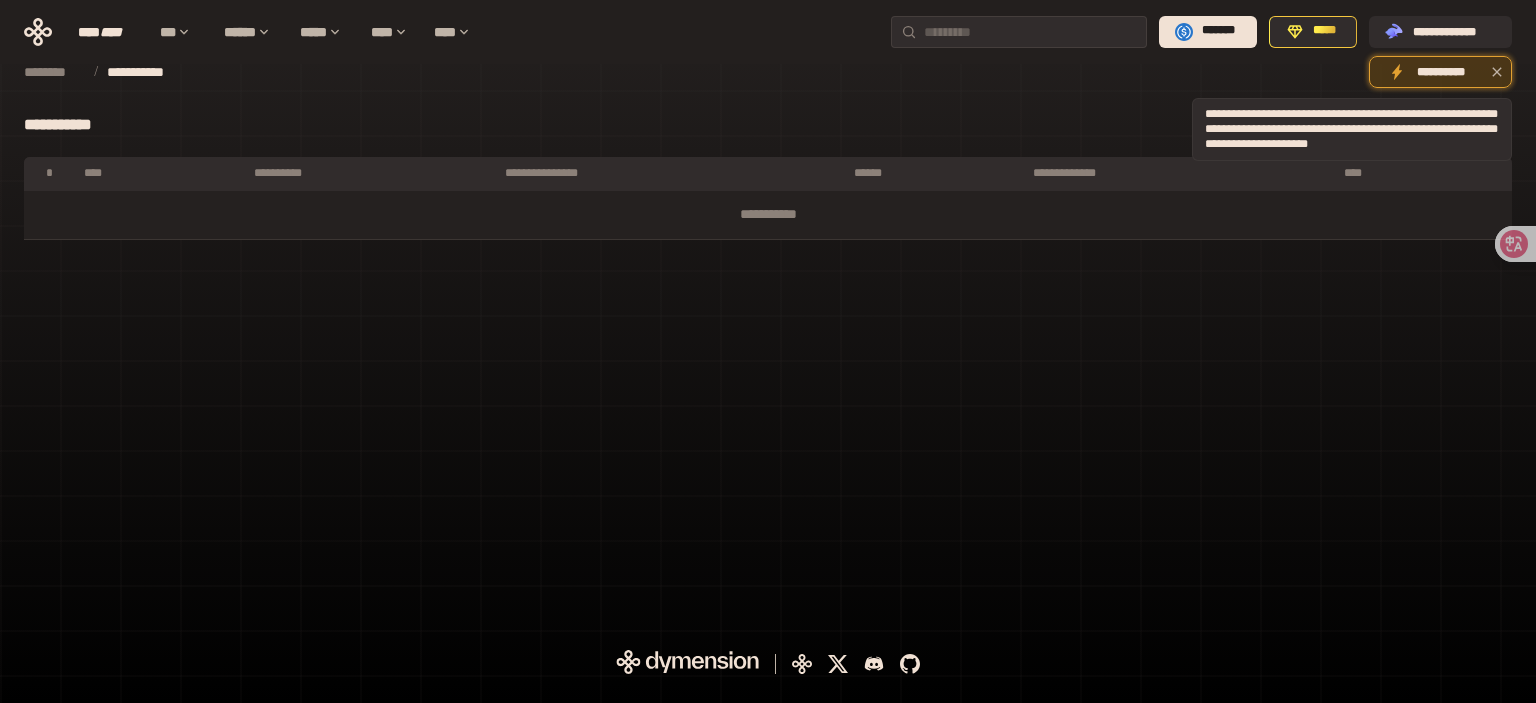 click on "**********" at bounding box center [1440, 75] 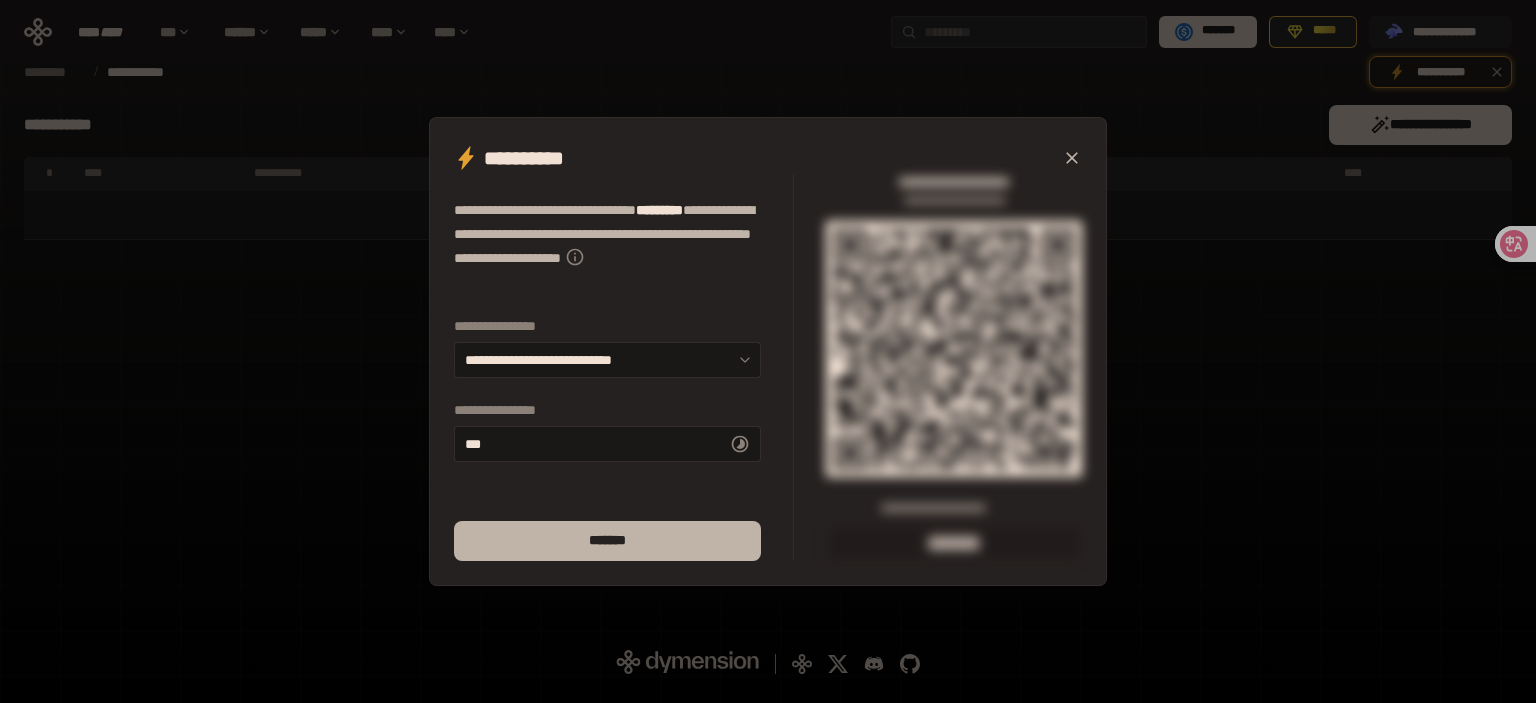 click on "*******" at bounding box center (607, 541) 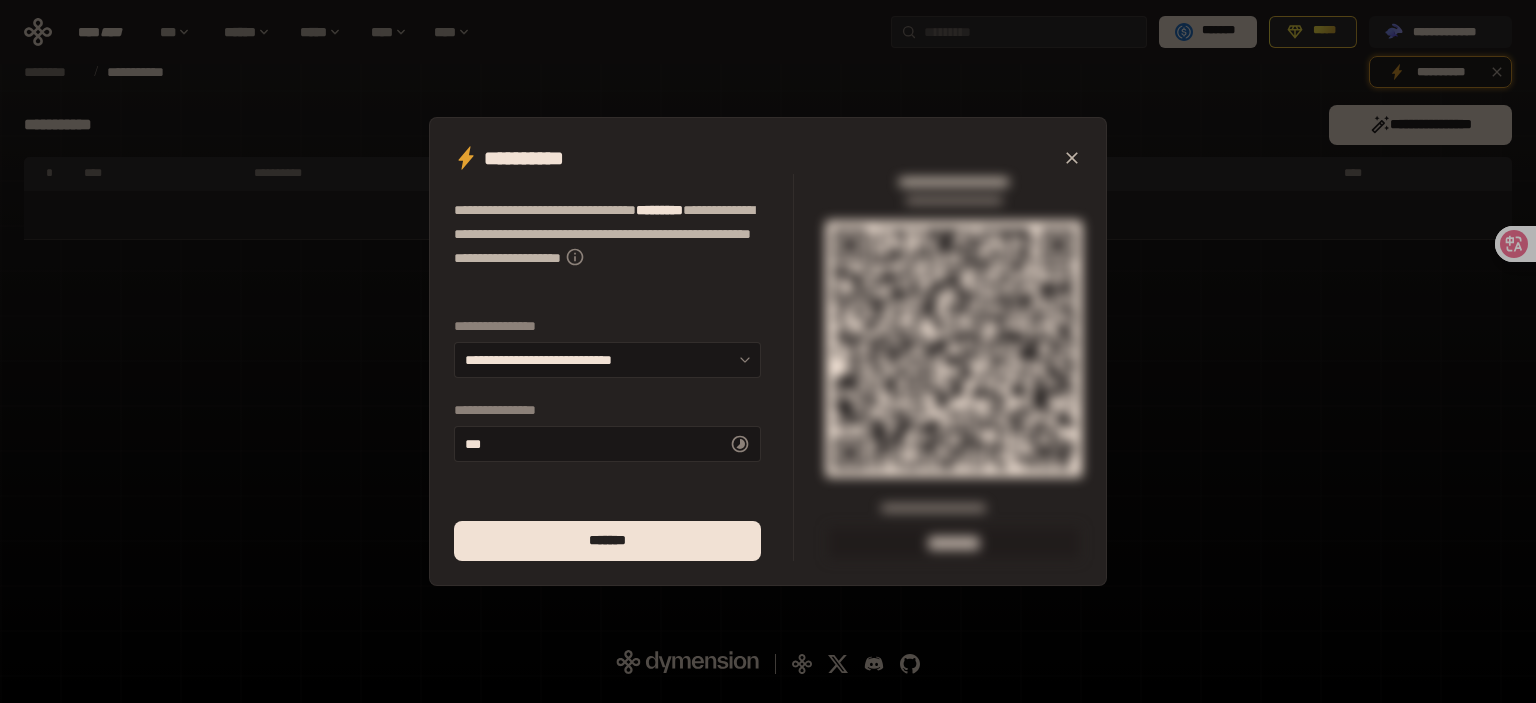 click at bounding box center [1072, 158] 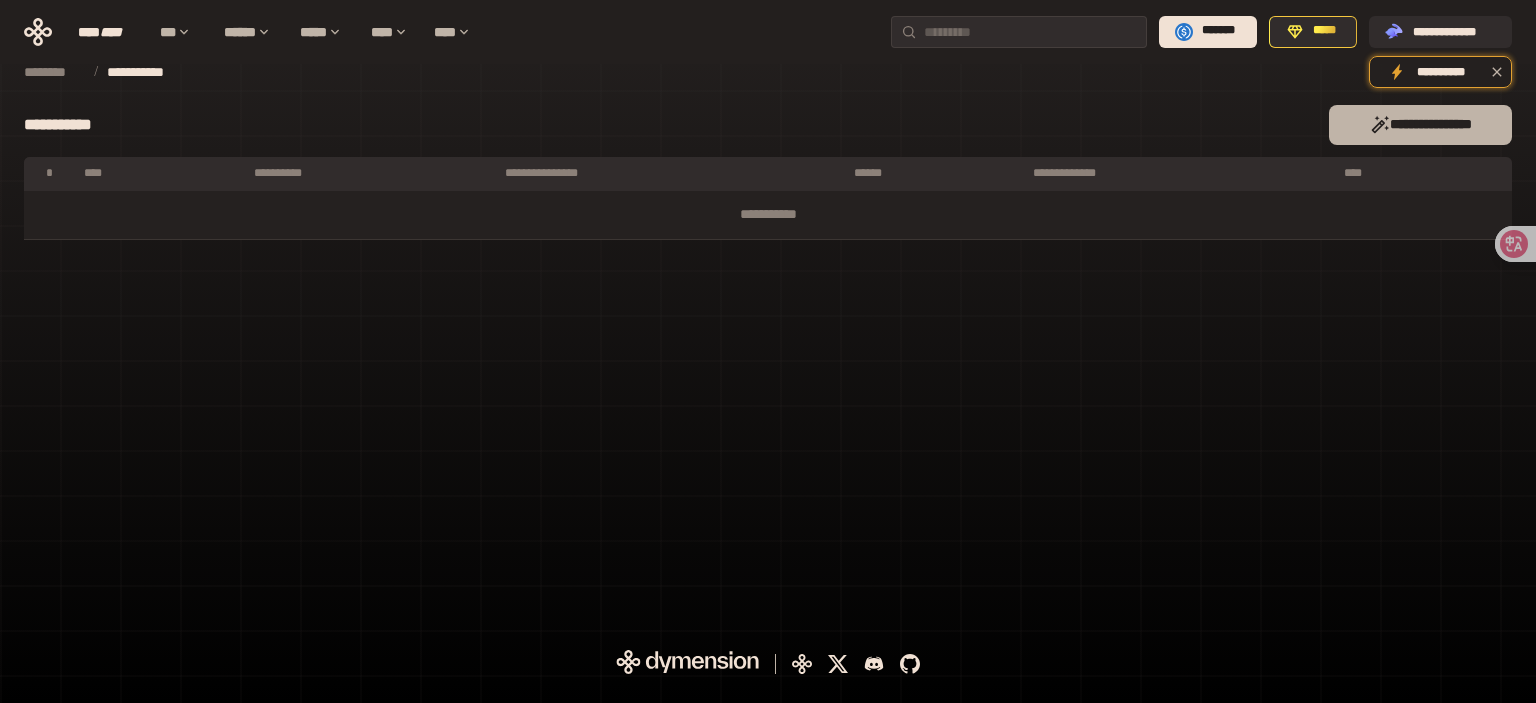 click on "**********" at bounding box center [1420, 125] 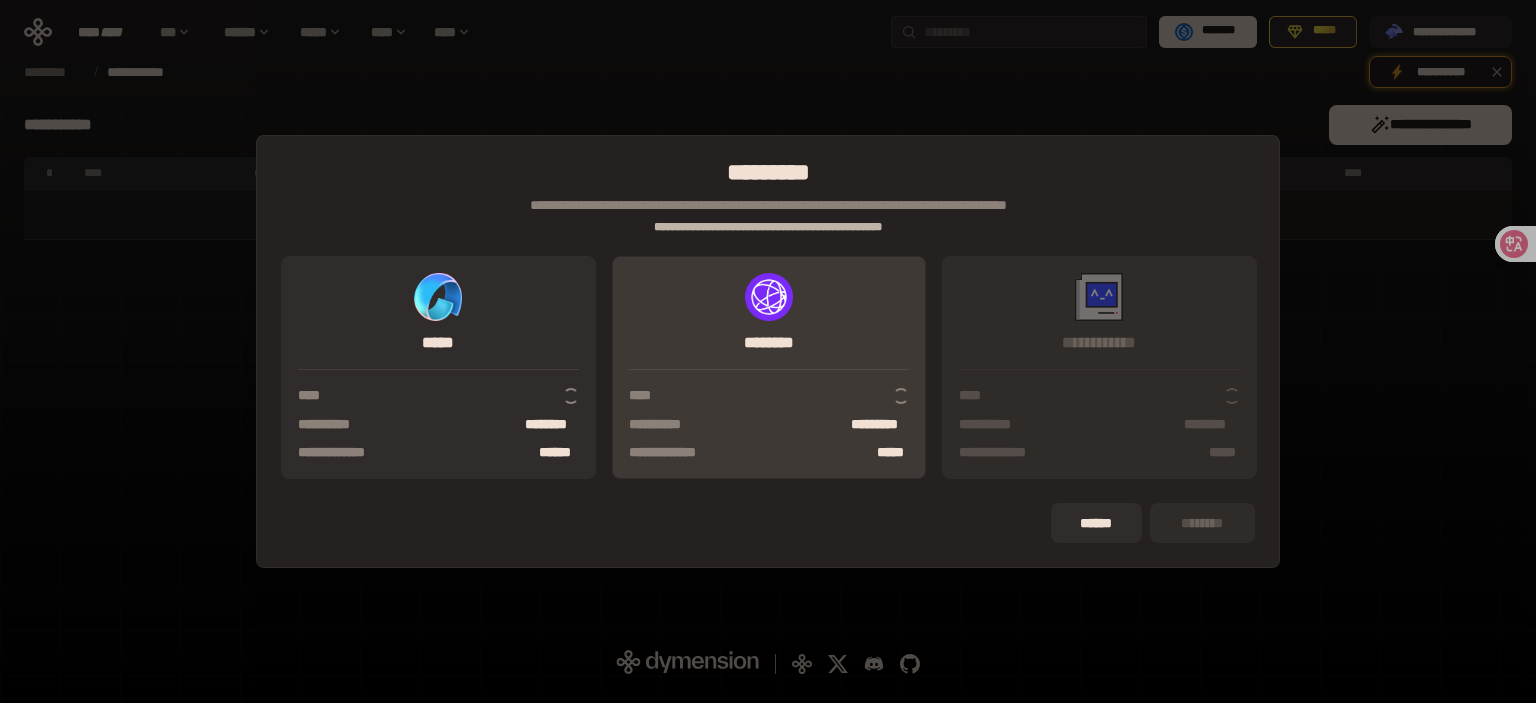 click on "**********" at bounding box center [769, 367] 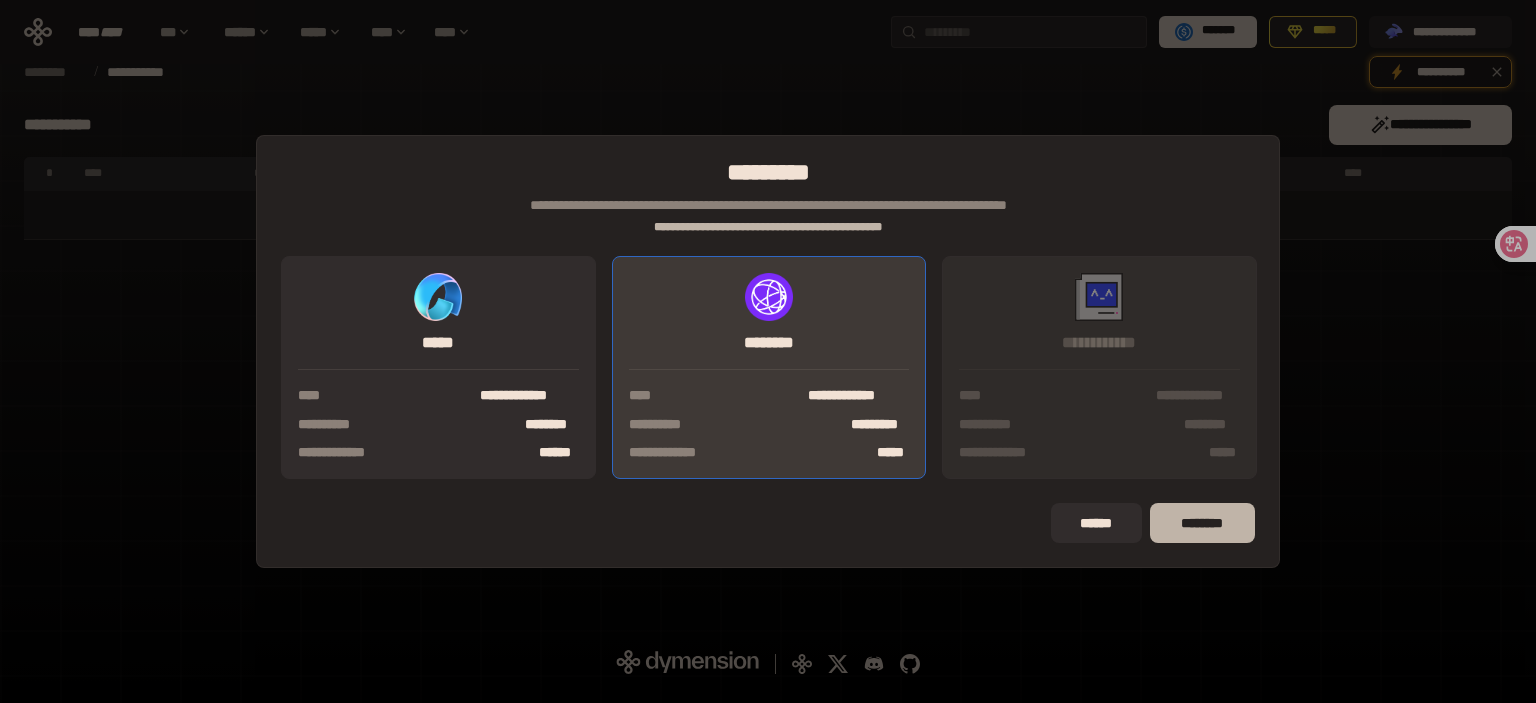 click on "********" at bounding box center [1202, 523] 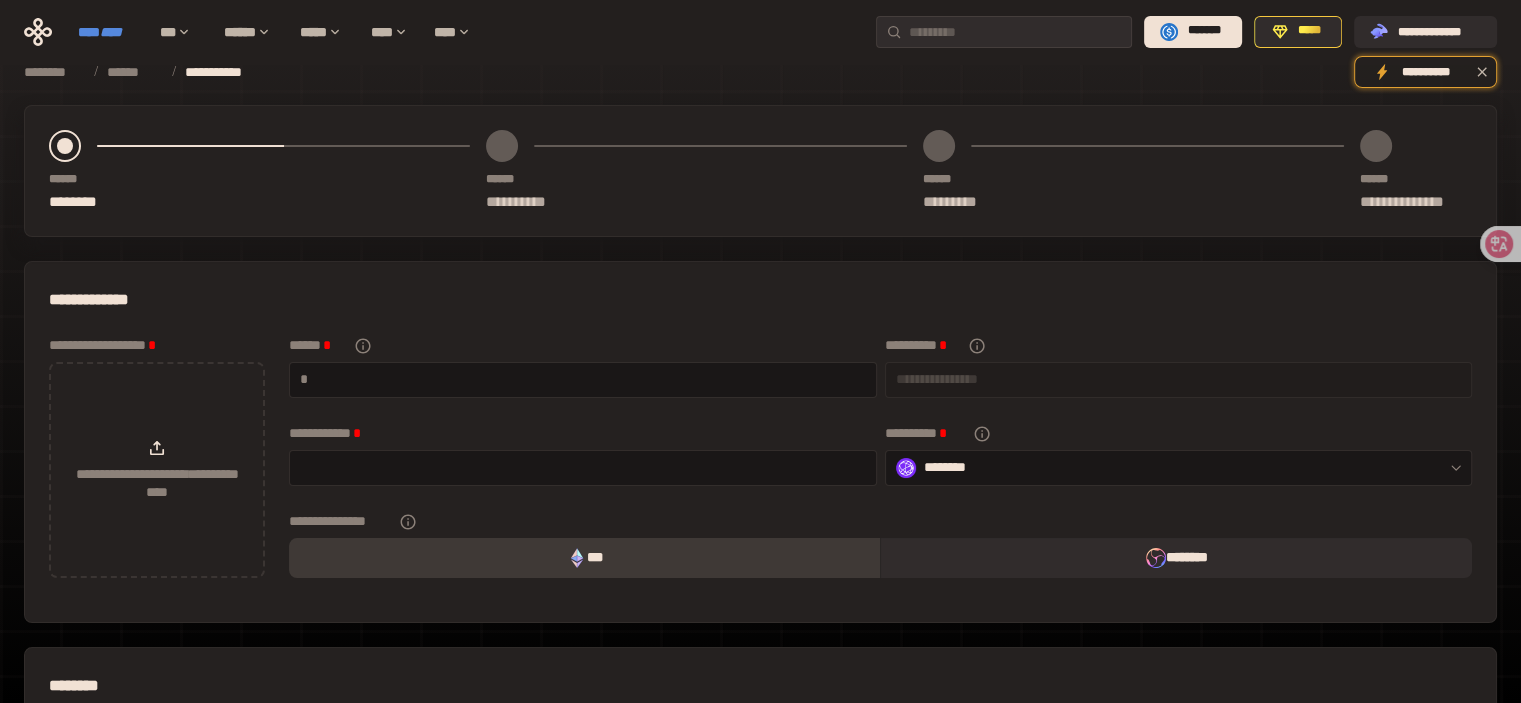 click on "****" at bounding box center (111, 32) 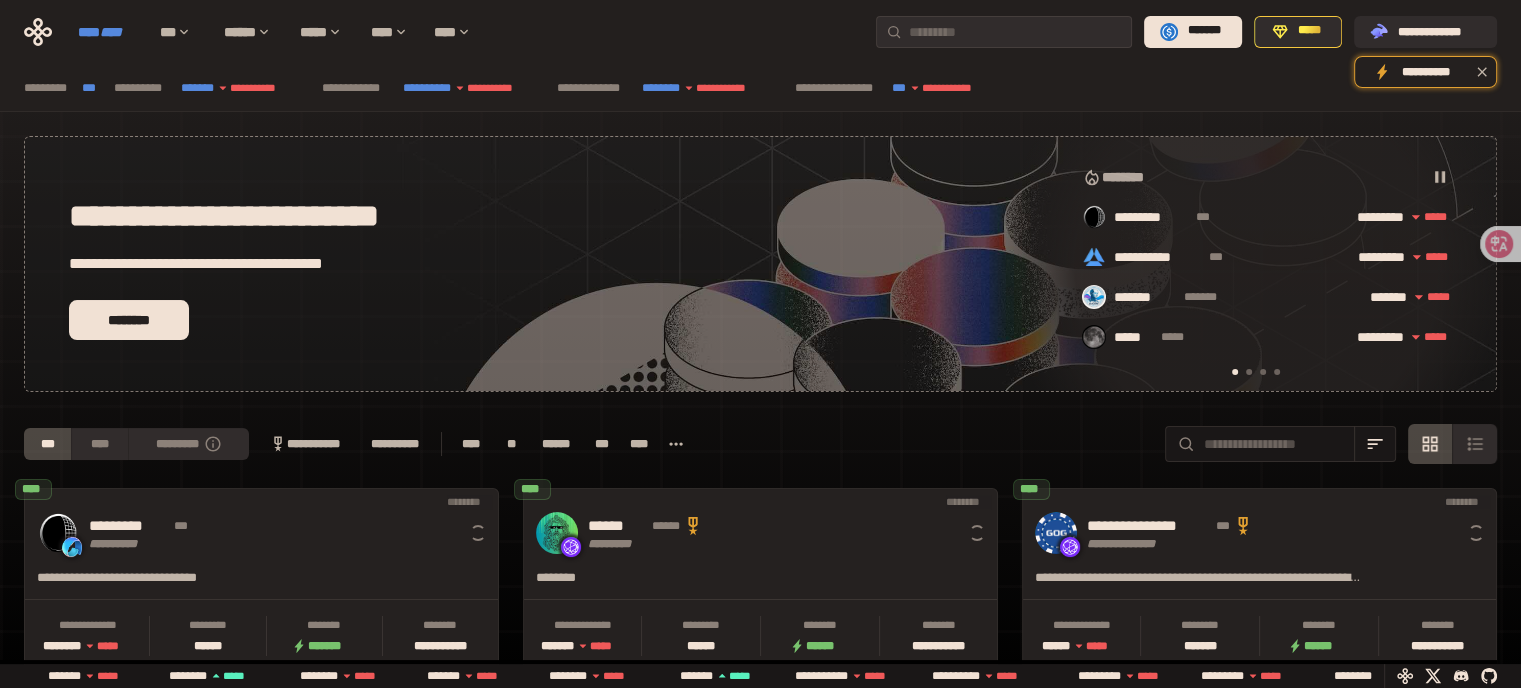 scroll, scrollTop: 0, scrollLeft: 16, axis: horizontal 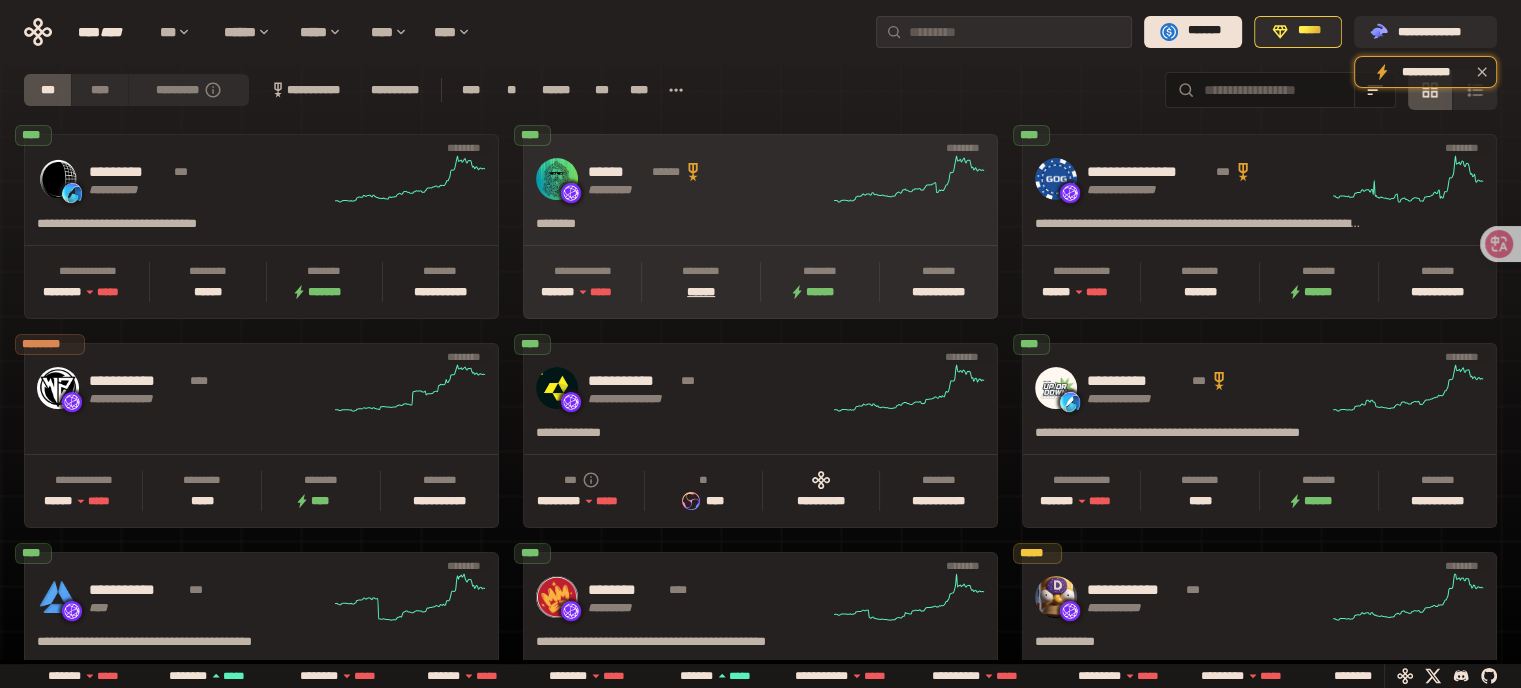 click on "***** *" at bounding box center [701, 292] 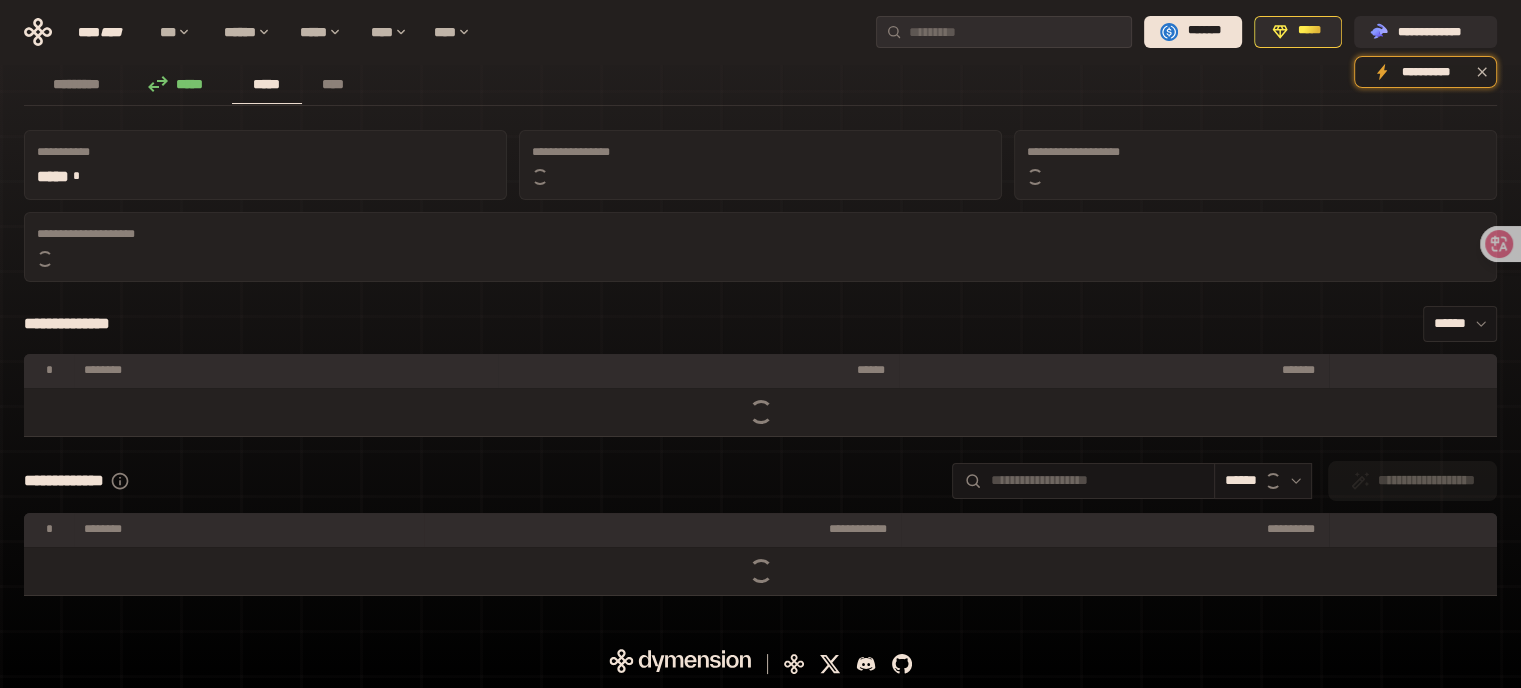 scroll, scrollTop: 0, scrollLeft: 0, axis: both 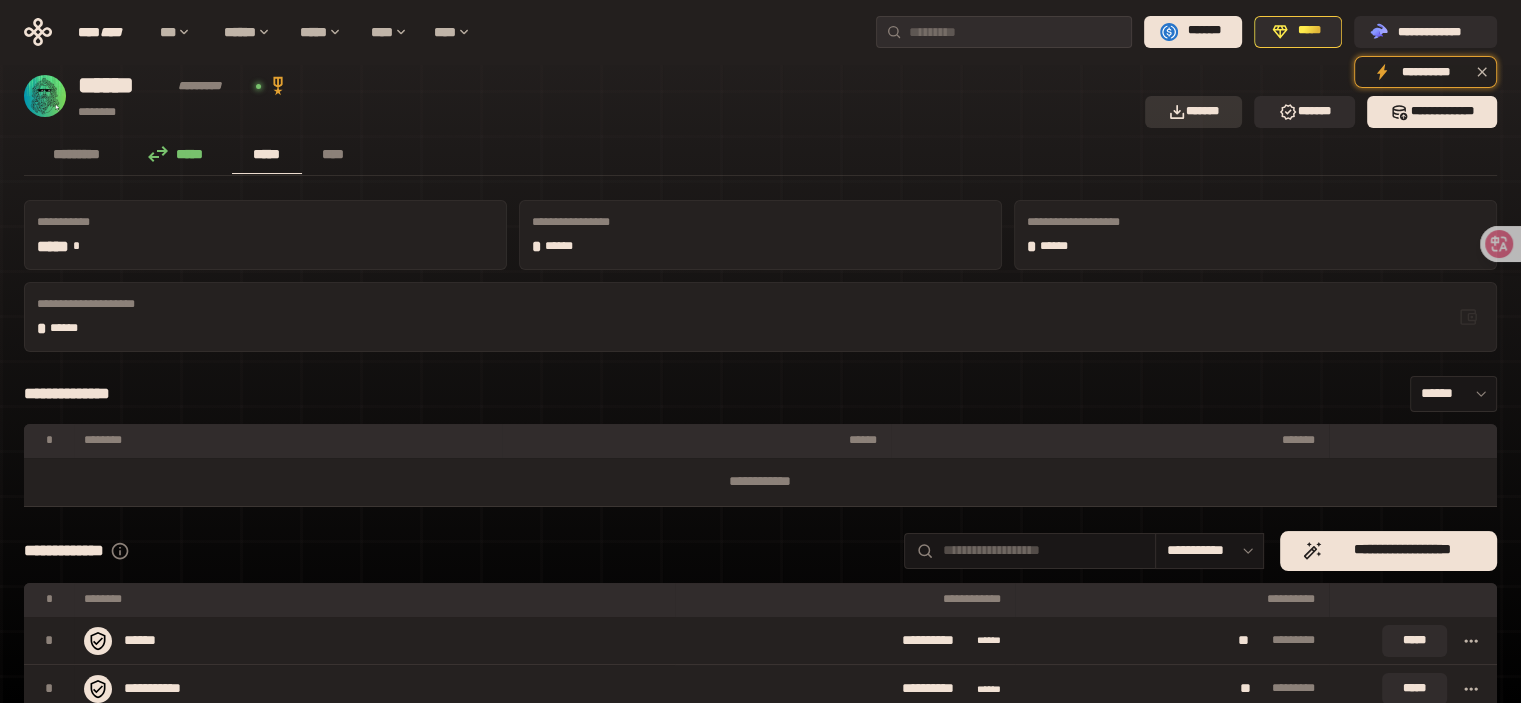 click on "*******" at bounding box center (1194, 112) 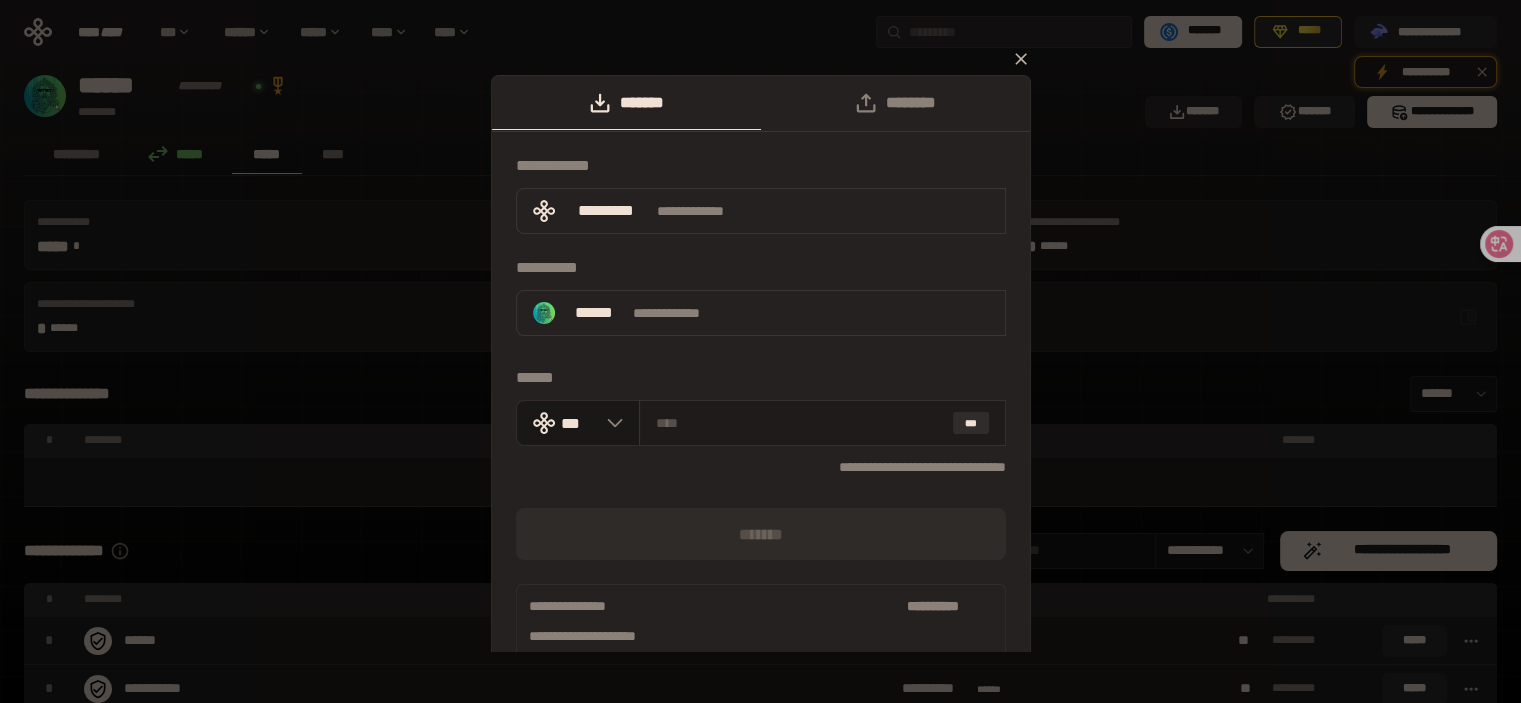 click at bounding box center [800, 423] 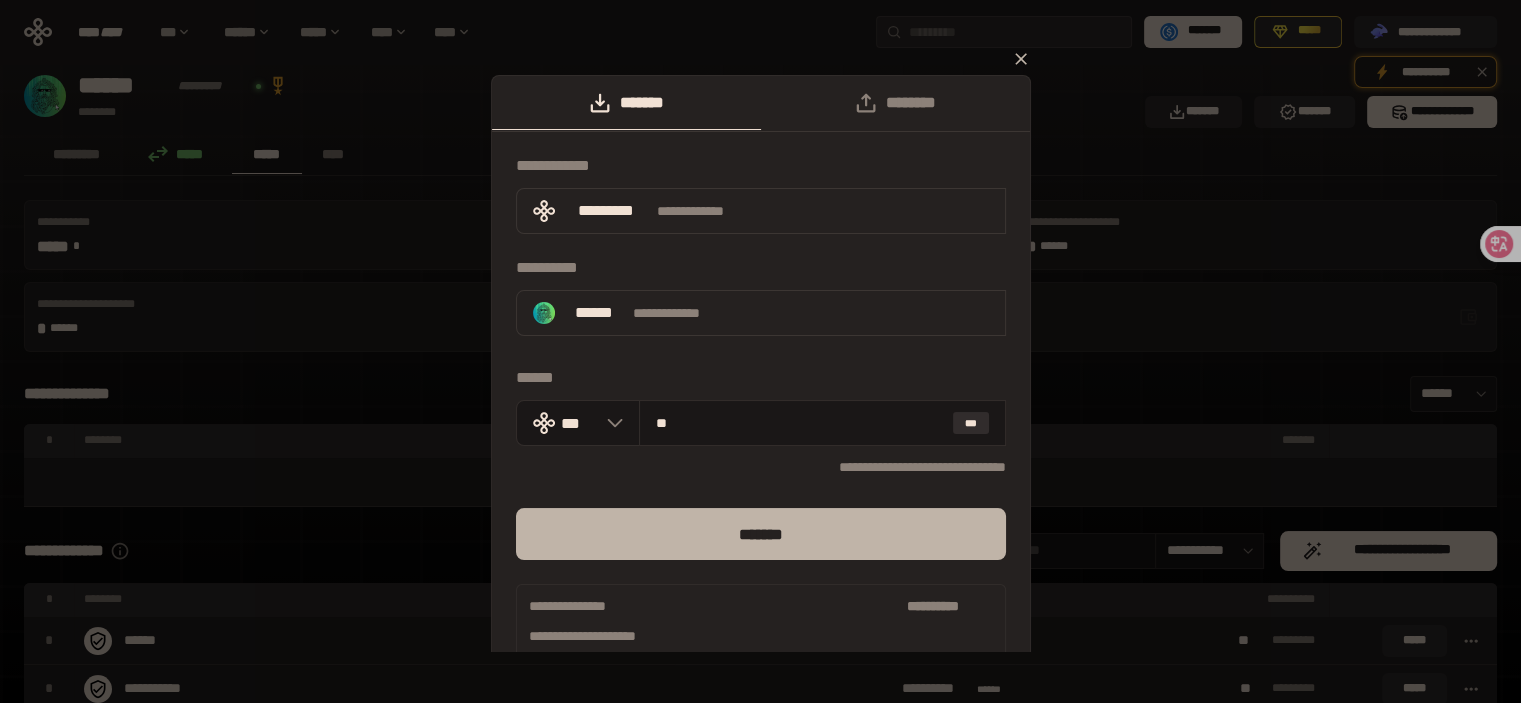 type on "**" 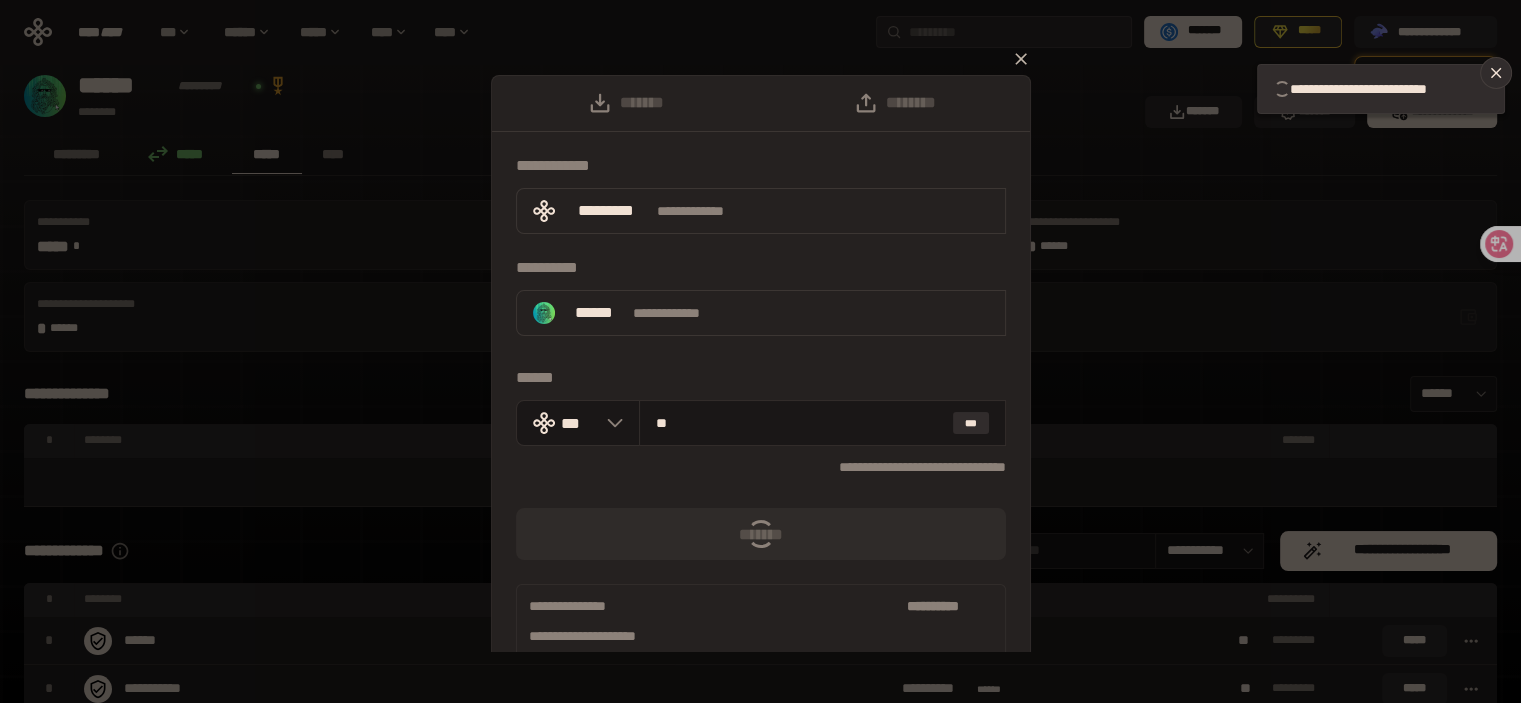 type 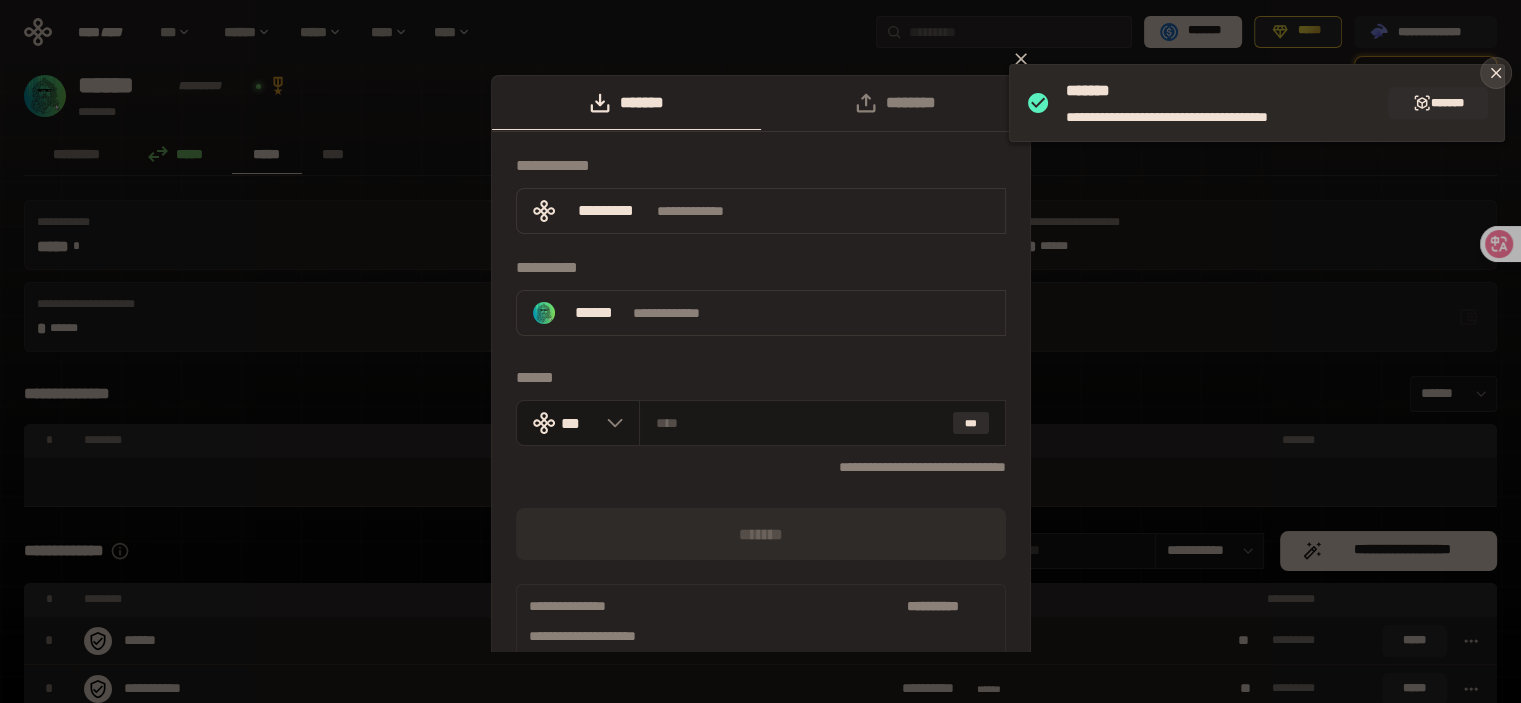click at bounding box center [1496, 73] 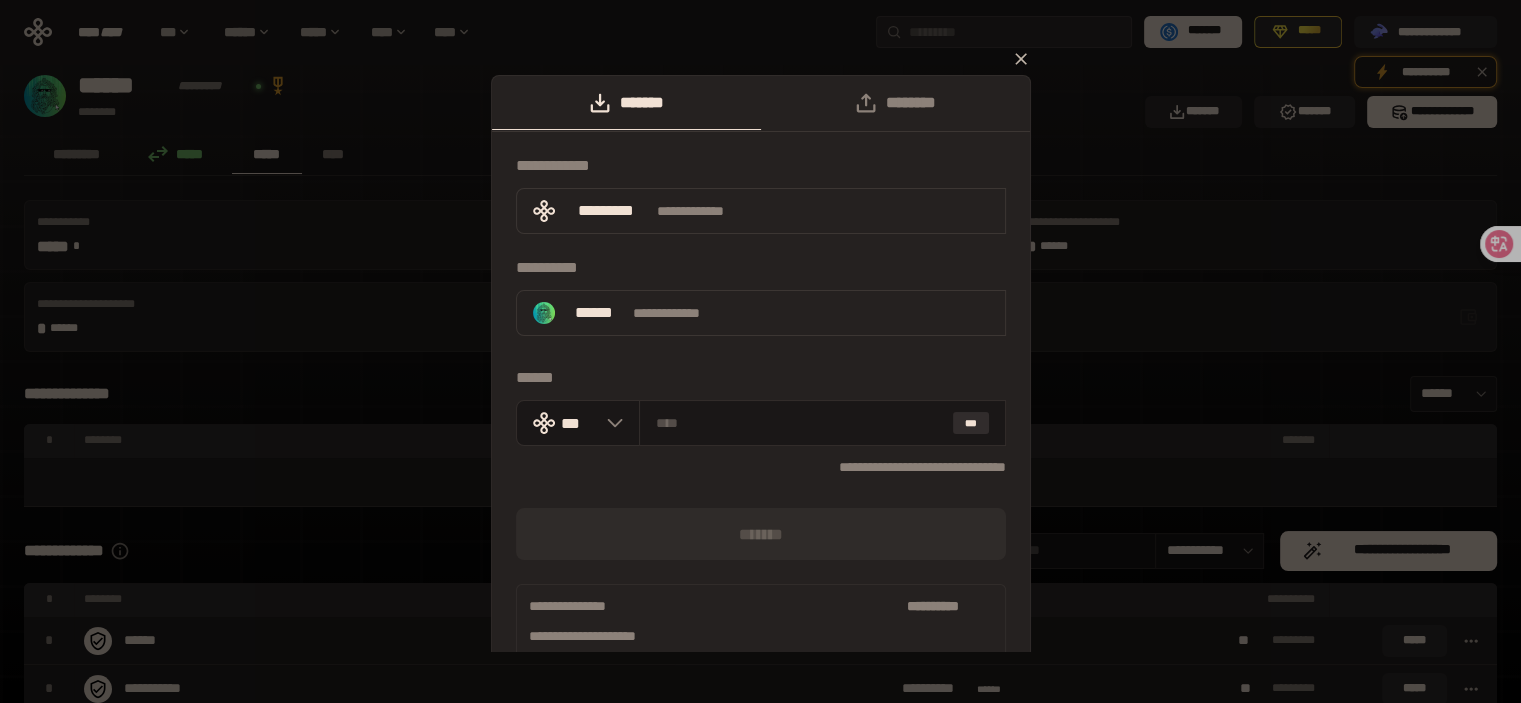 click 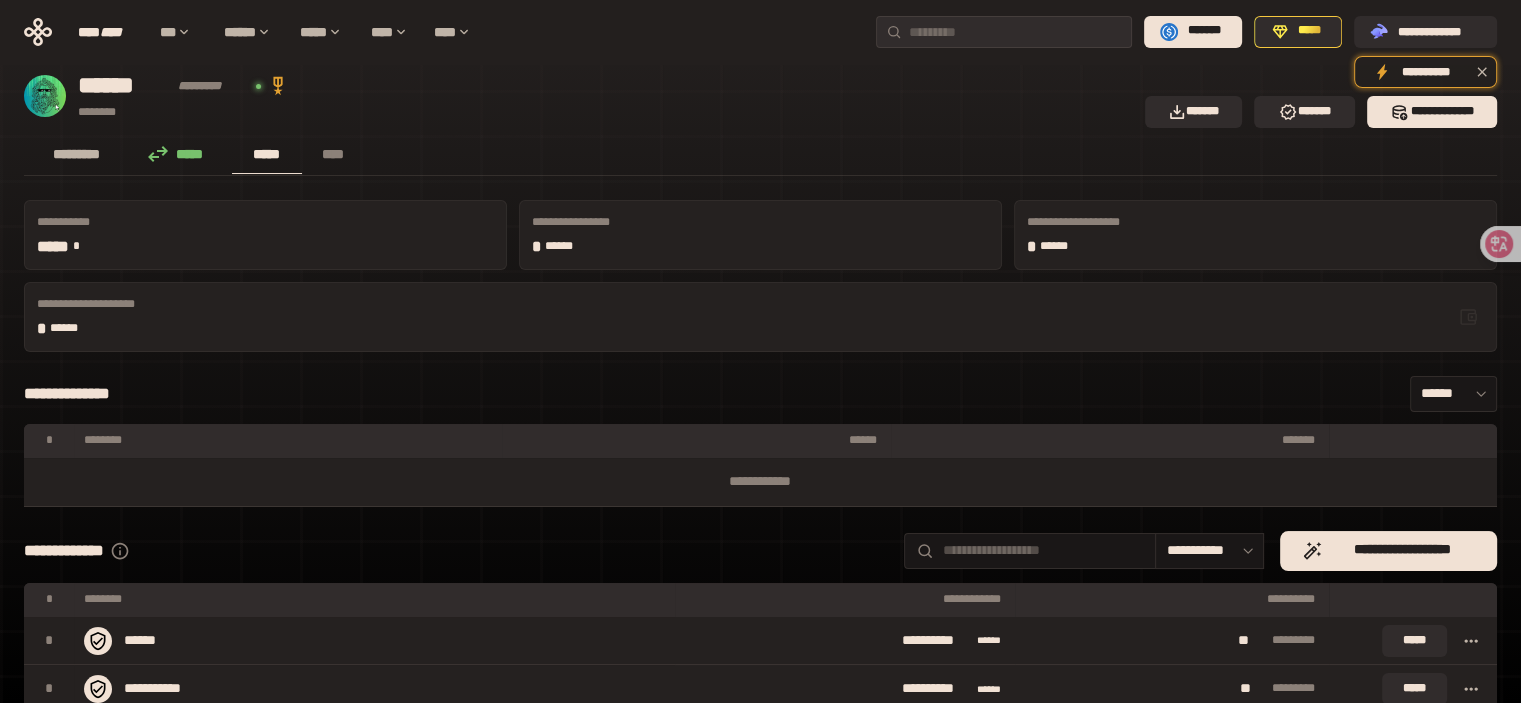 click on "*********" at bounding box center [77, 154] 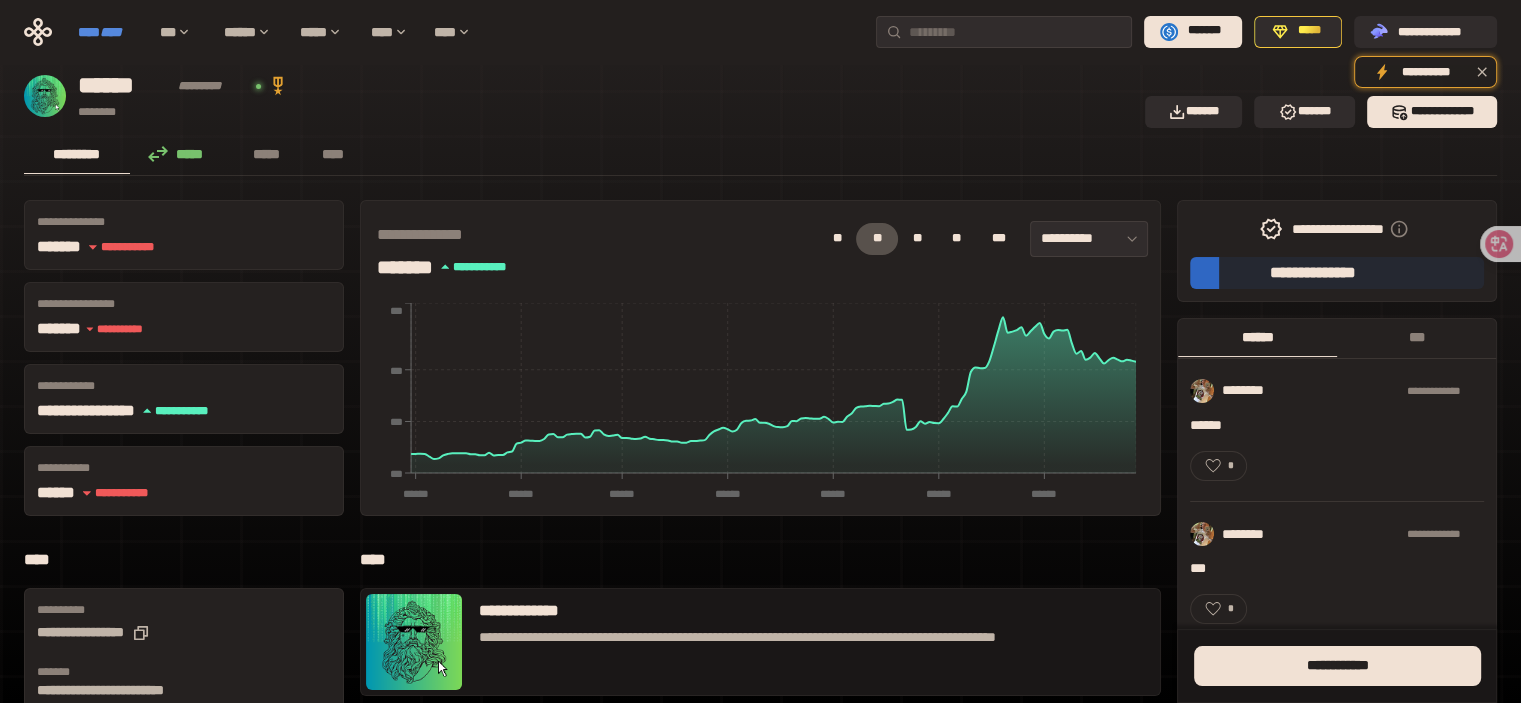 click on "****" at bounding box center [111, 32] 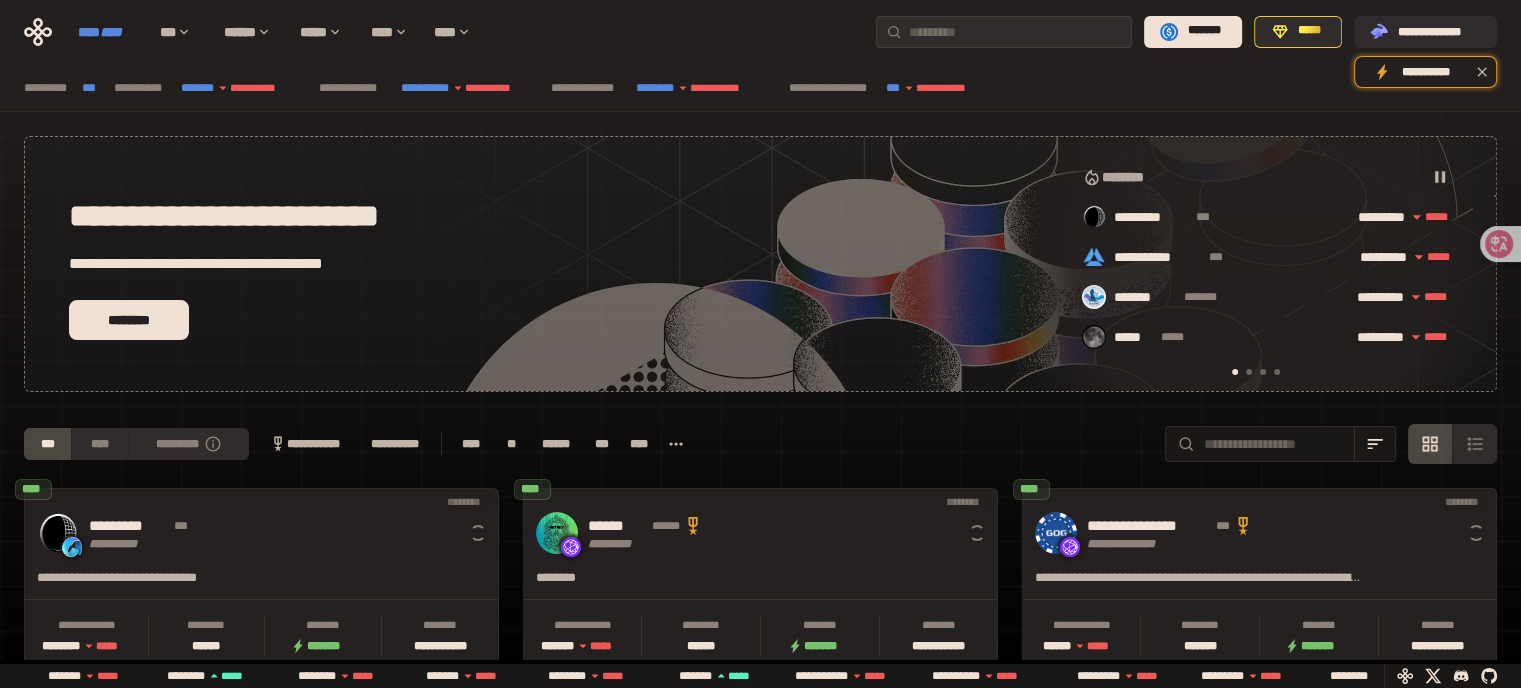 scroll, scrollTop: 0, scrollLeft: 16, axis: horizontal 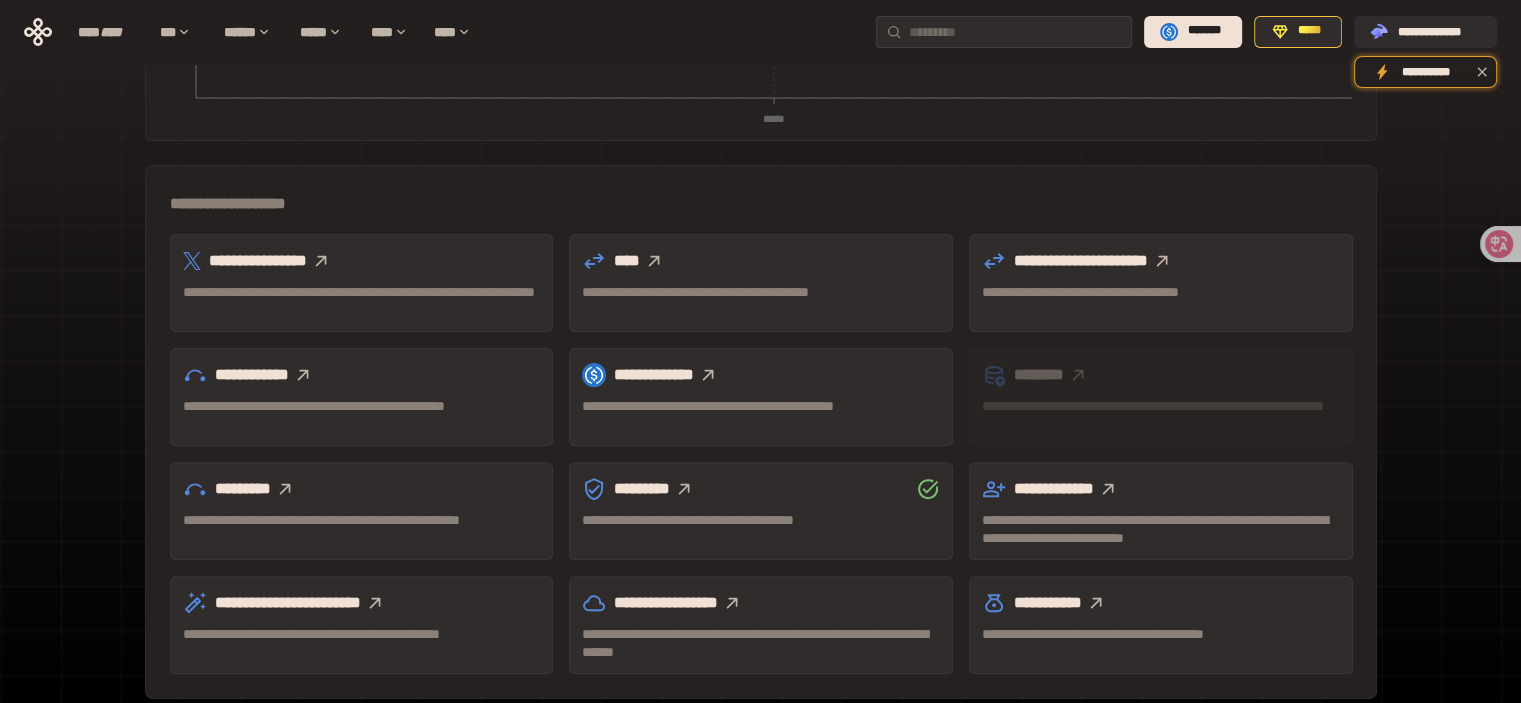 click at bounding box center (321, 261) 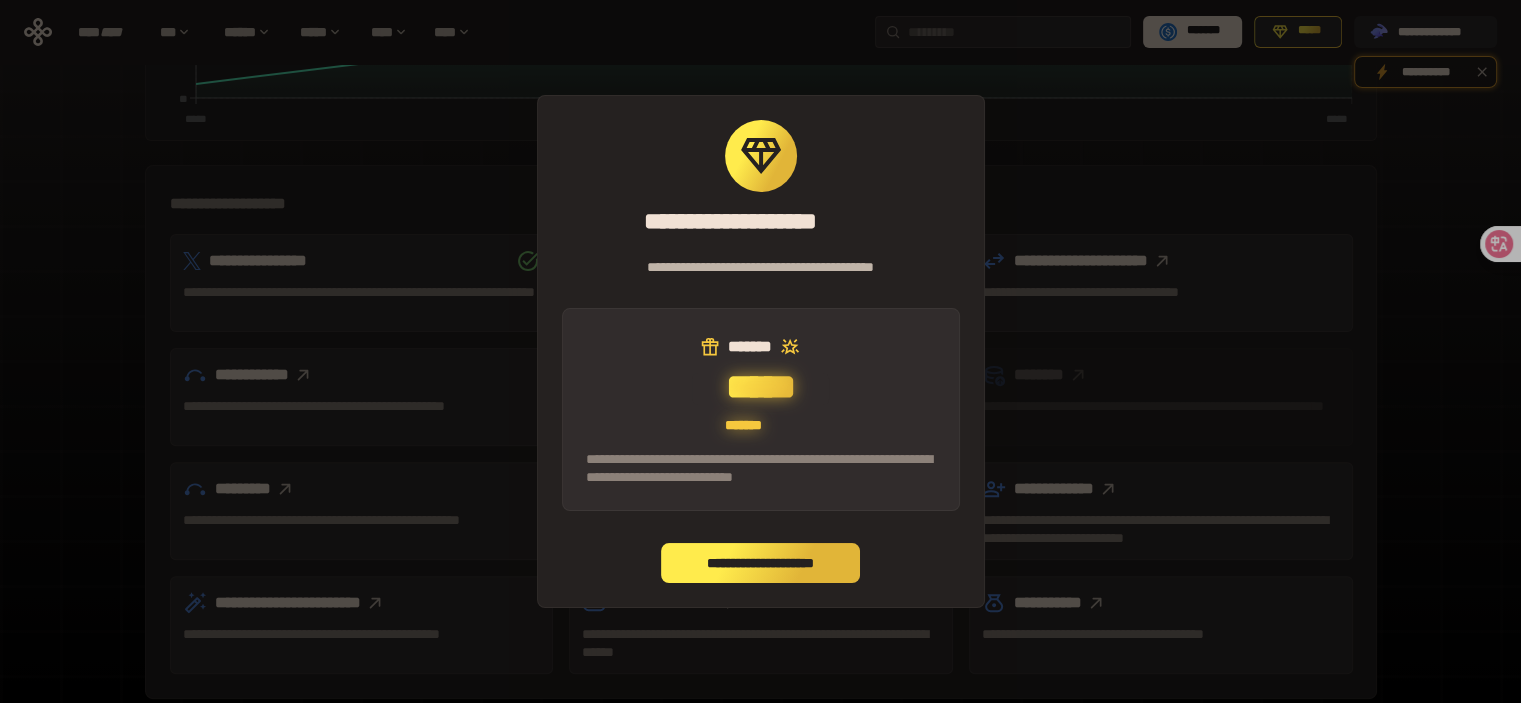 click on "**********" at bounding box center [761, 563] 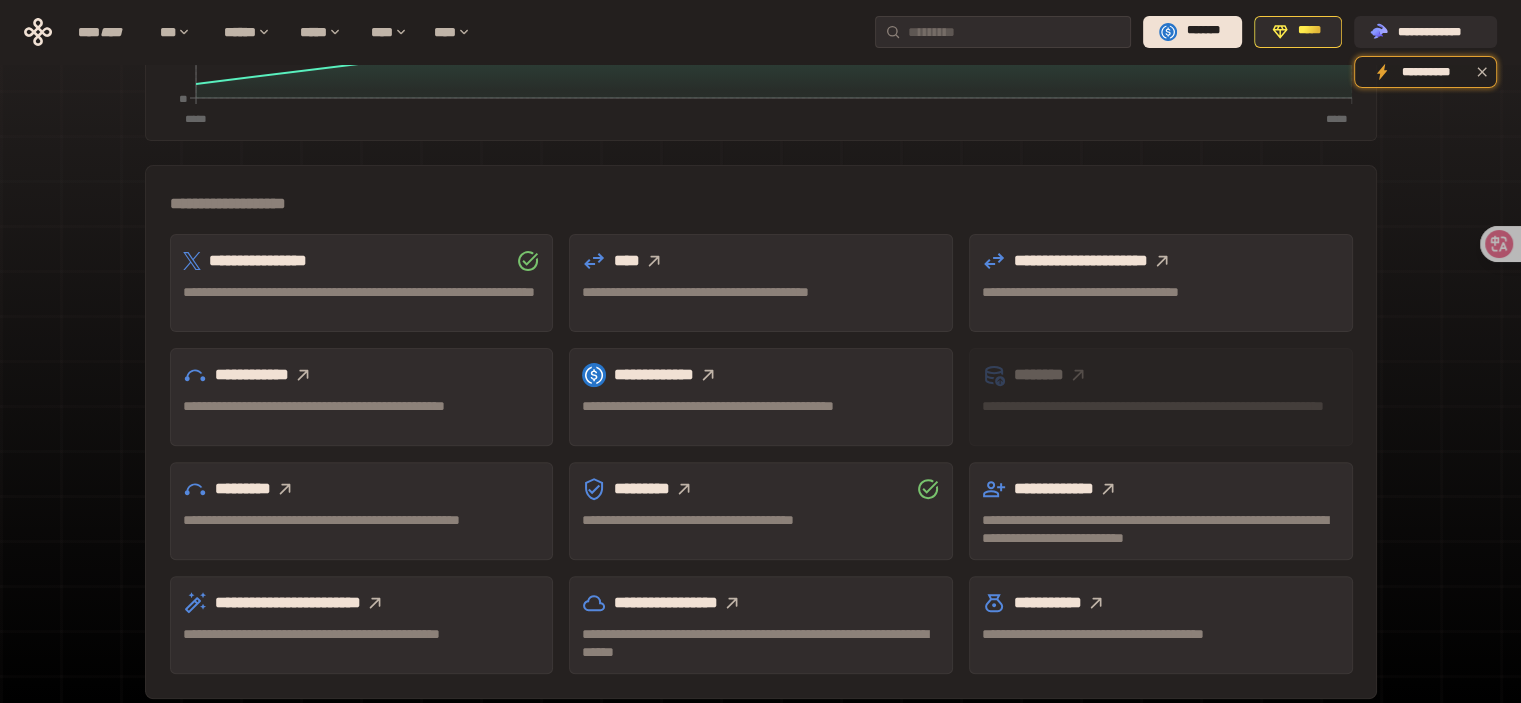 click on "**********" at bounding box center (761, 283) 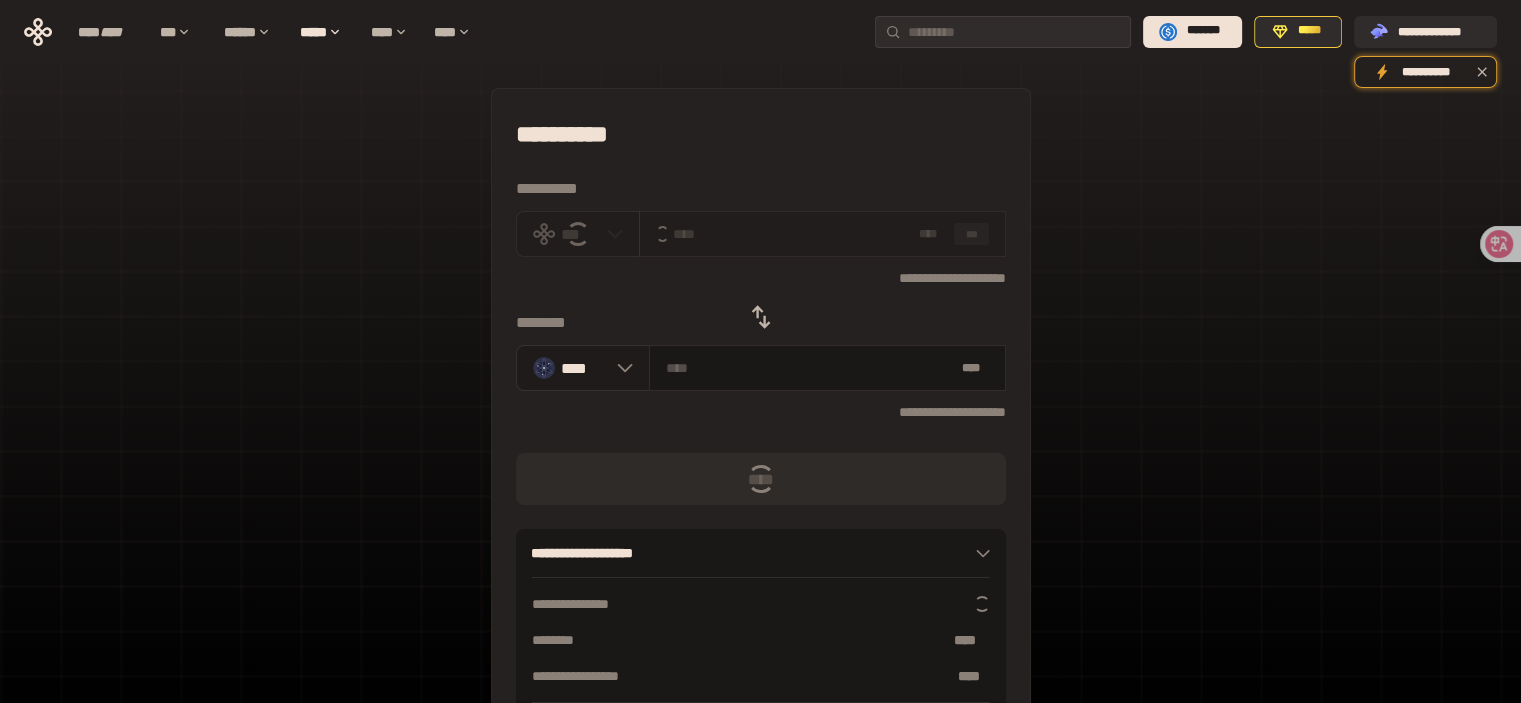 click on "****" at bounding box center (583, 368) 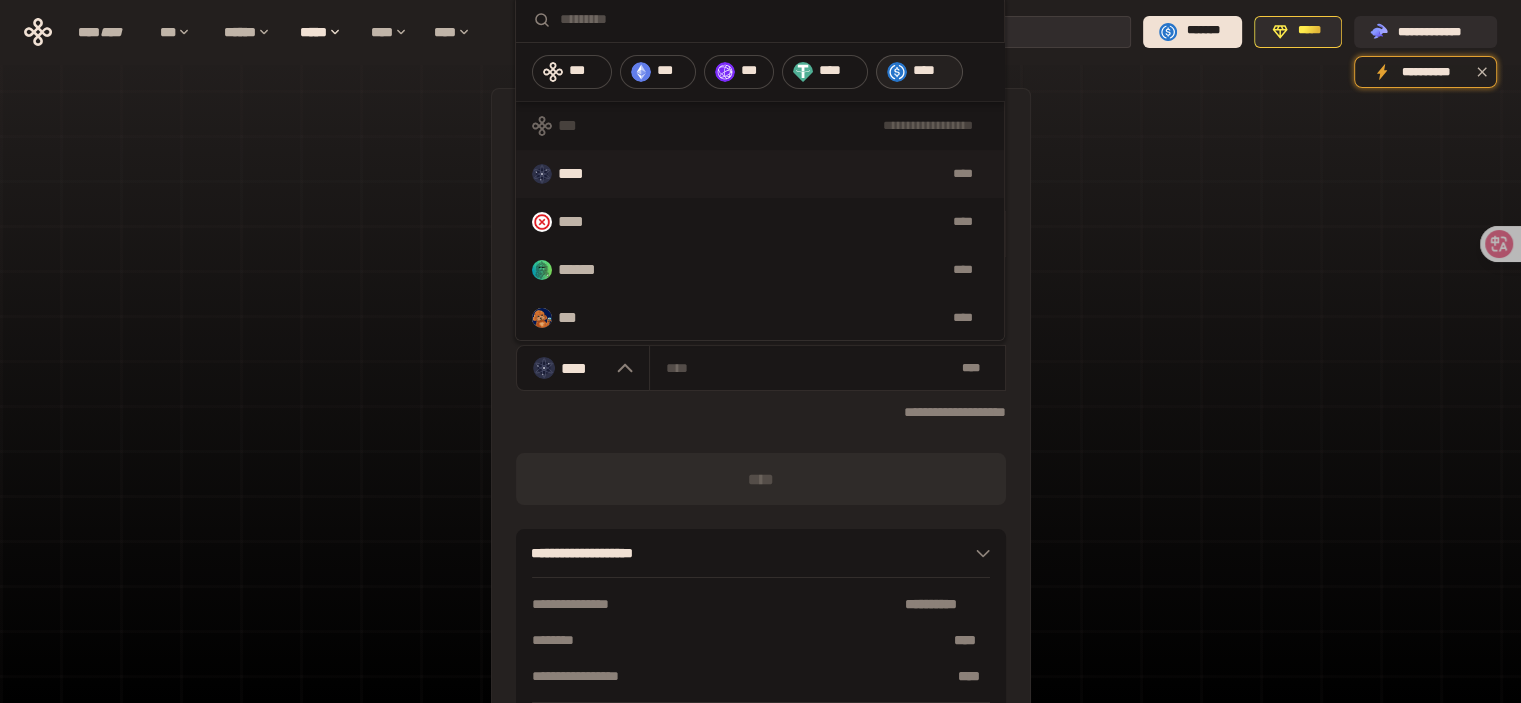 click on "****" at bounding box center [919, 72] 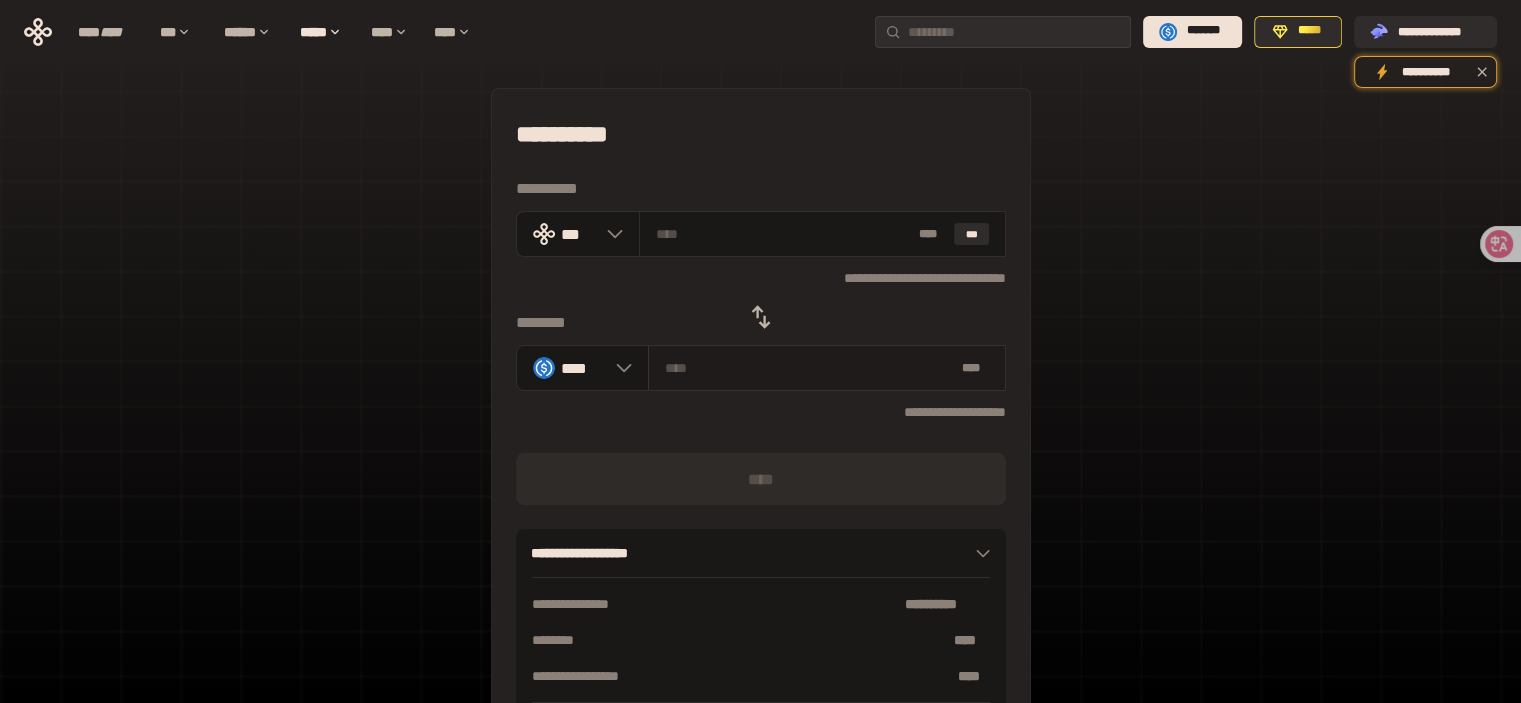 click on "* **" at bounding box center (827, 368) 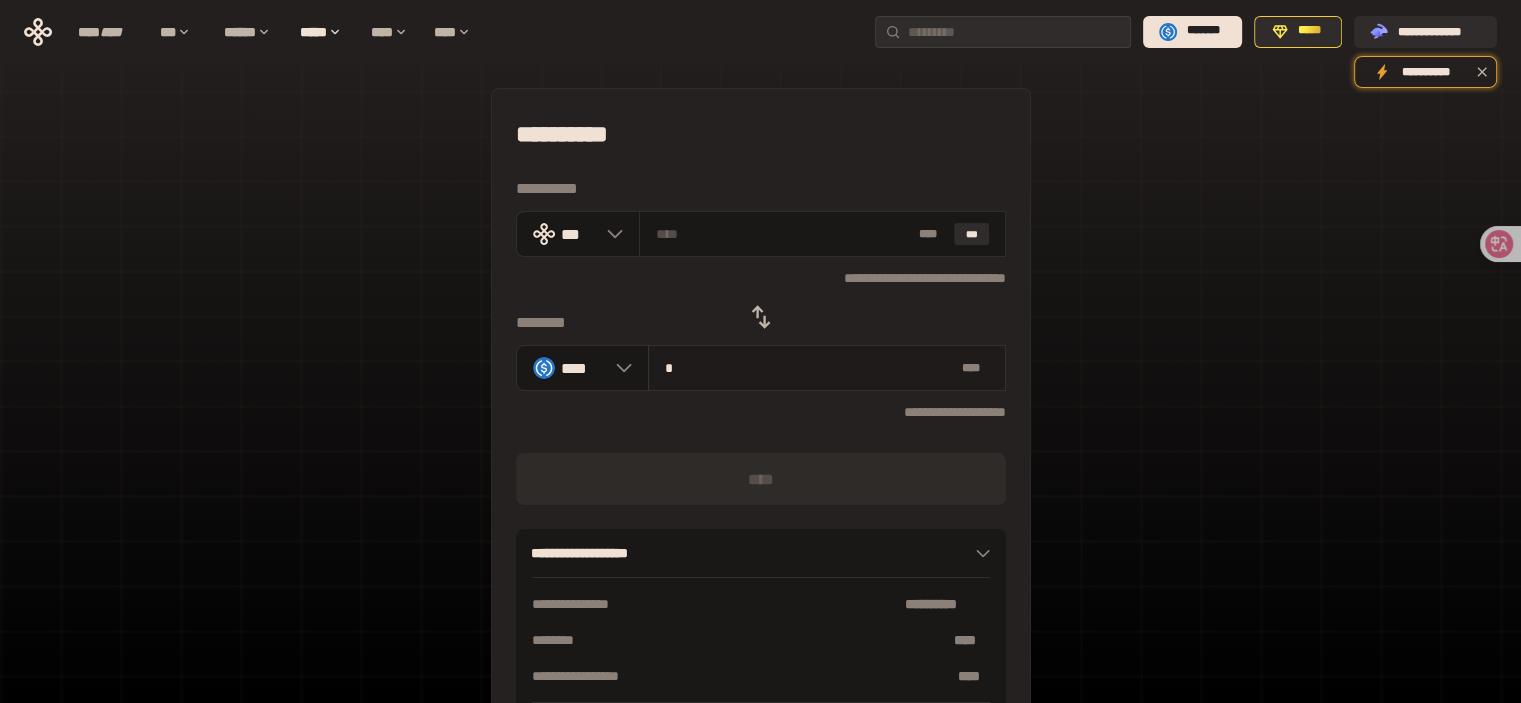 type on "**********" 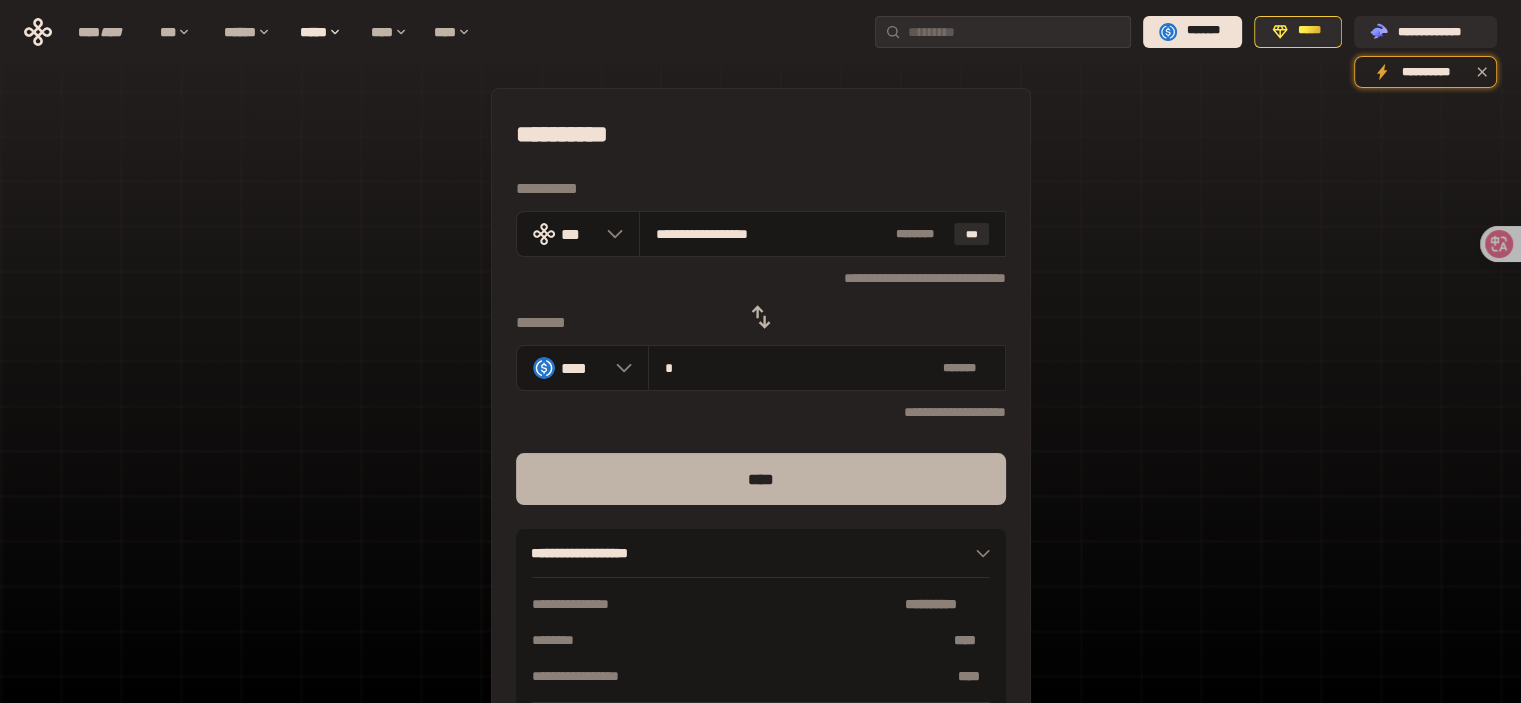 type on "*" 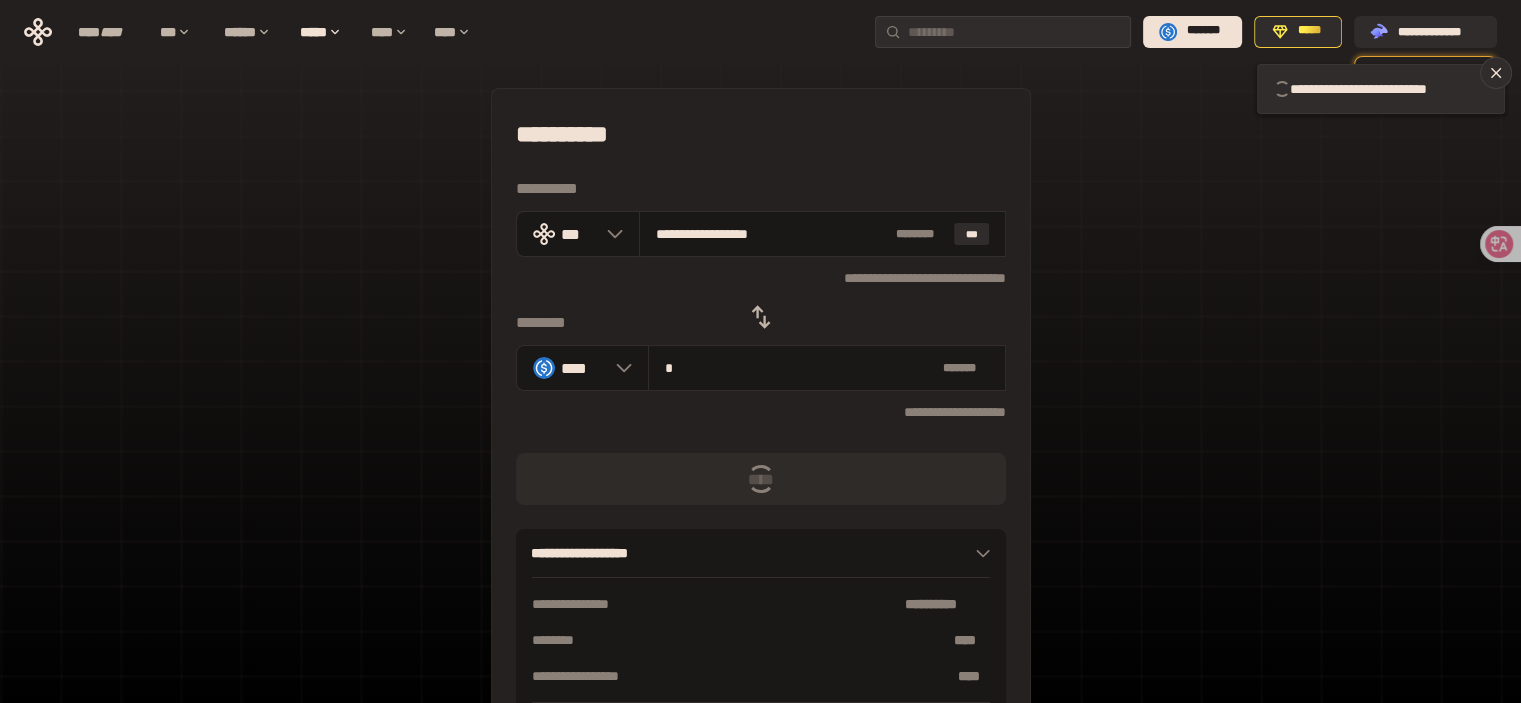 type 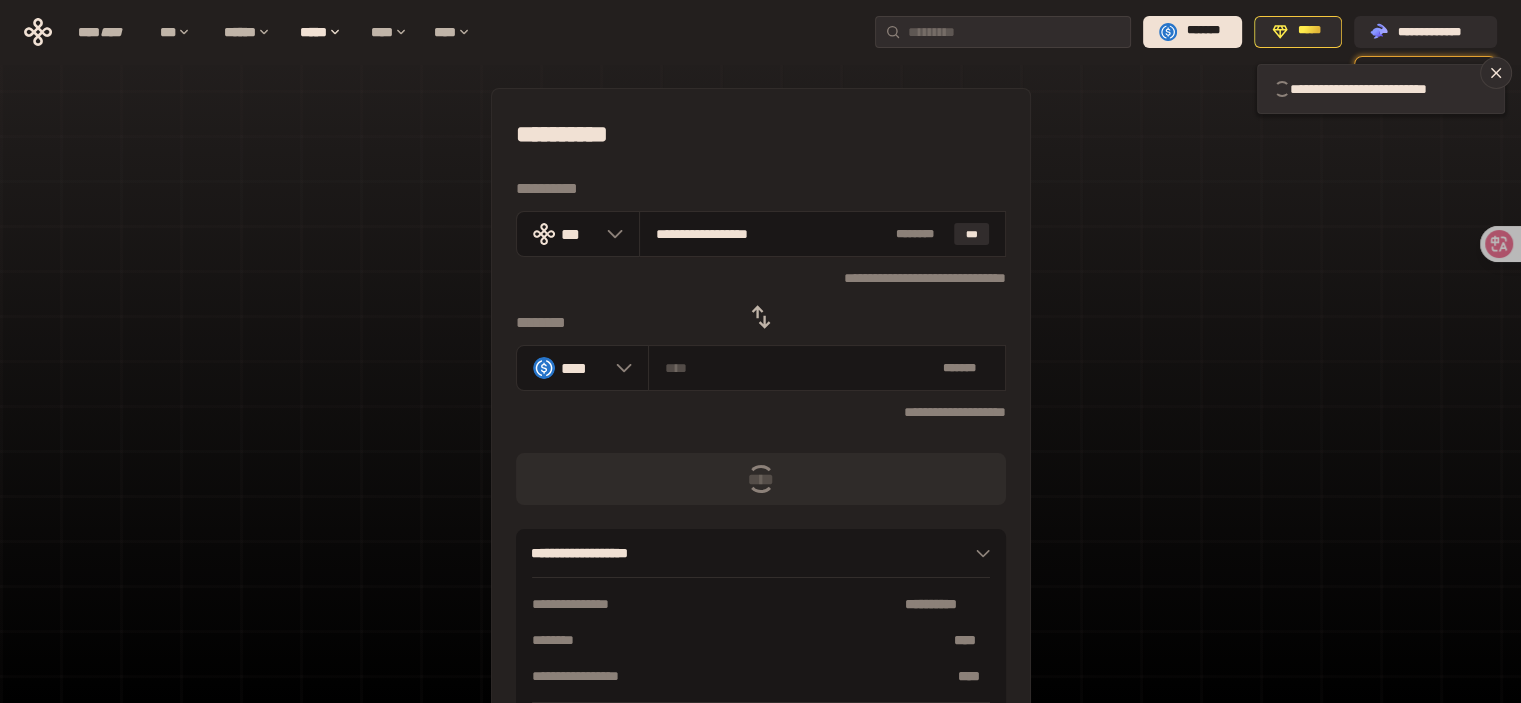 type 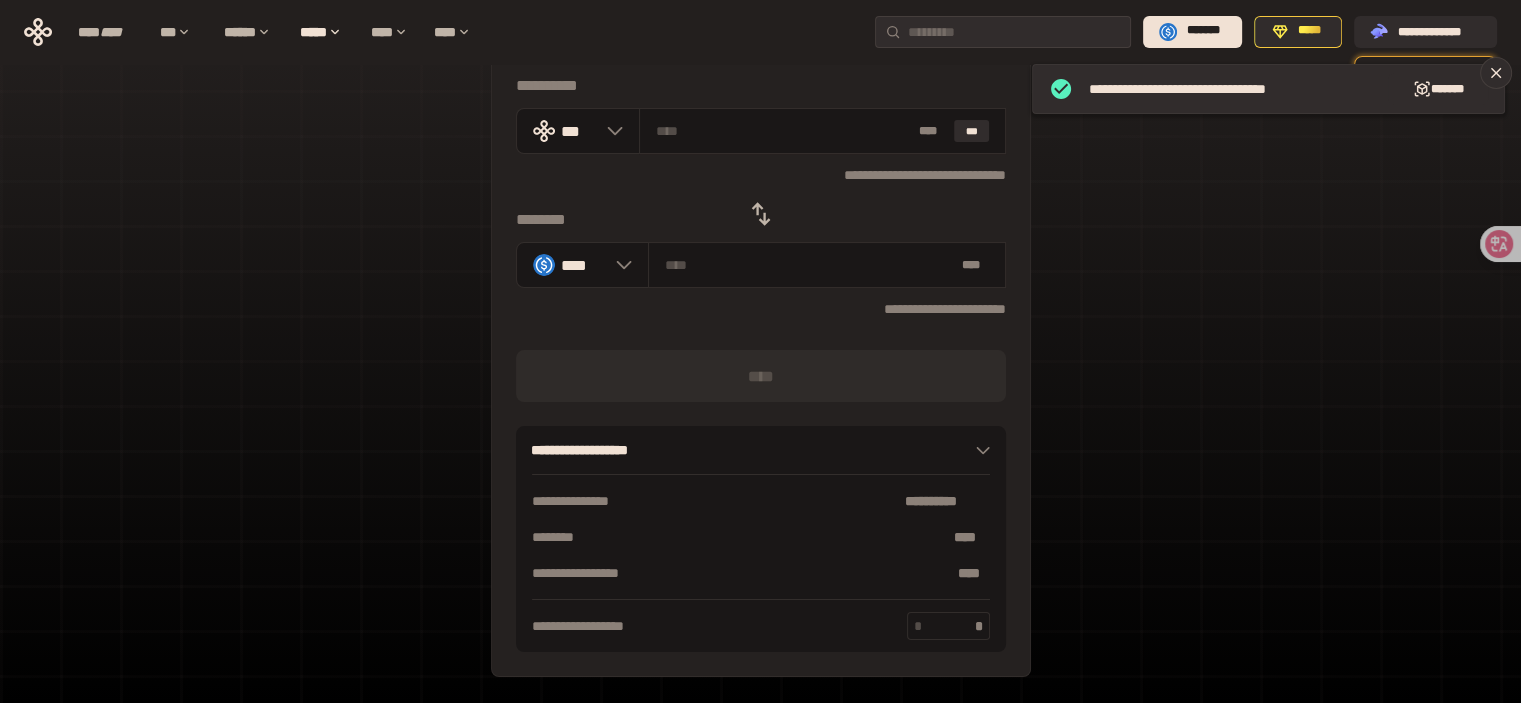 scroll, scrollTop: 168, scrollLeft: 0, axis: vertical 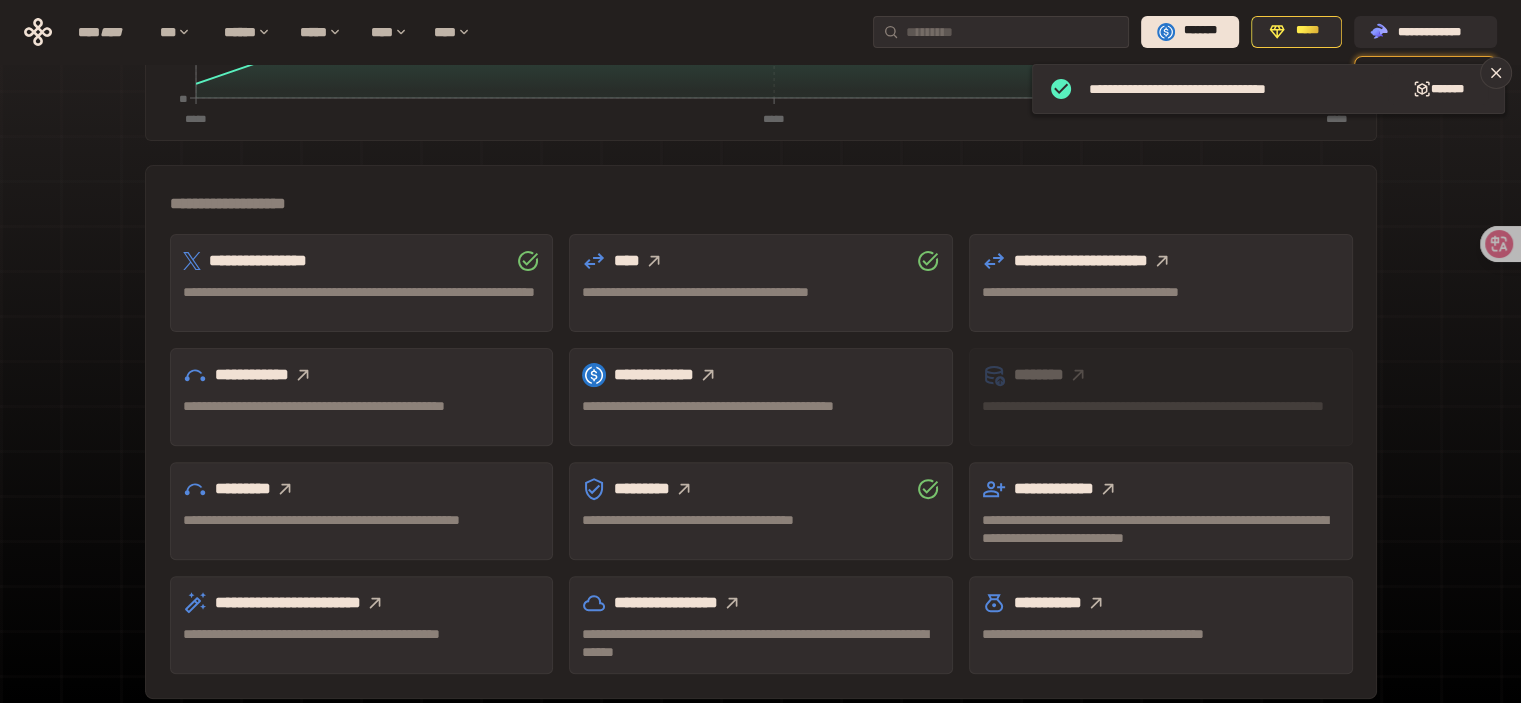 click 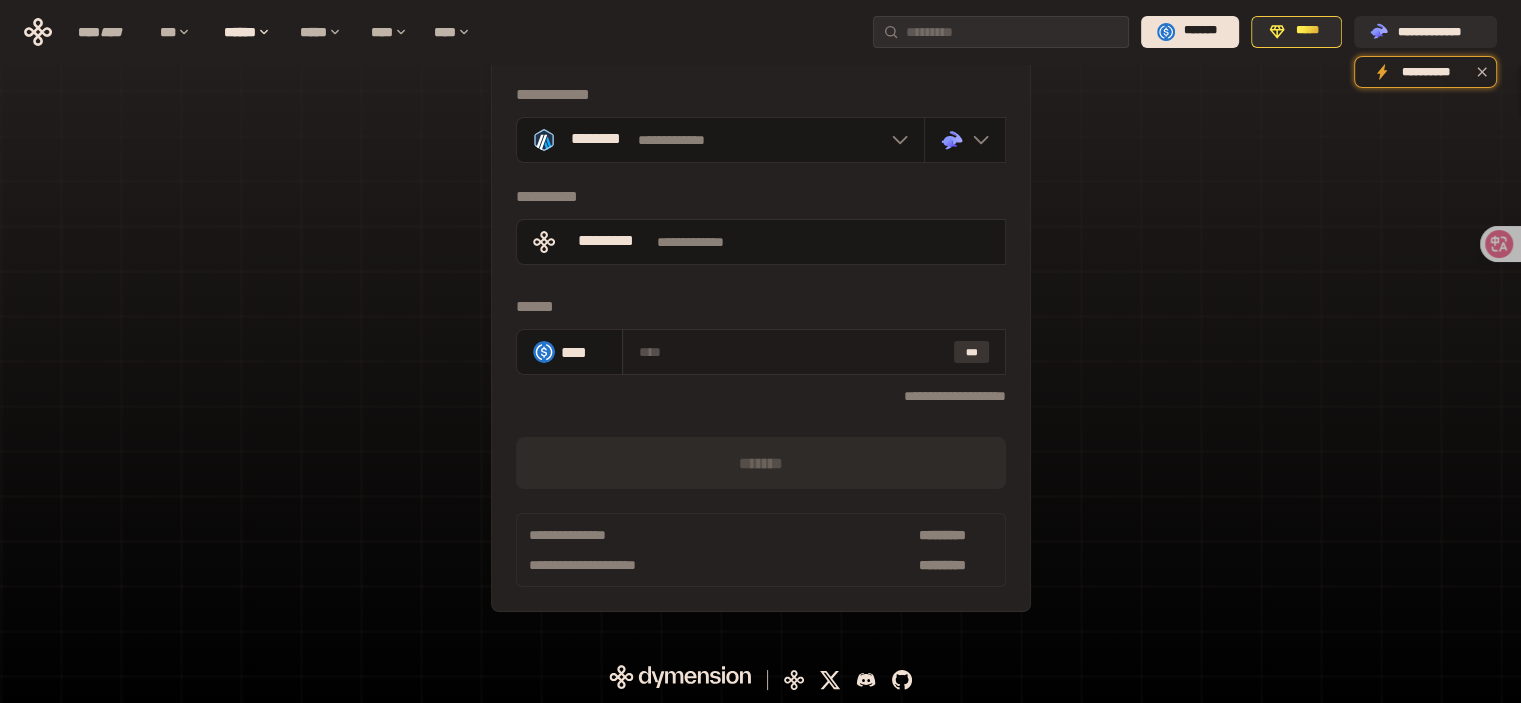click on "***" at bounding box center [972, 352] 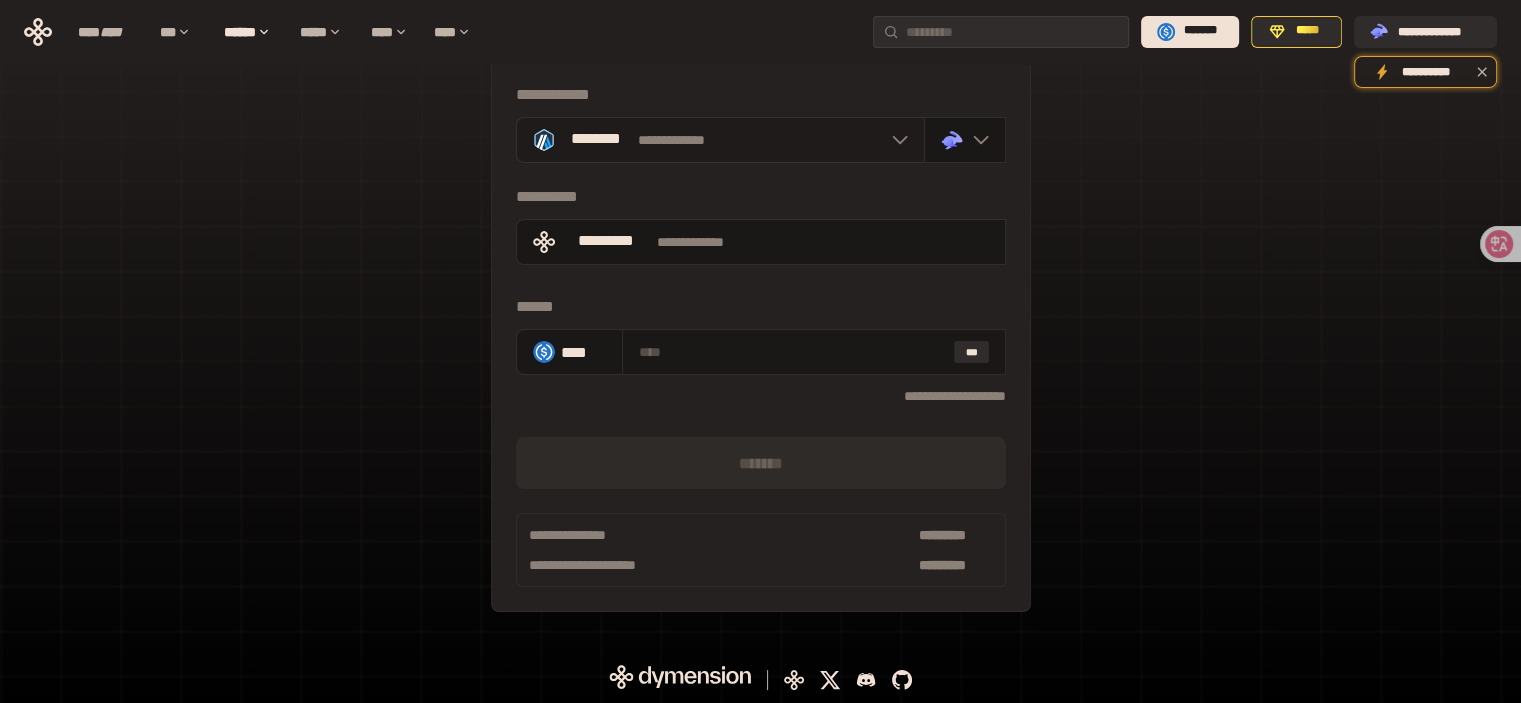 click 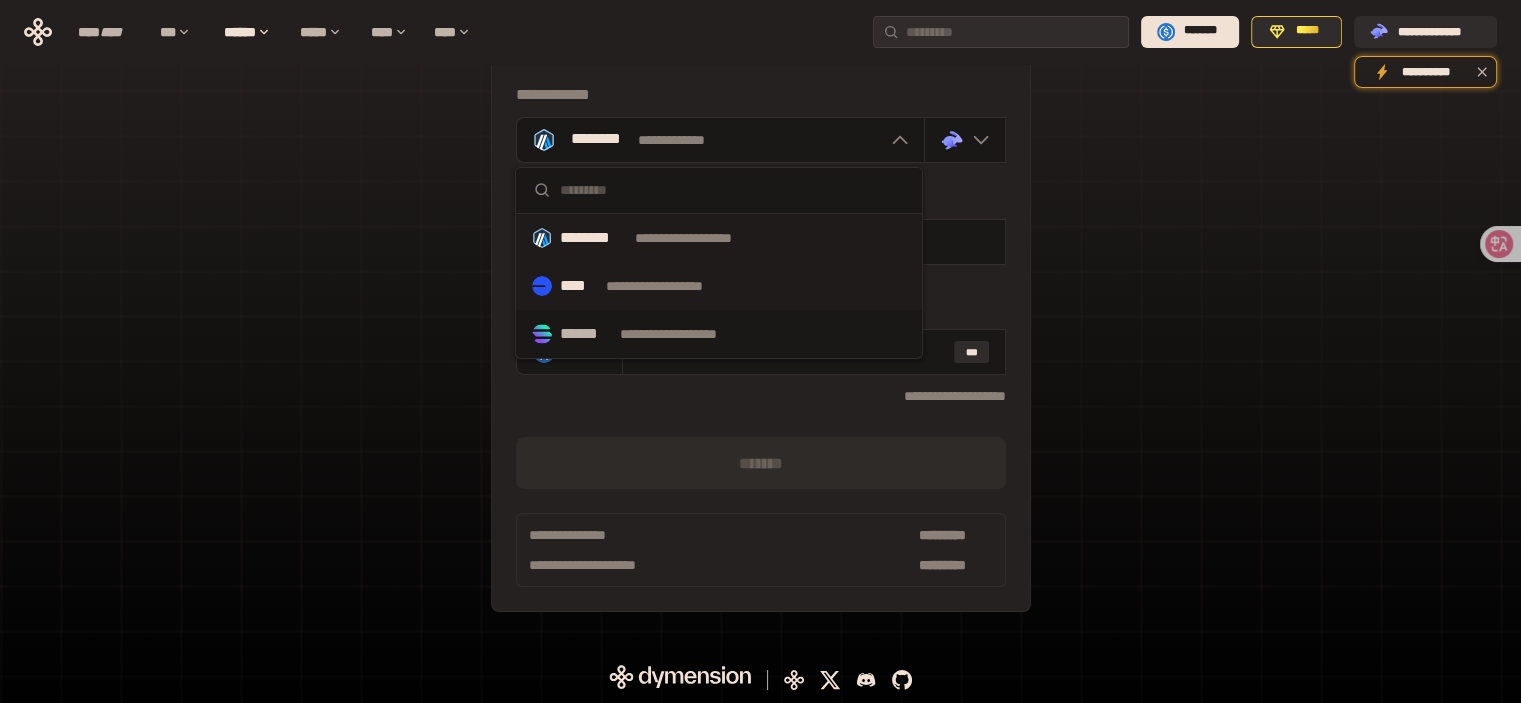 click on "**********" at bounding box center [719, 286] 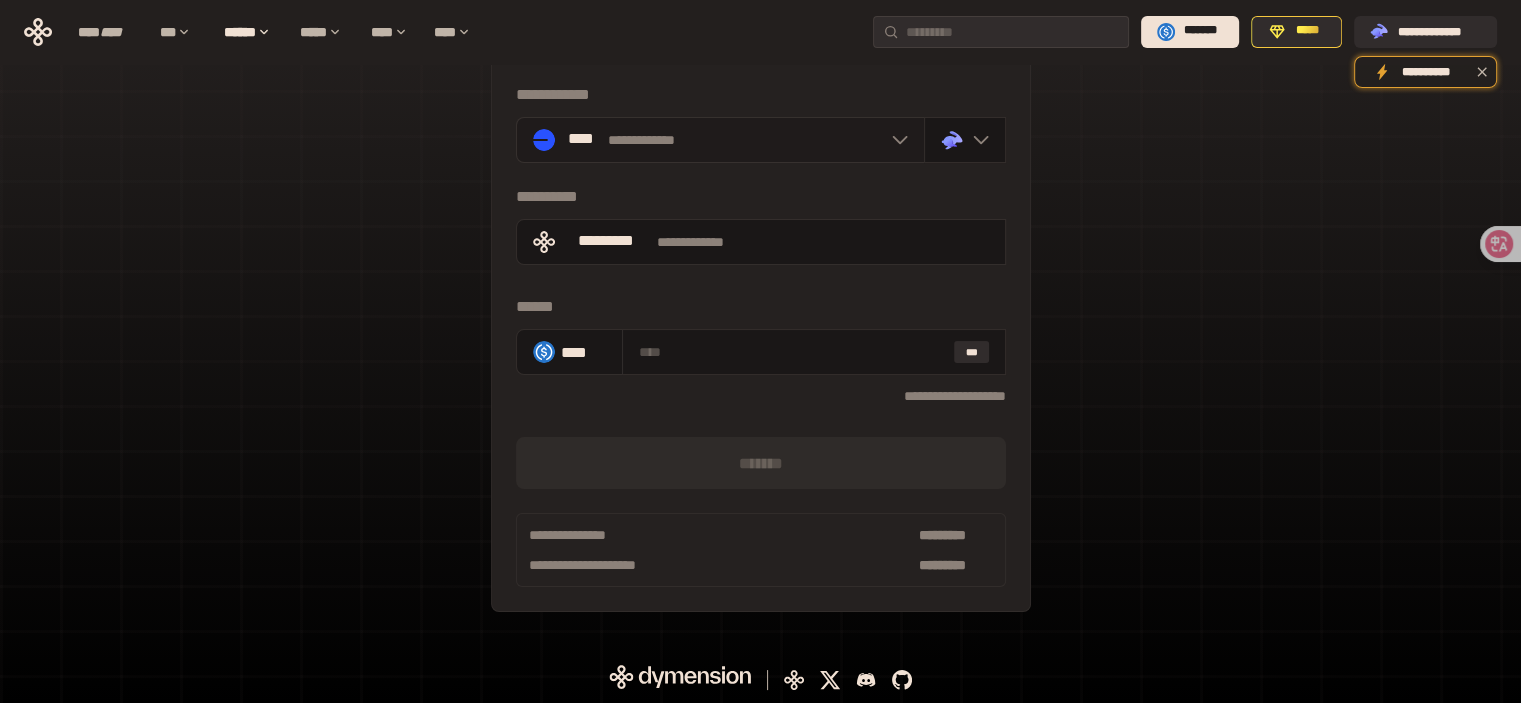 click on "**********" at bounding box center [720, 140] 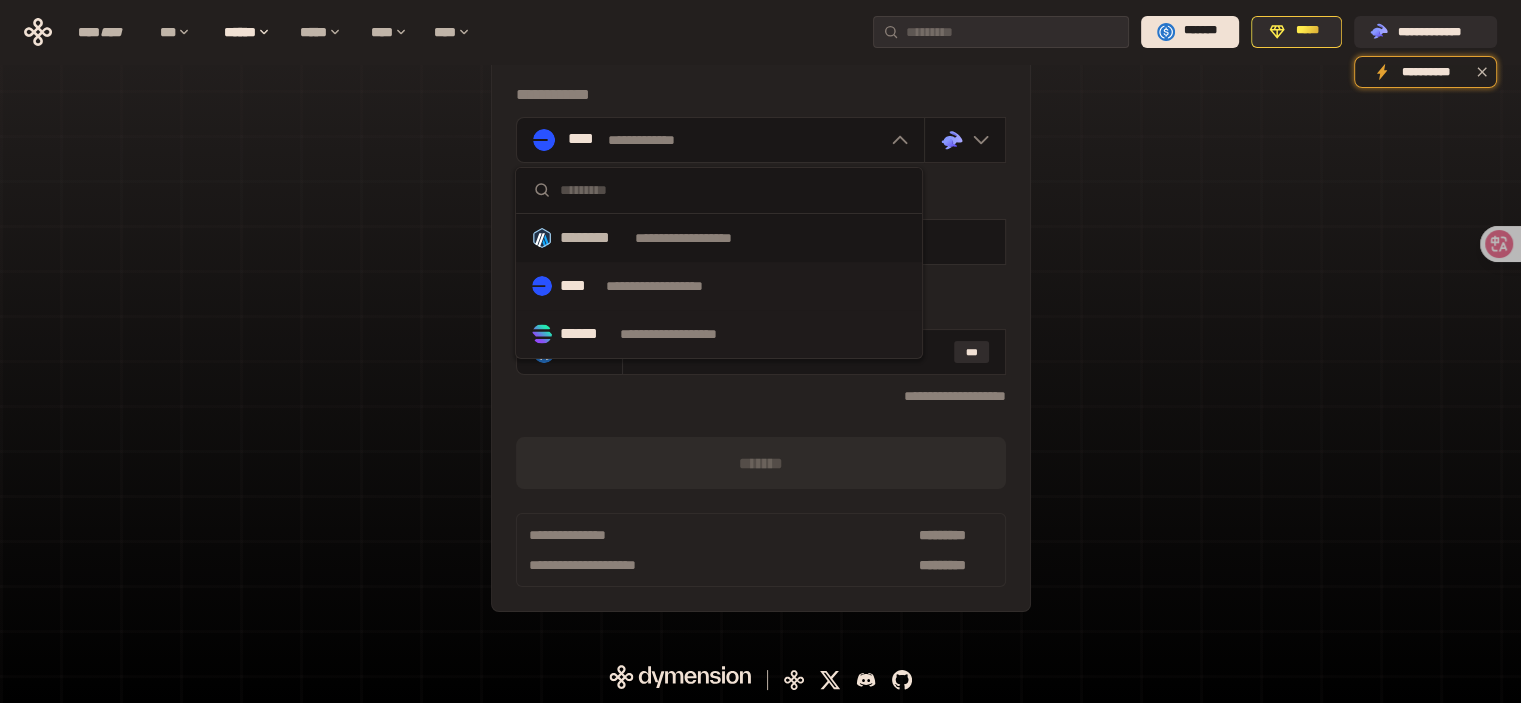 click on "**********" at bounding box center [719, 334] 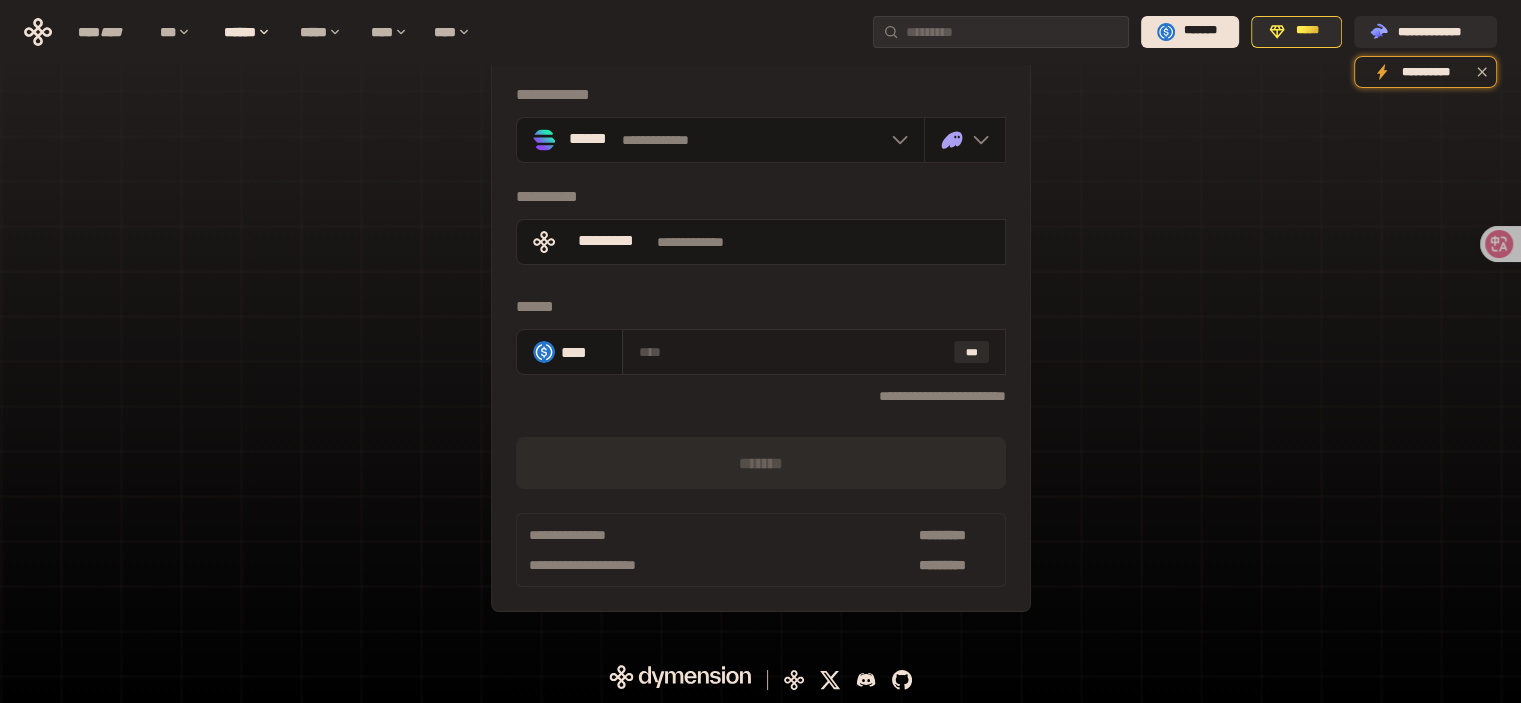drag, startPoint x: 854, startPoint y: 367, endPoint x: 794, endPoint y: 362, distance: 60.207973 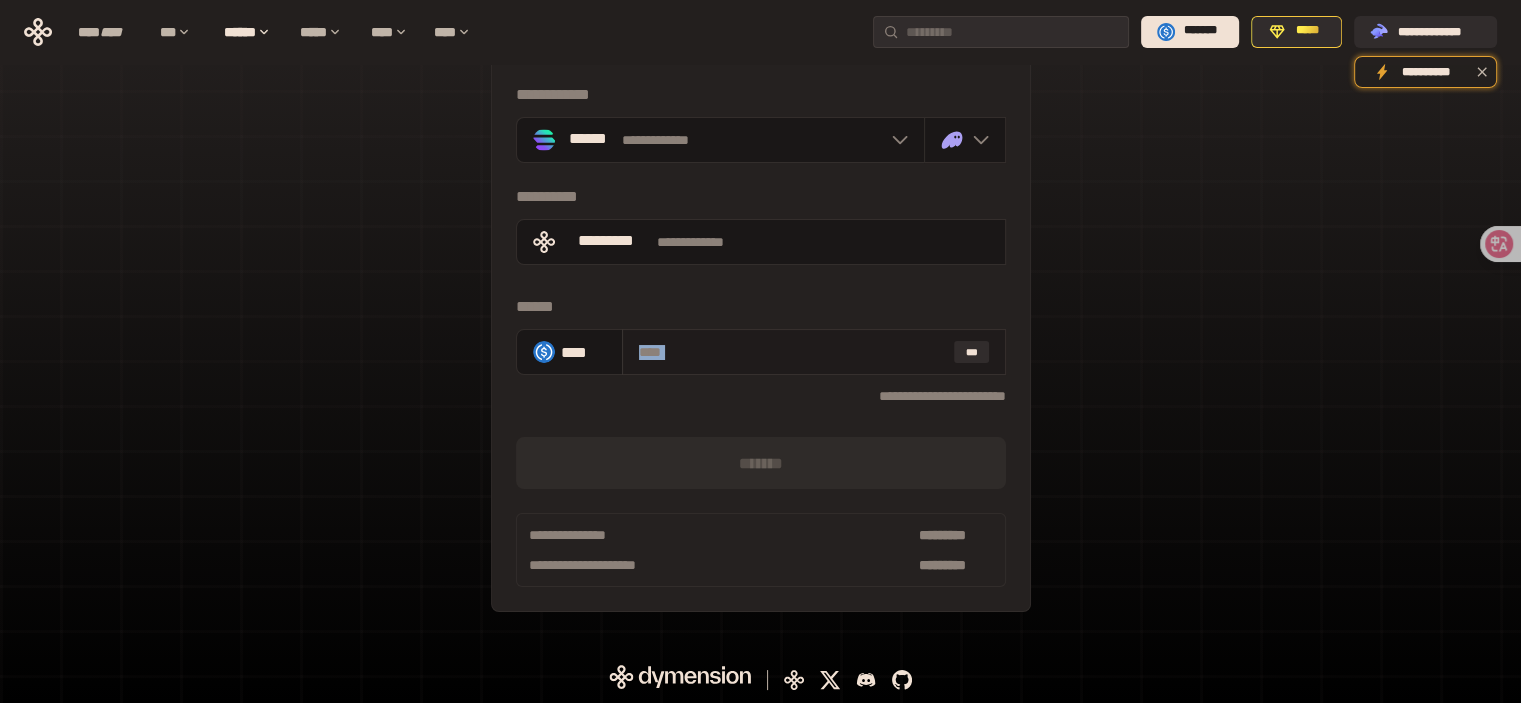 click on "***" at bounding box center [814, 352] 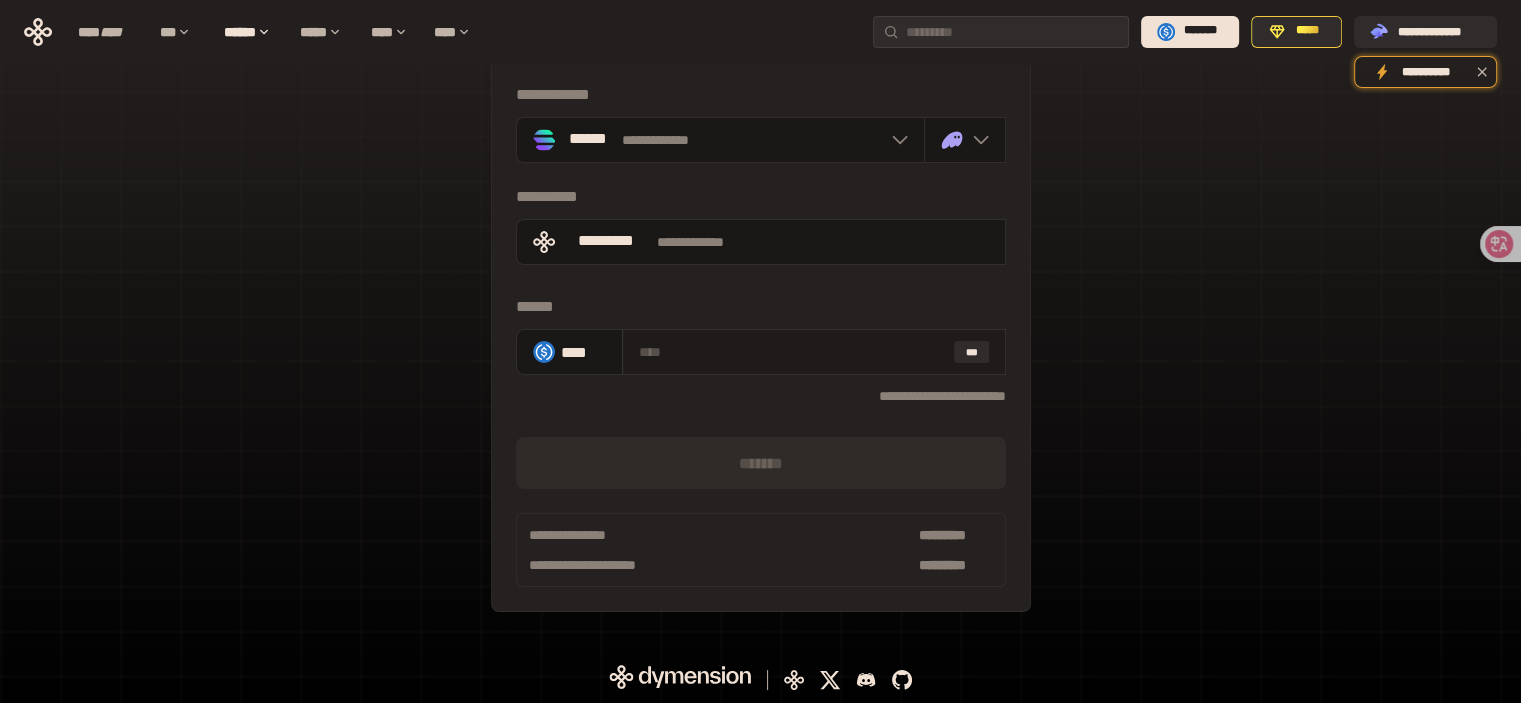 type on "*" 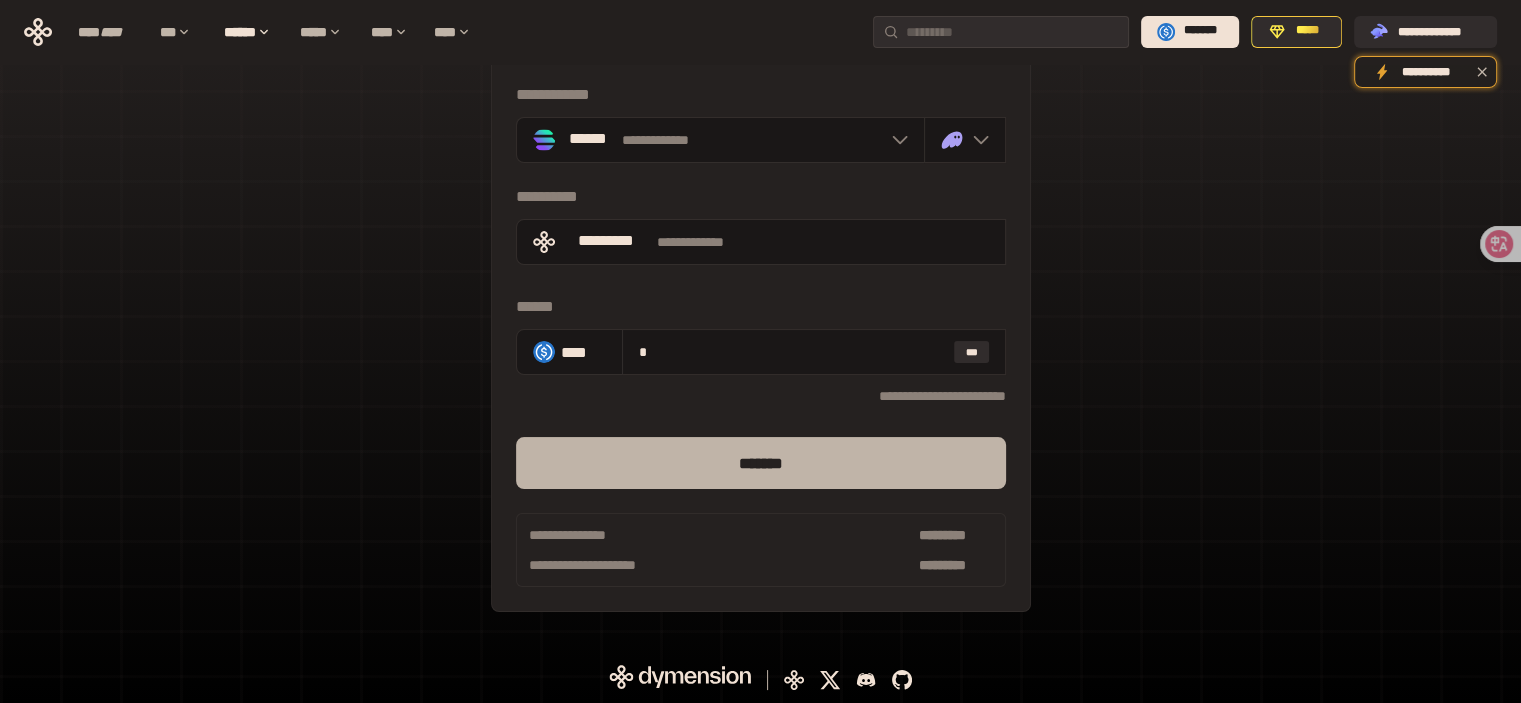 type on "*" 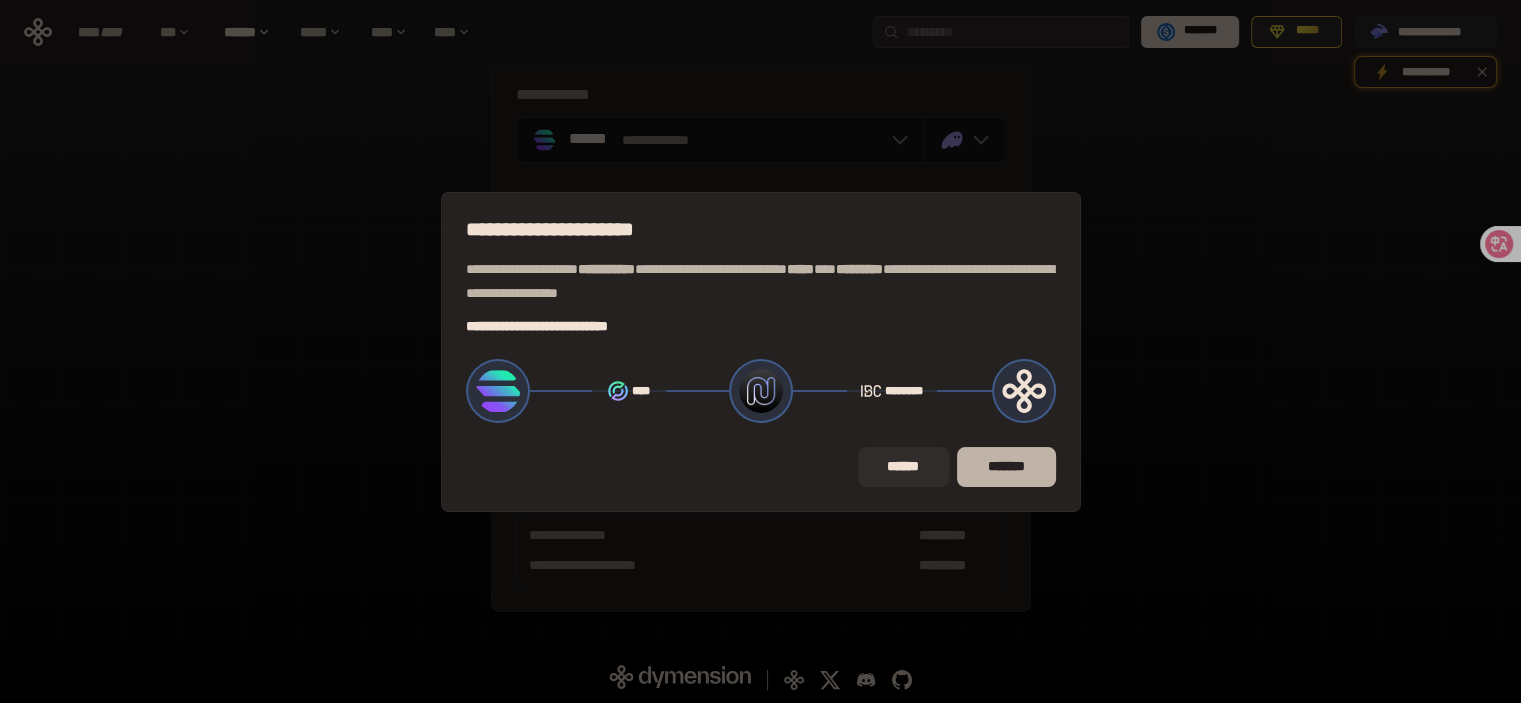 click on "*******" at bounding box center [1006, 467] 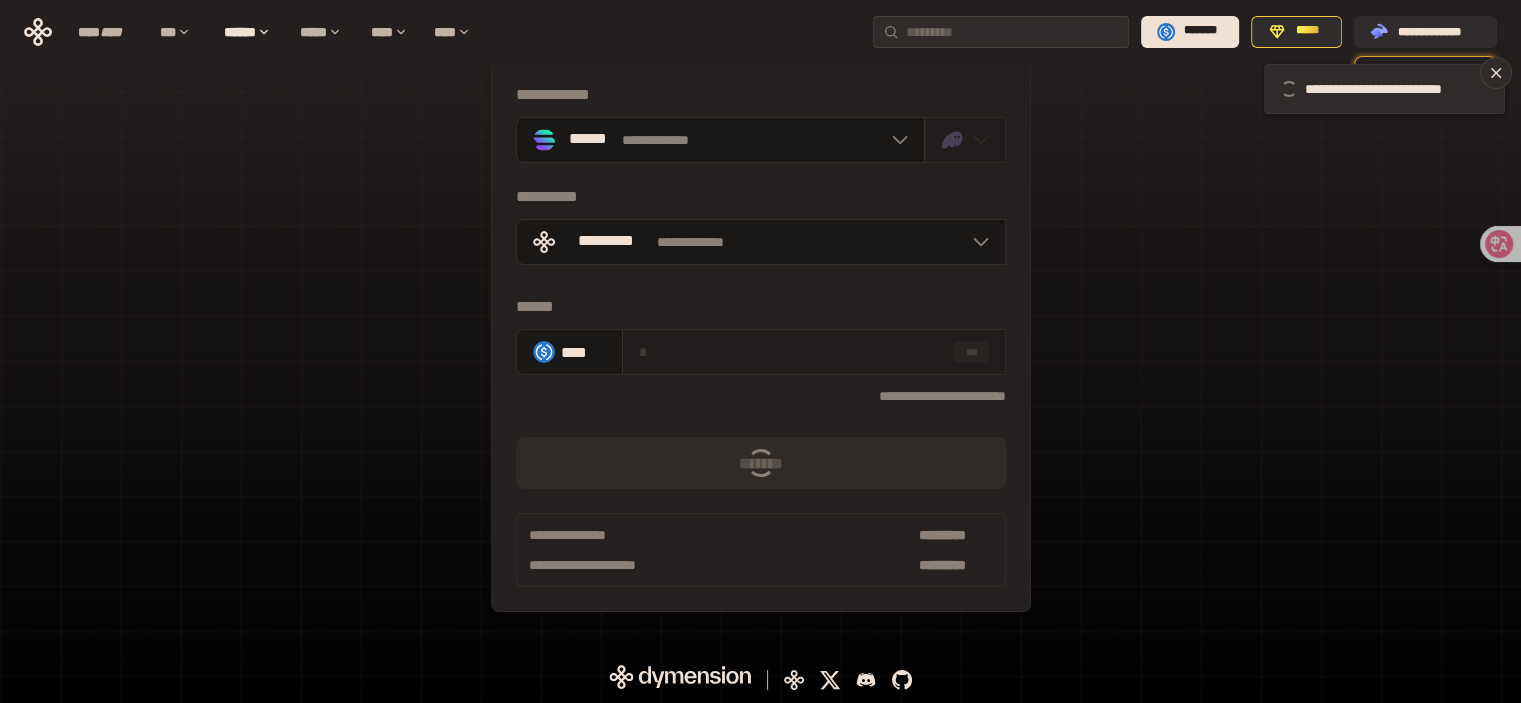 click on "[FIRST] [LAST] [EMAIL] [PHONE] [ADDRESS] [CITY] [STATE] [POSTAL_CODE] [COUNTRY] [DATE] [TIME] [CREDIT_CARD] [NAME] [COMPANY] [PRODUCT] [NUMBER]" at bounding box center [760, 318] 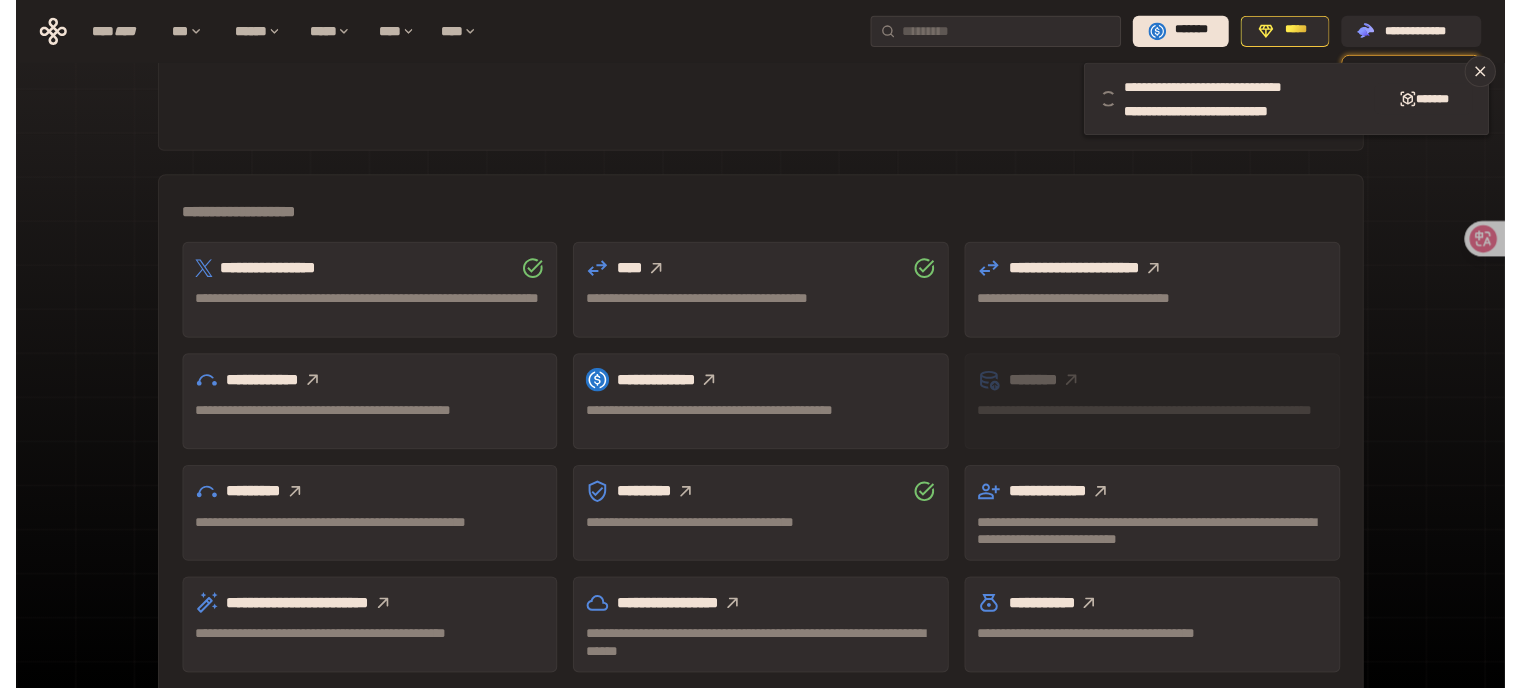 scroll, scrollTop: 581, scrollLeft: 0, axis: vertical 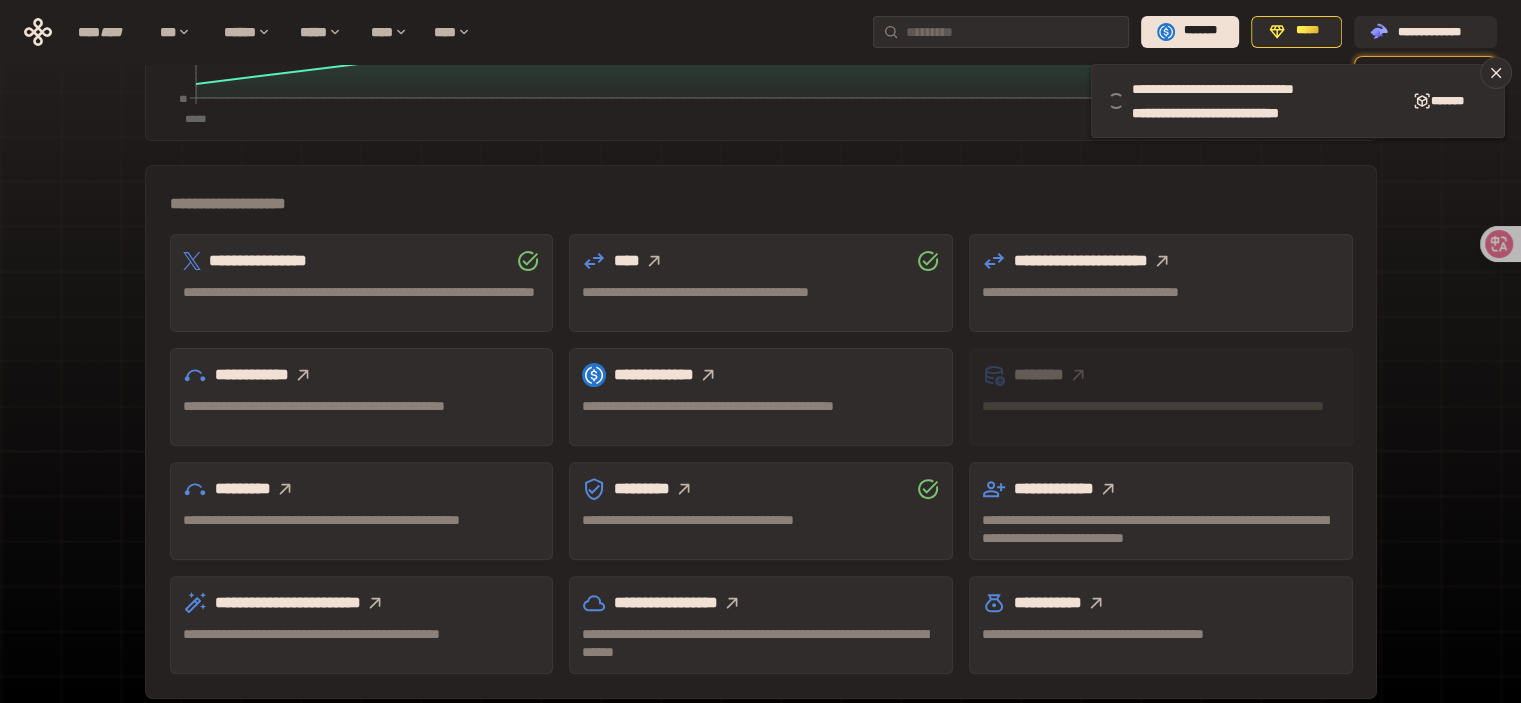 click at bounding box center [1162, 261] 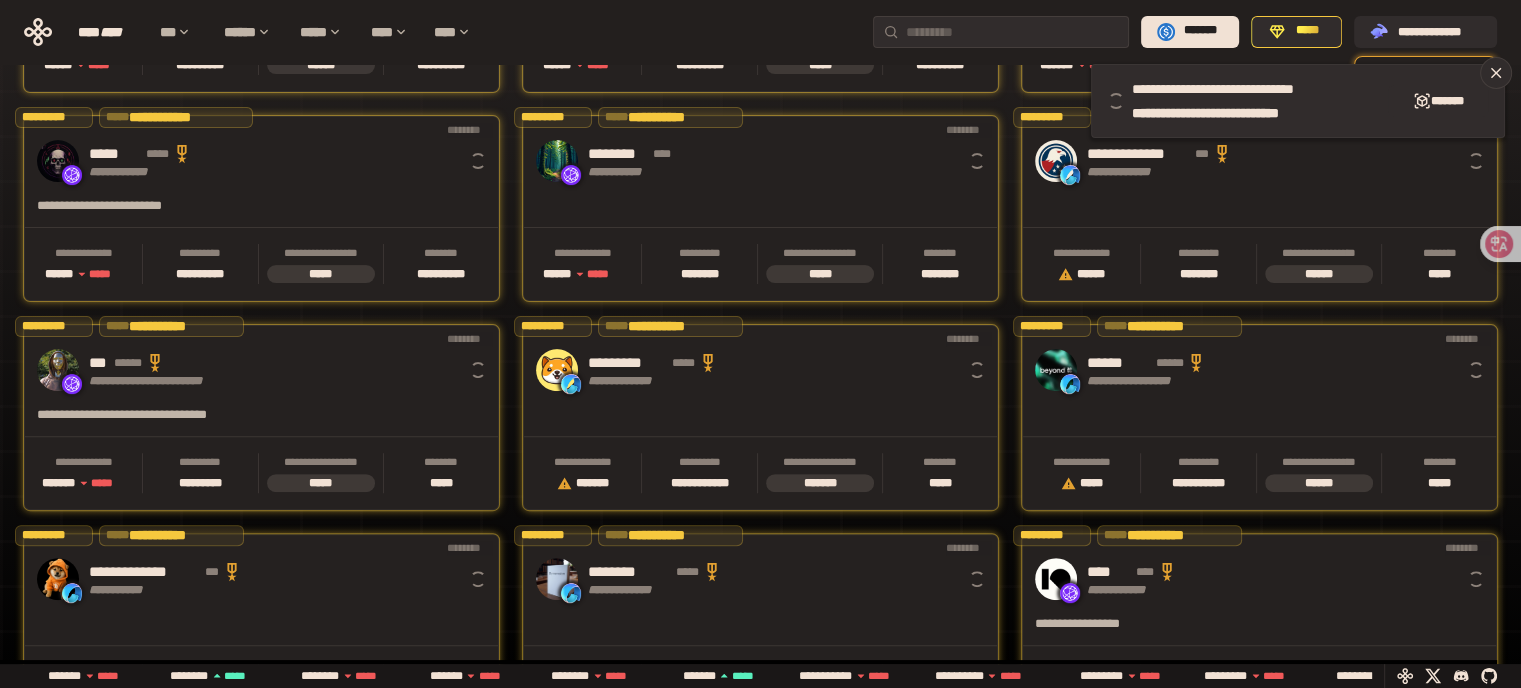 scroll, scrollTop: 0, scrollLeft: 16, axis: horizontal 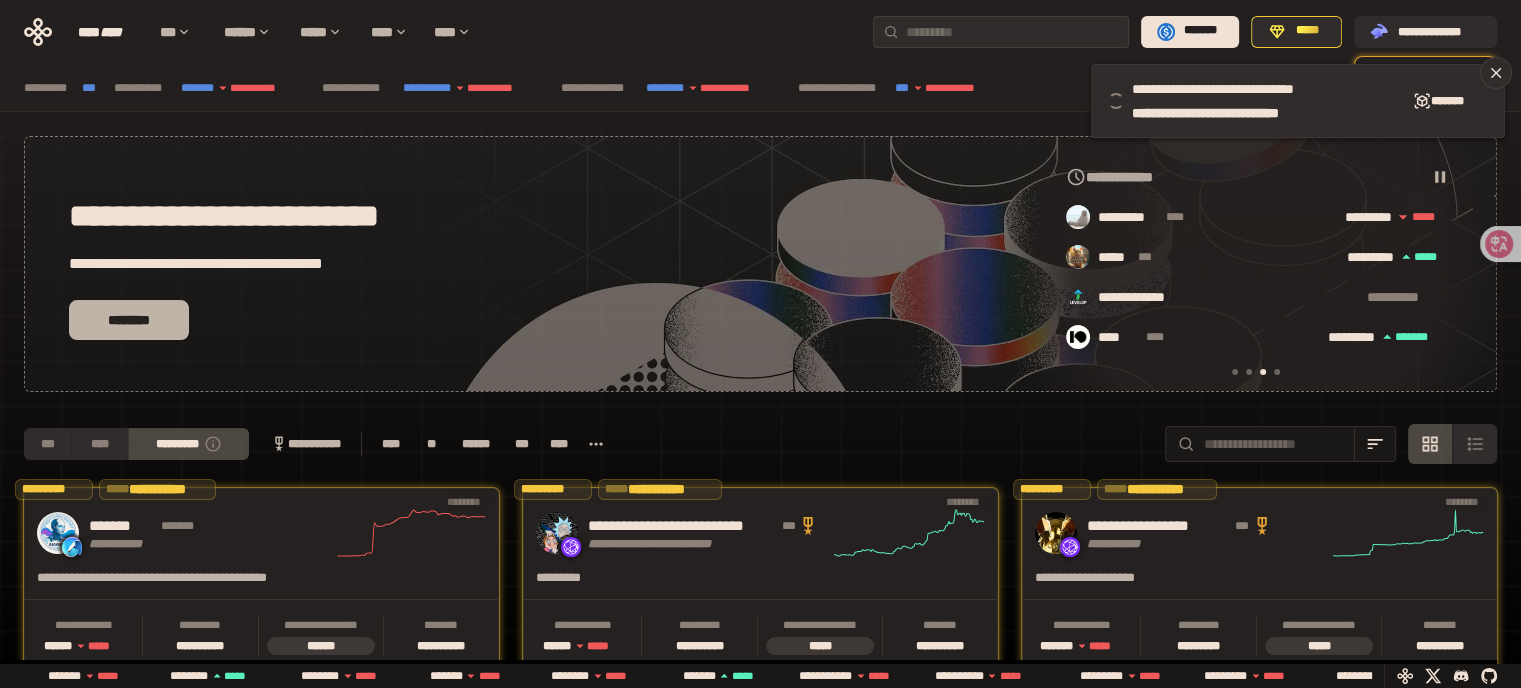 click on "********" at bounding box center [129, 320] 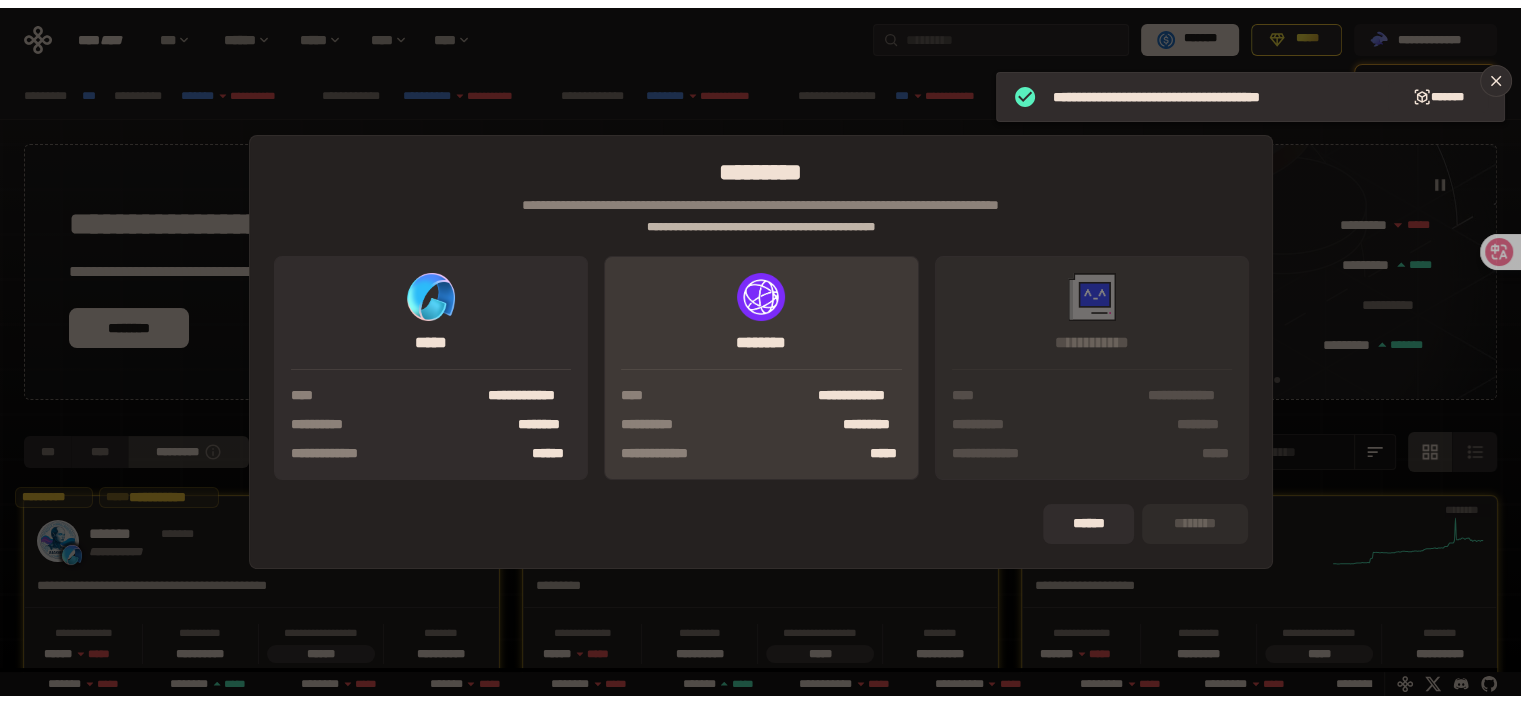 scroll, scrollTop: 0, scrollLeft: 856, axis: horizontal 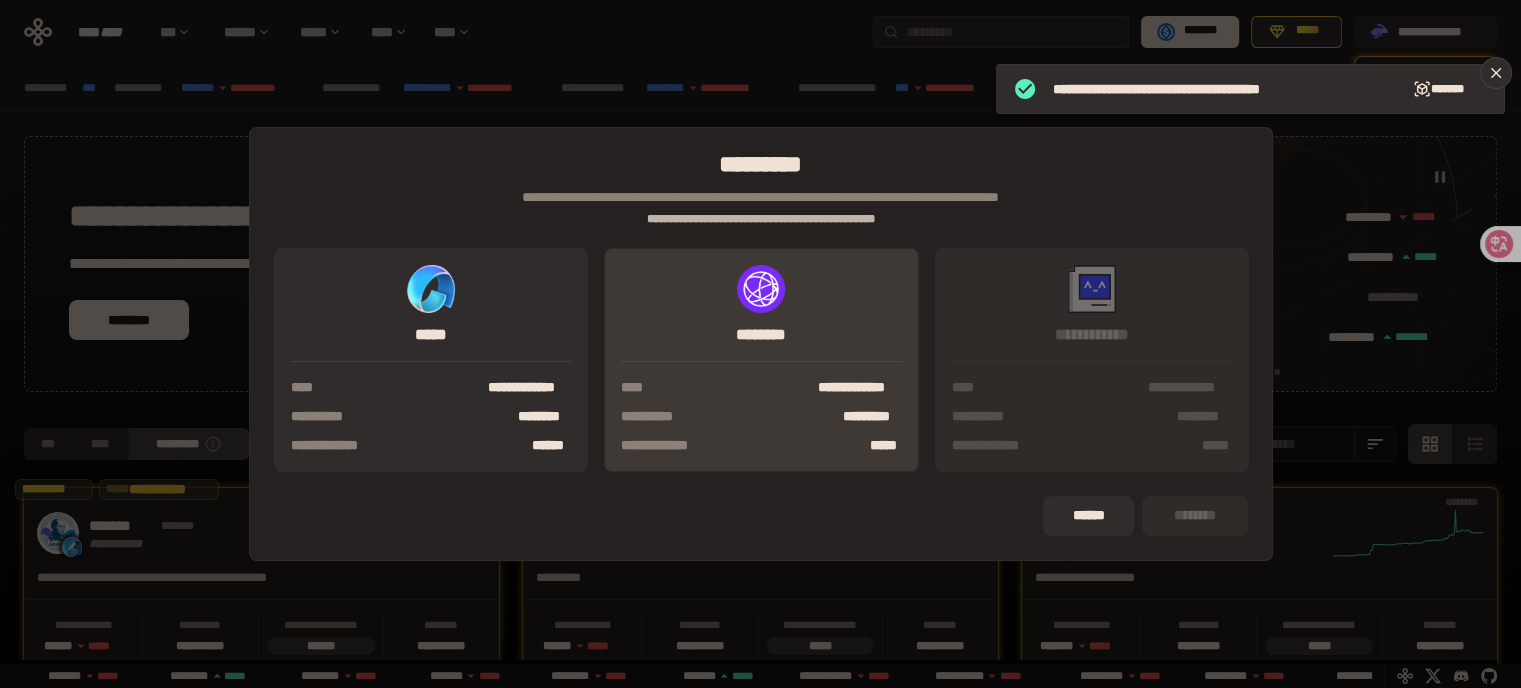 click on "**********" at bounding box center [761, 359] 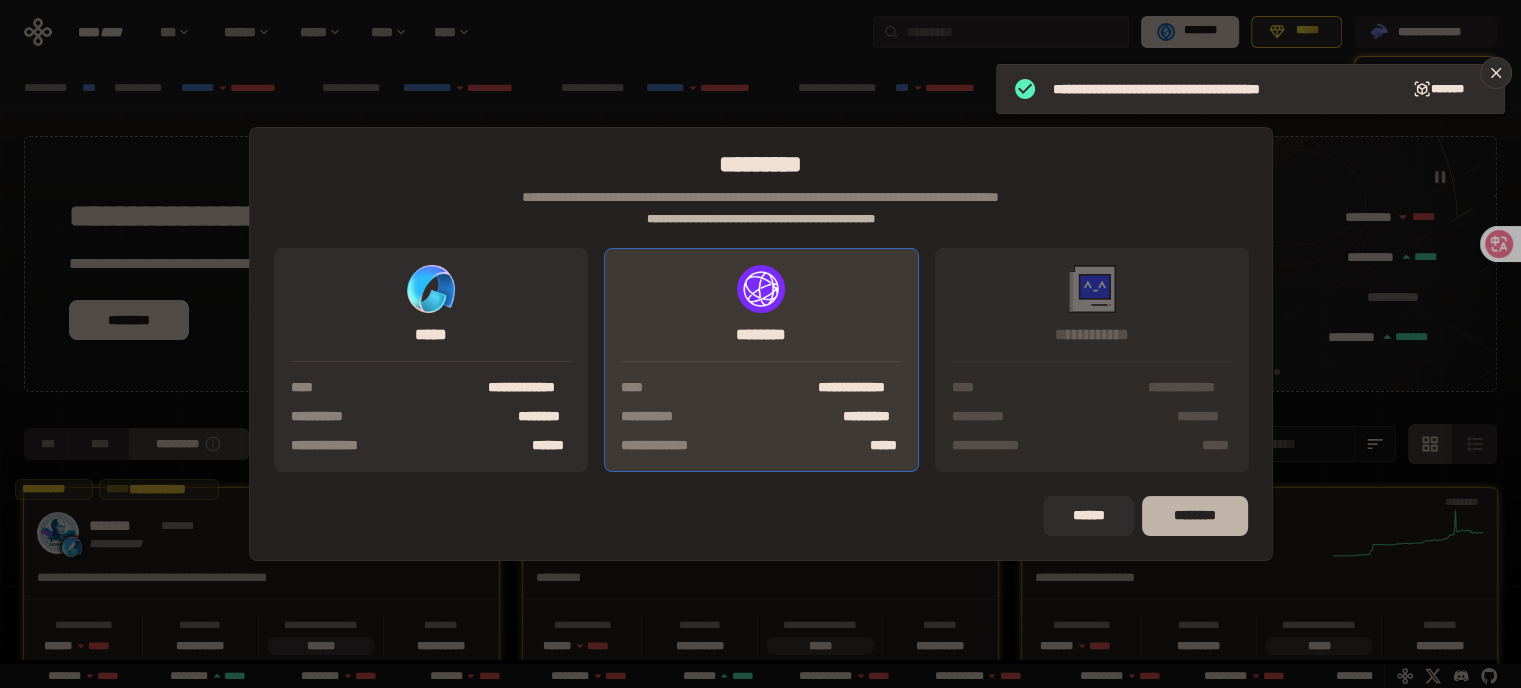 click on "********" at bounding box center (1194, 516) 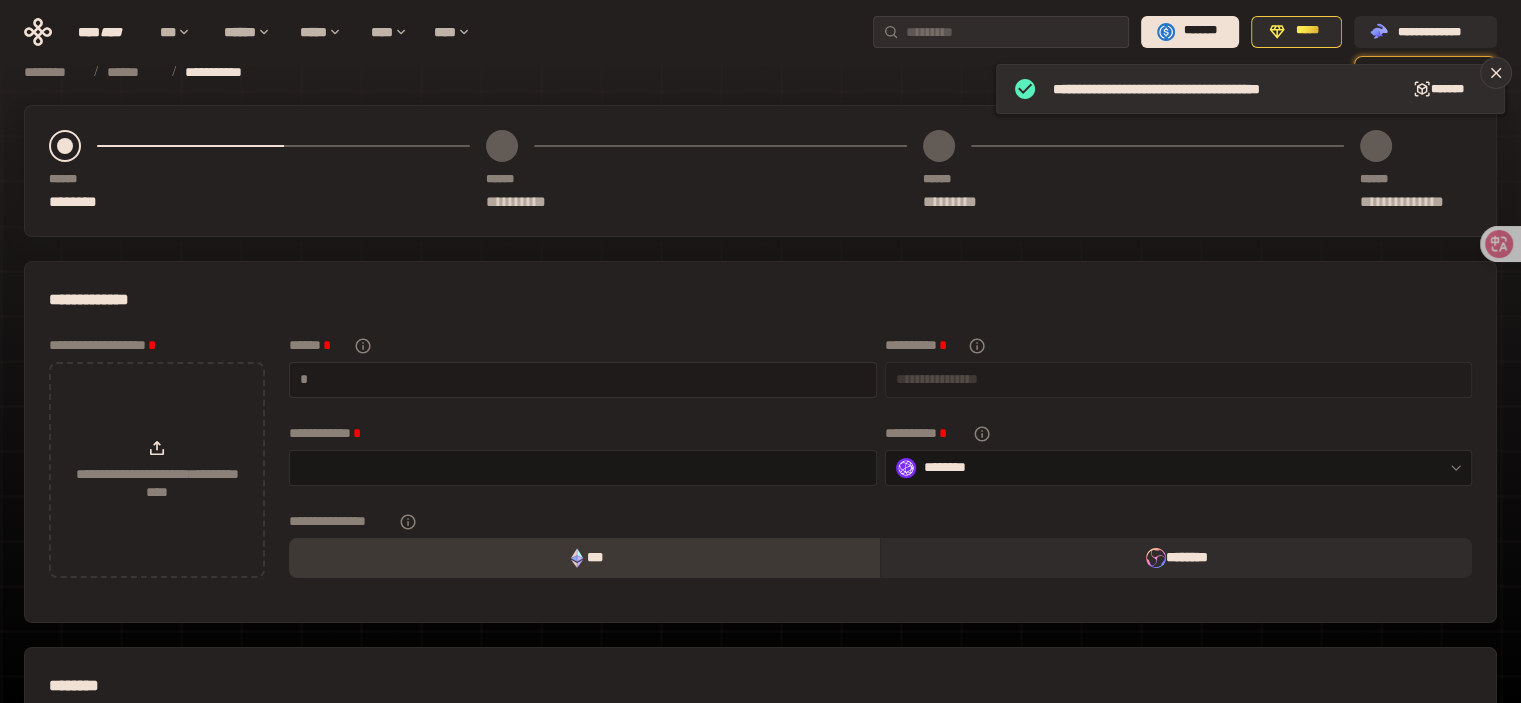 click at bounding box center [589, 379] 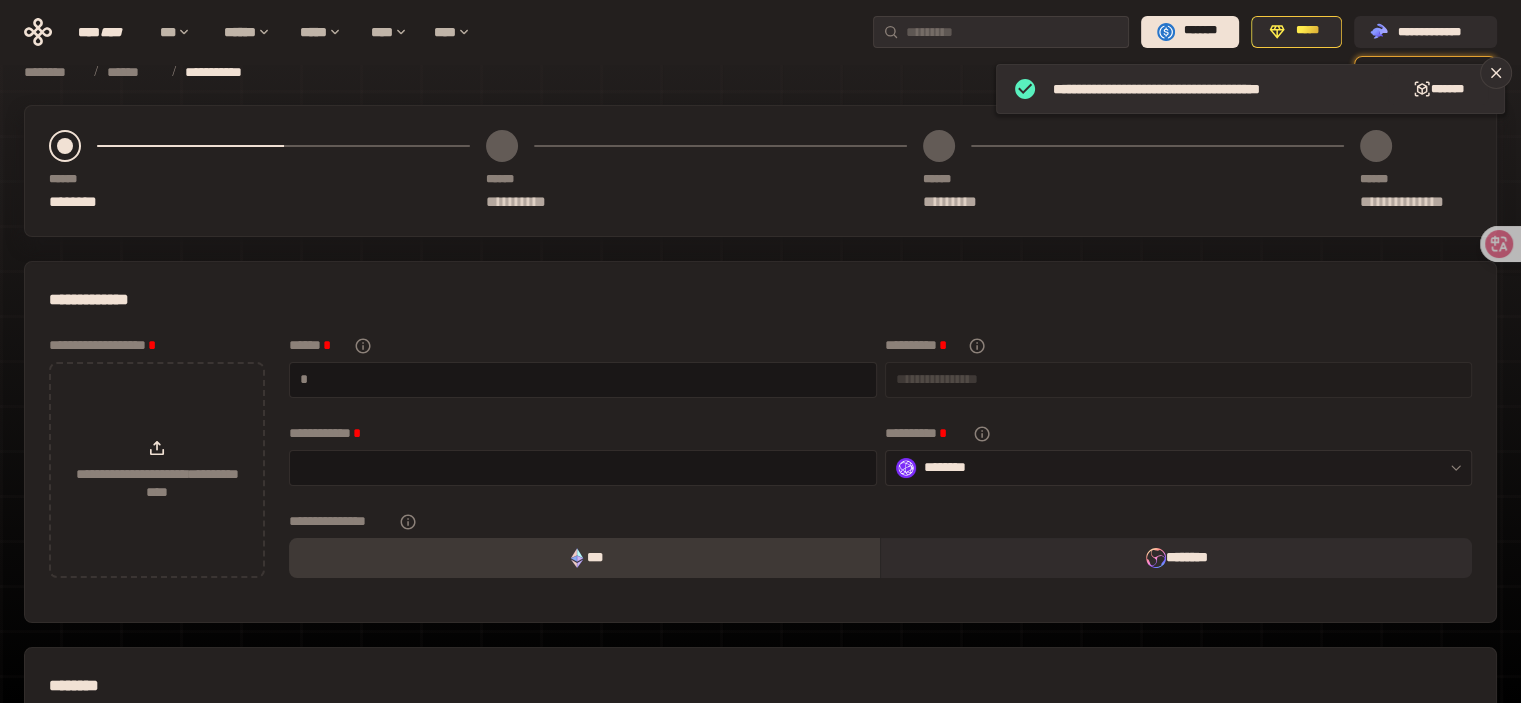 click on "********" at bounding box center [1179, 468] 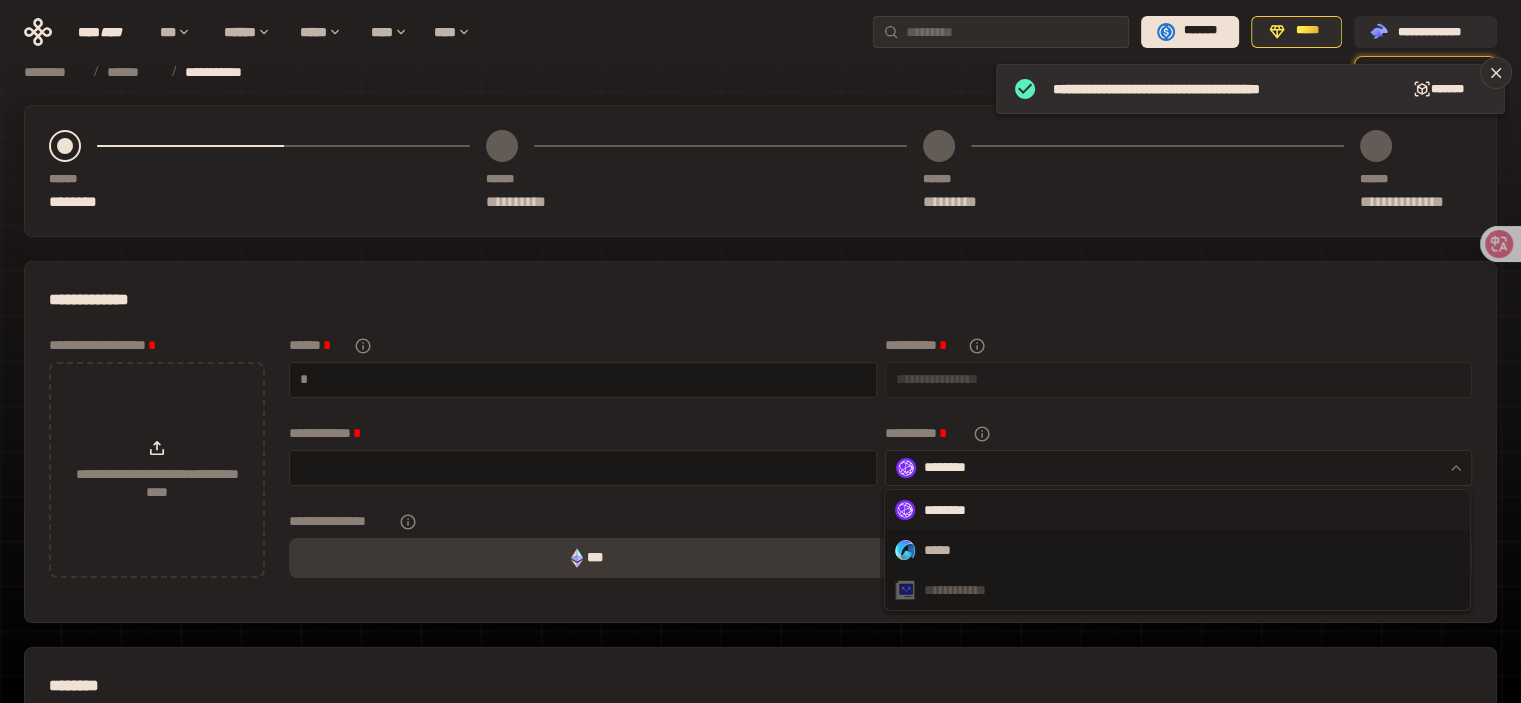 click on "********" at bounding box center (1179, 468) 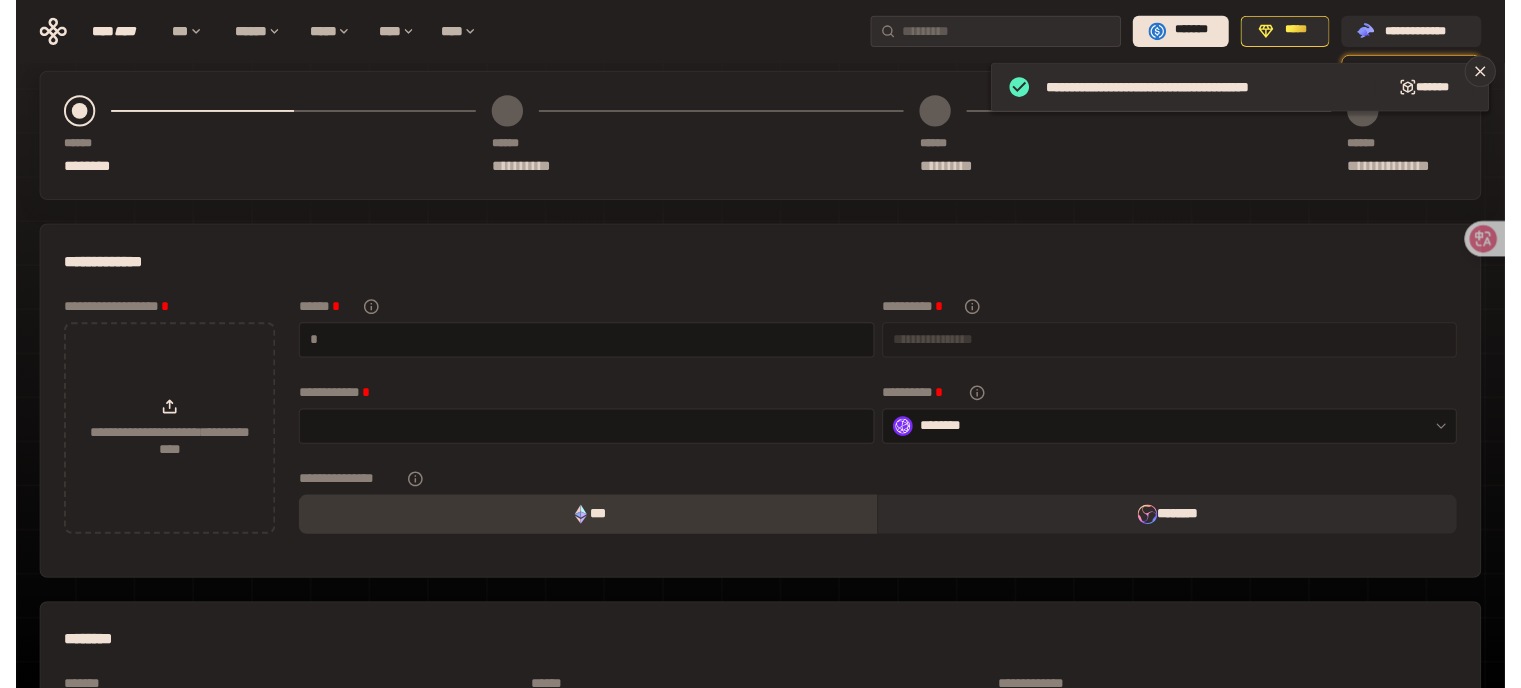 scroll, scrollTop: 0, scrollLeft: 0, axis: both 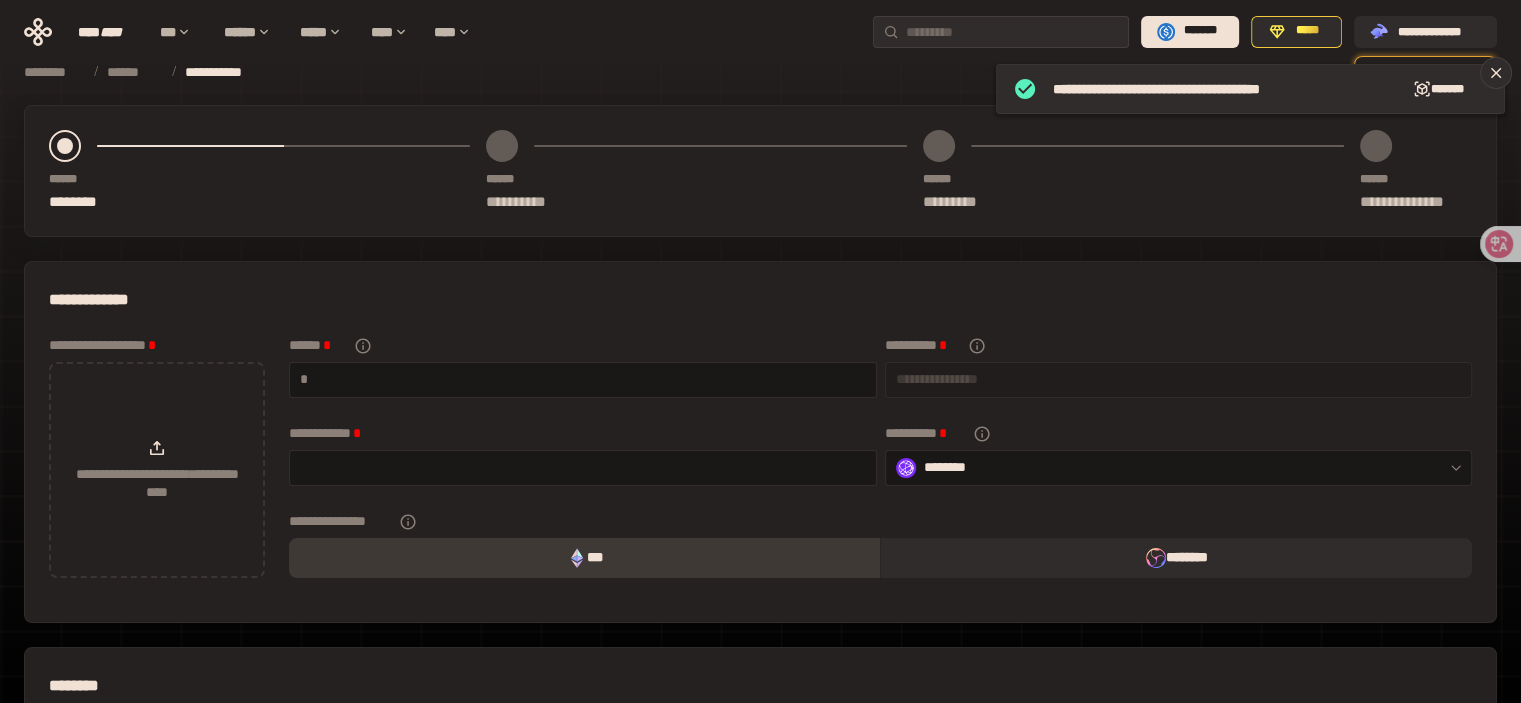 type 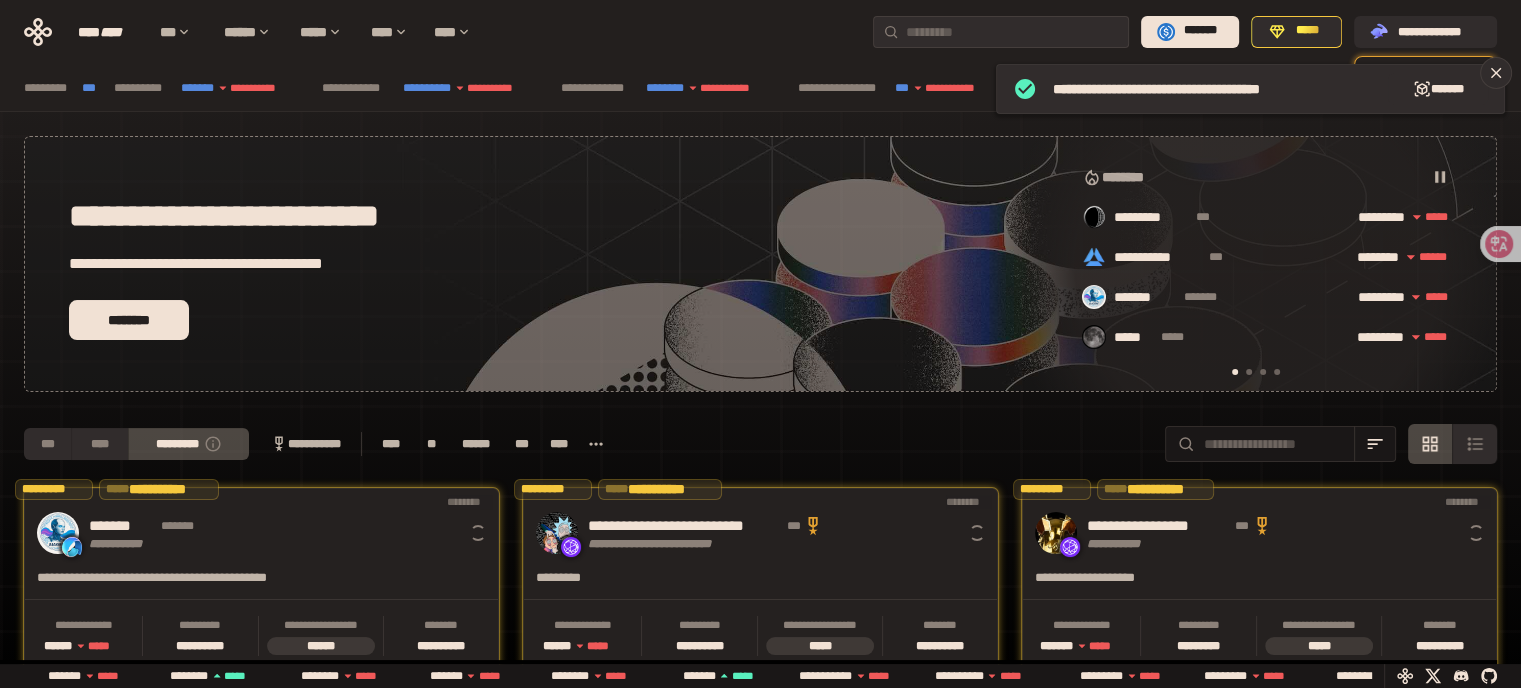 scroll, scrollTop: 0, scrollLeft: 16, axis: horizontal 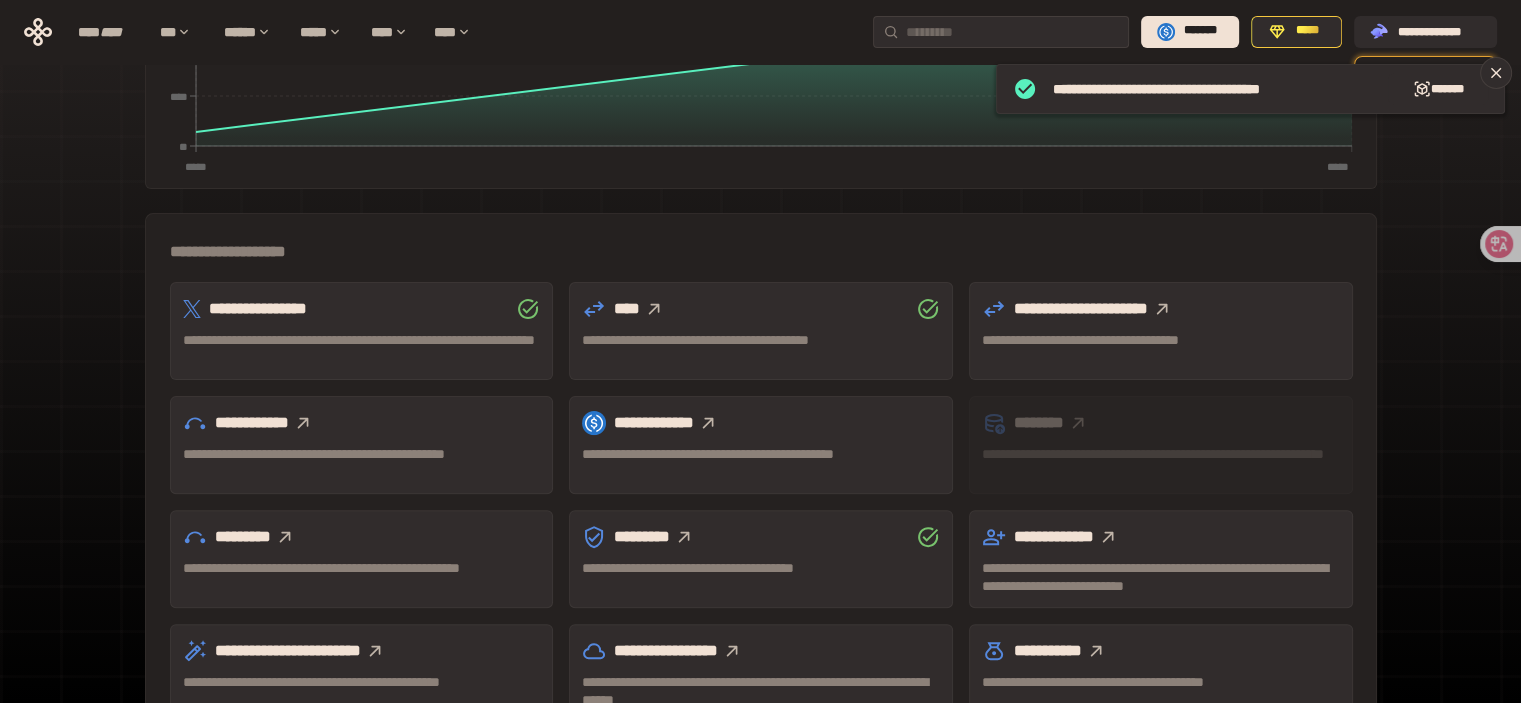 click 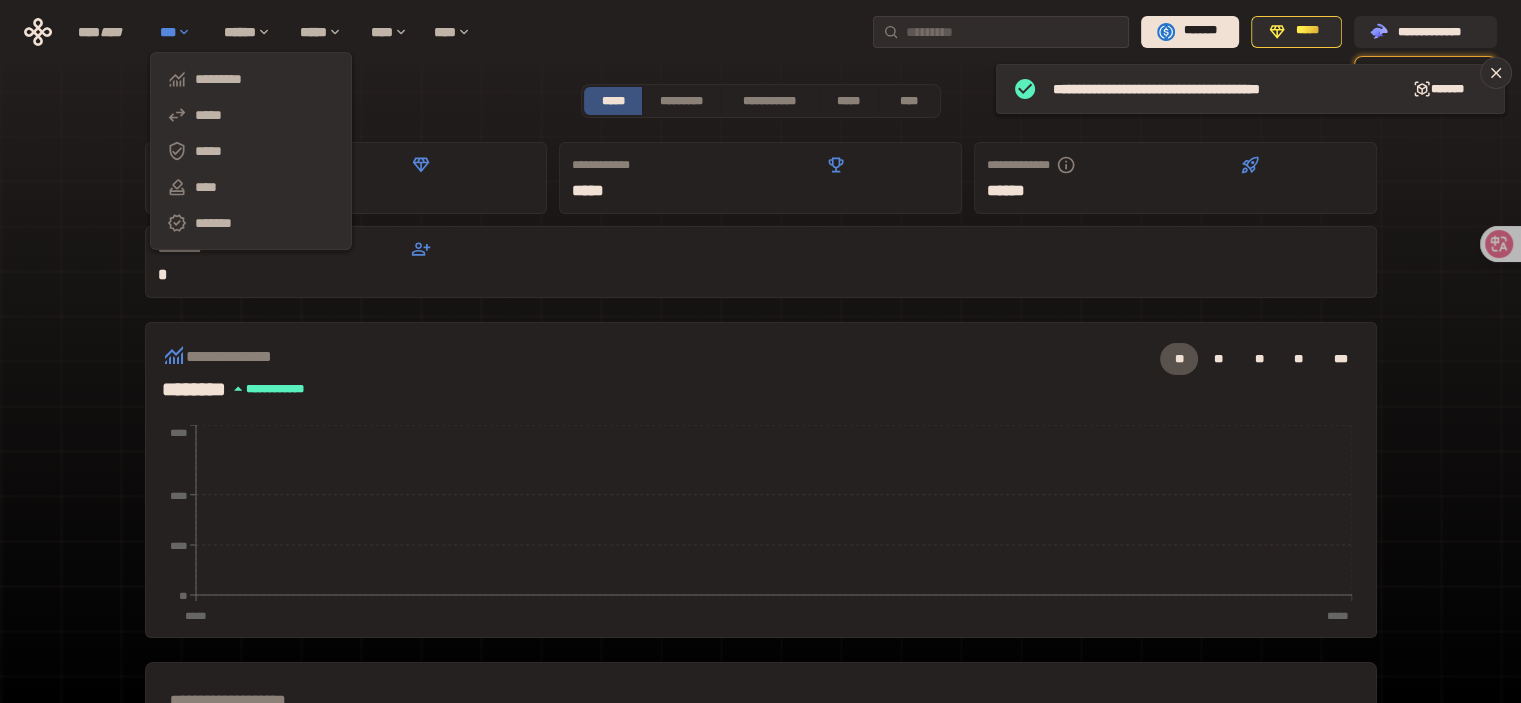 scroll, scrollTop: 533, scrollLeft: 0, axis: vertical 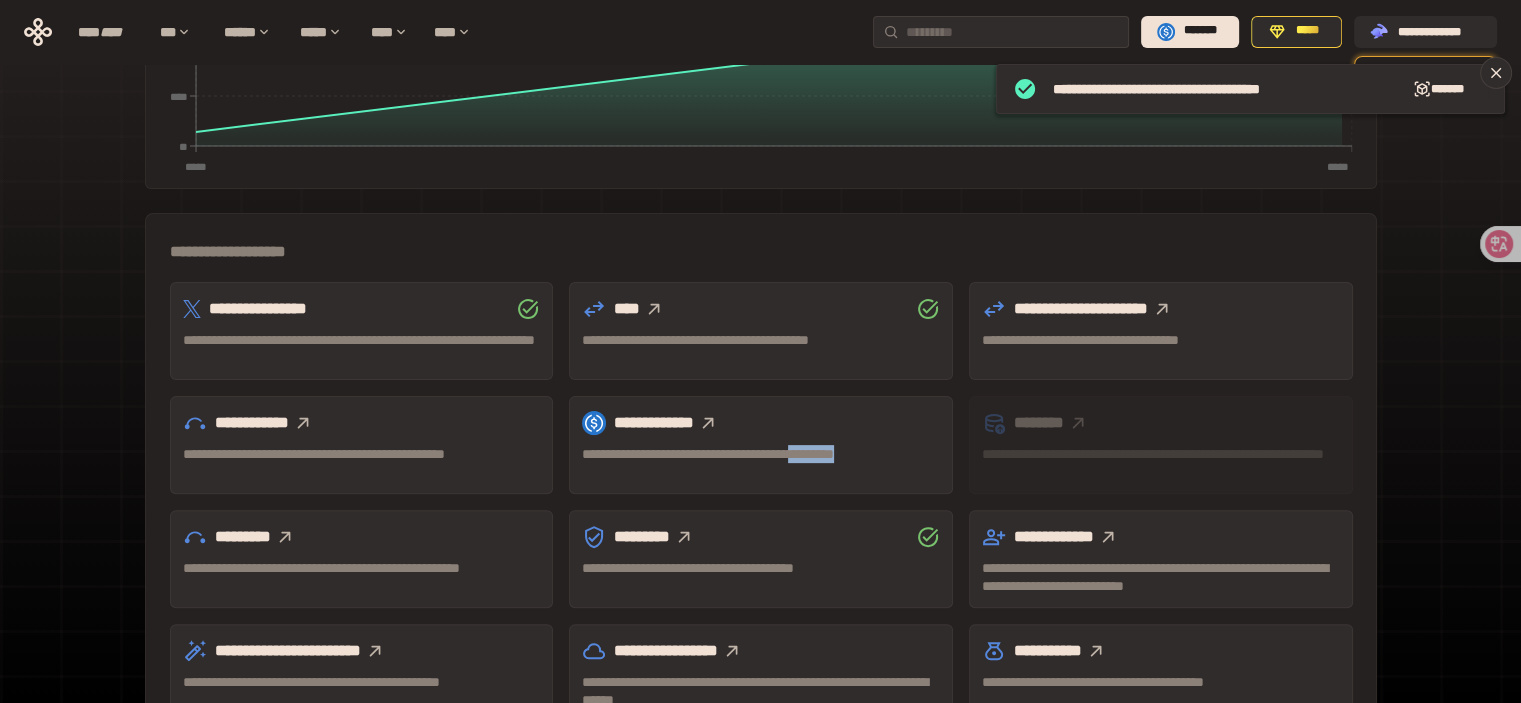 drag, startPoint x: 956, startPoint y: 373, endPoint x: 864, endPoint y: 381, distance: 92.34717 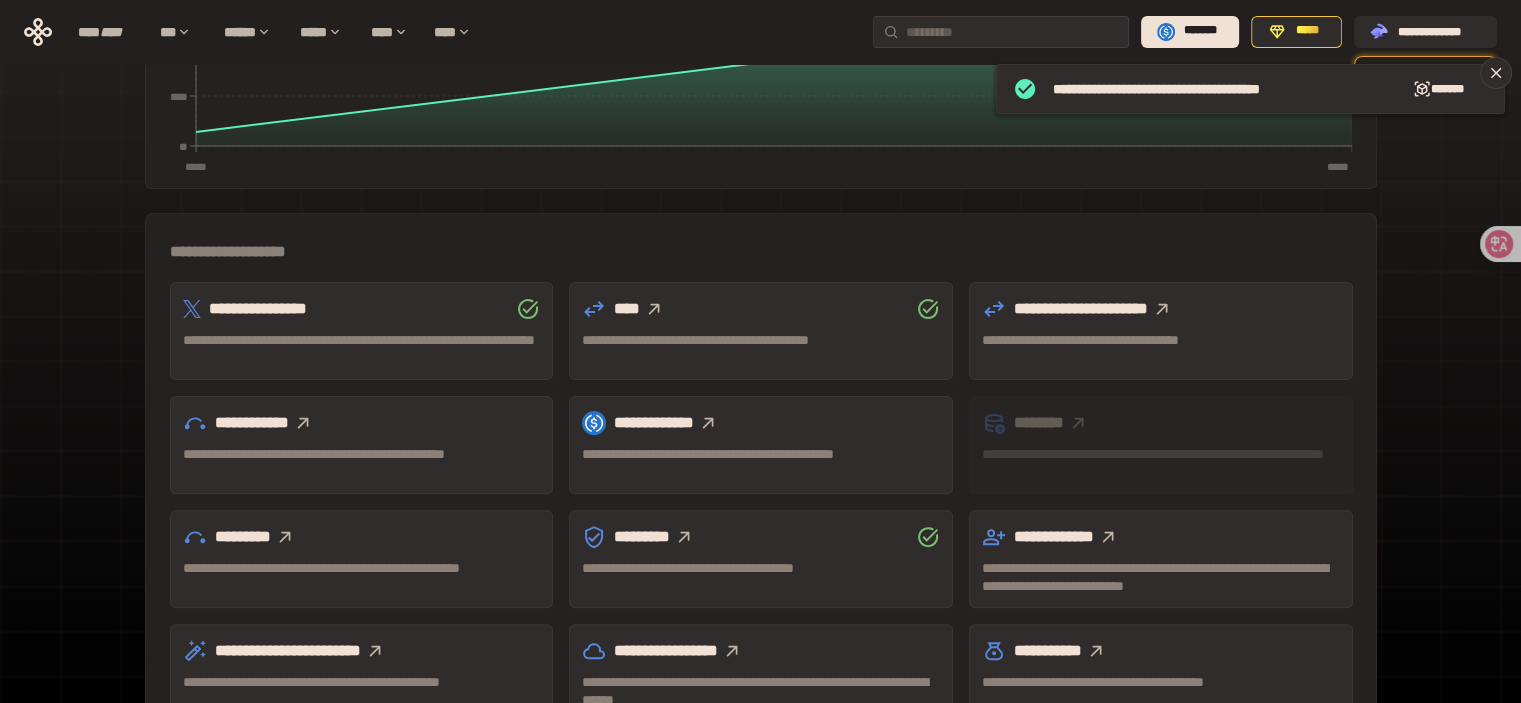 click on "**********" at bounding box center (761, 463) 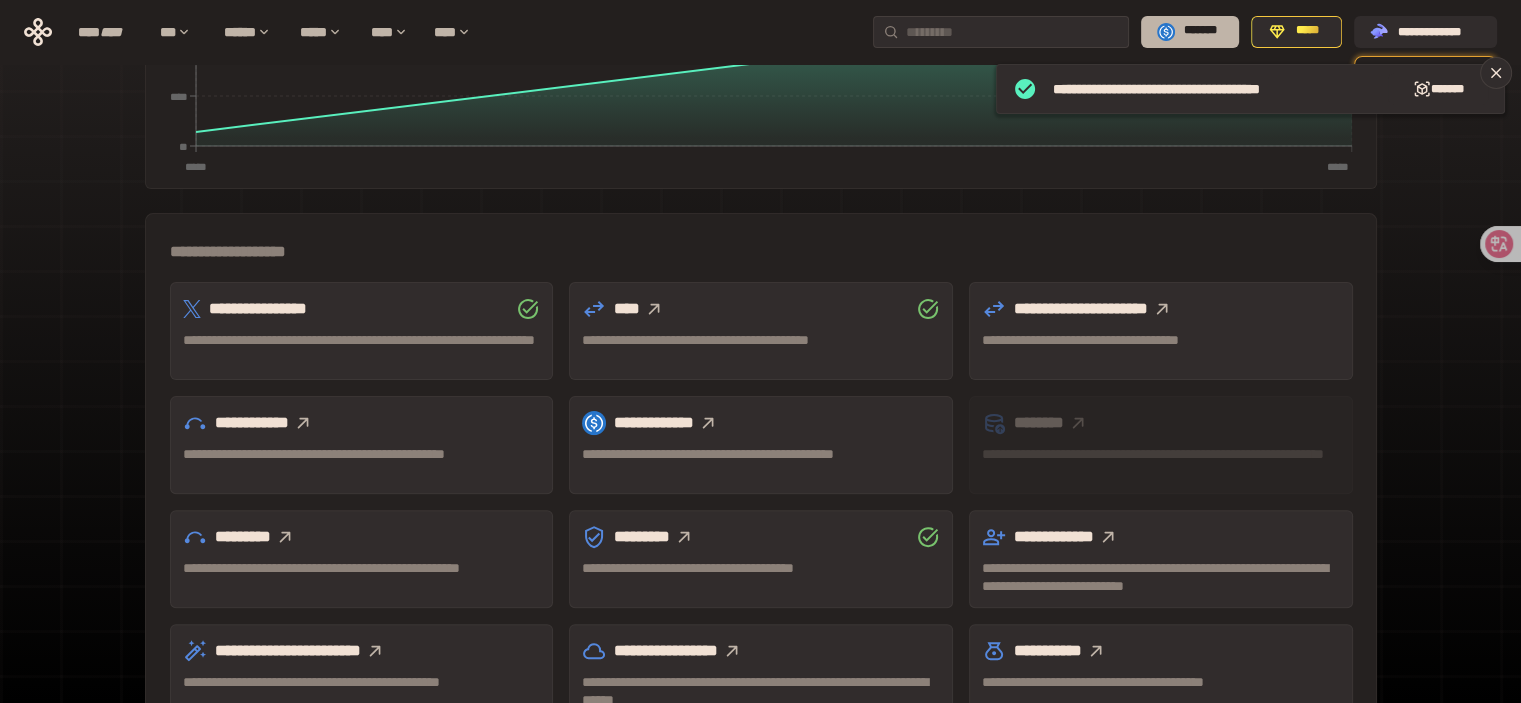 click 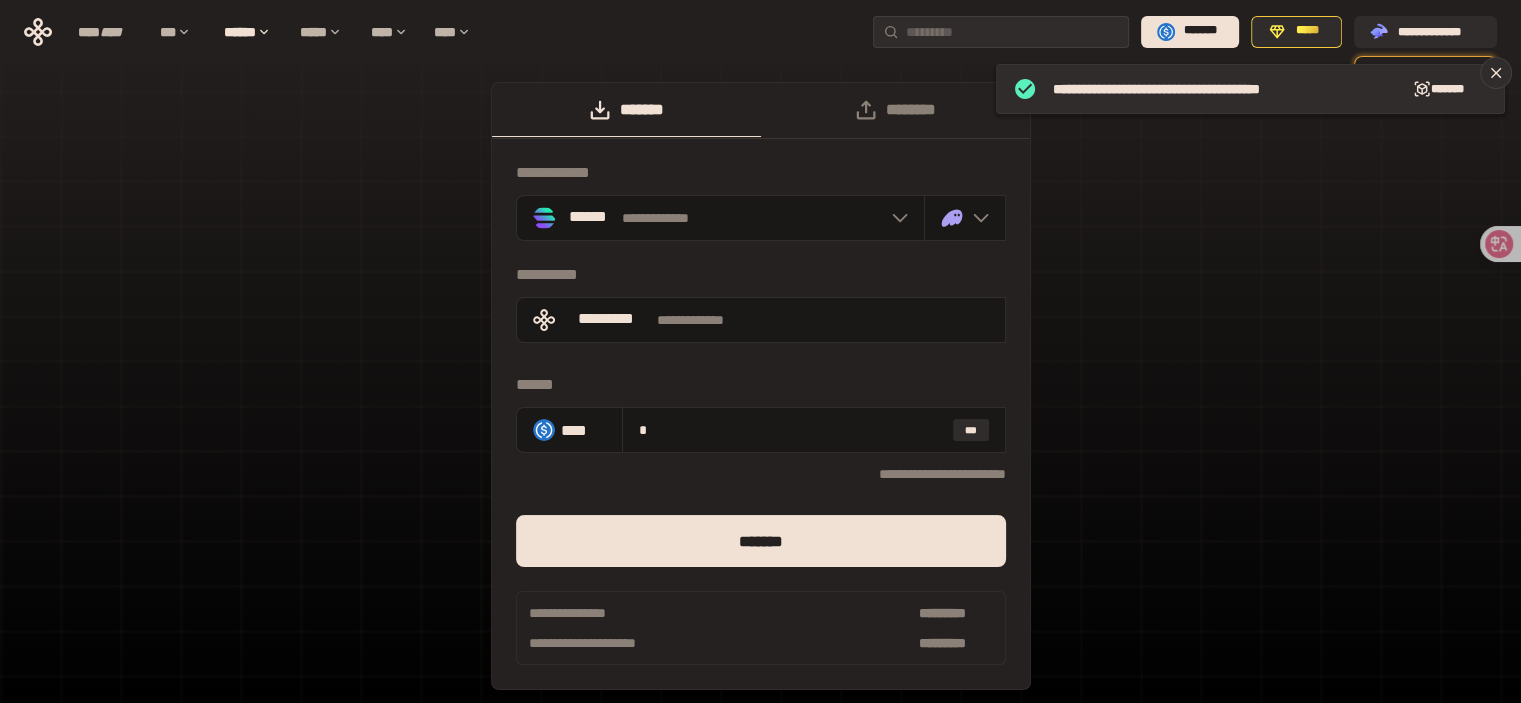scroll, scrollTop: 0, scrollLeft: 0, axis: both 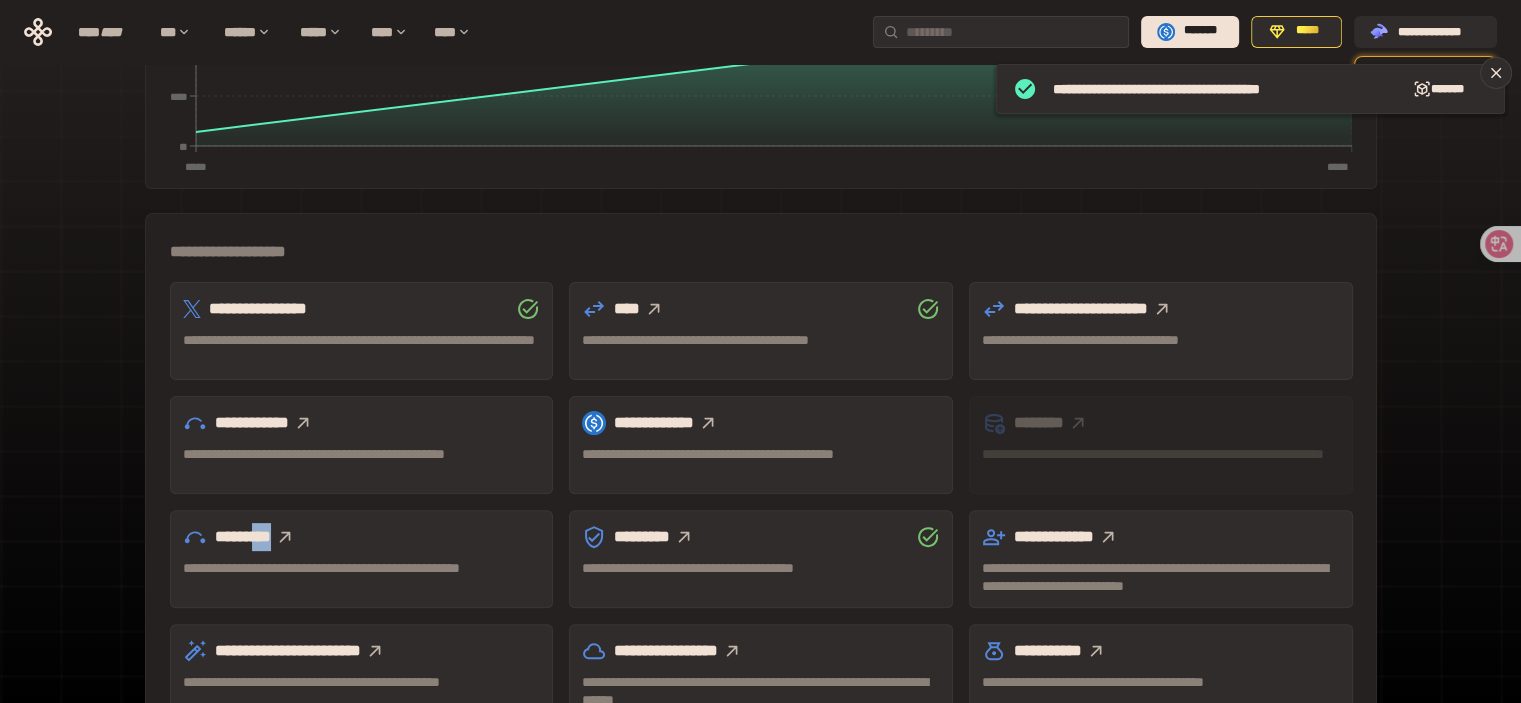 drag, startPoint x: 263, startPoint y: 453, endPoint x: 298, endPoint y: 447, distance: 35.510563 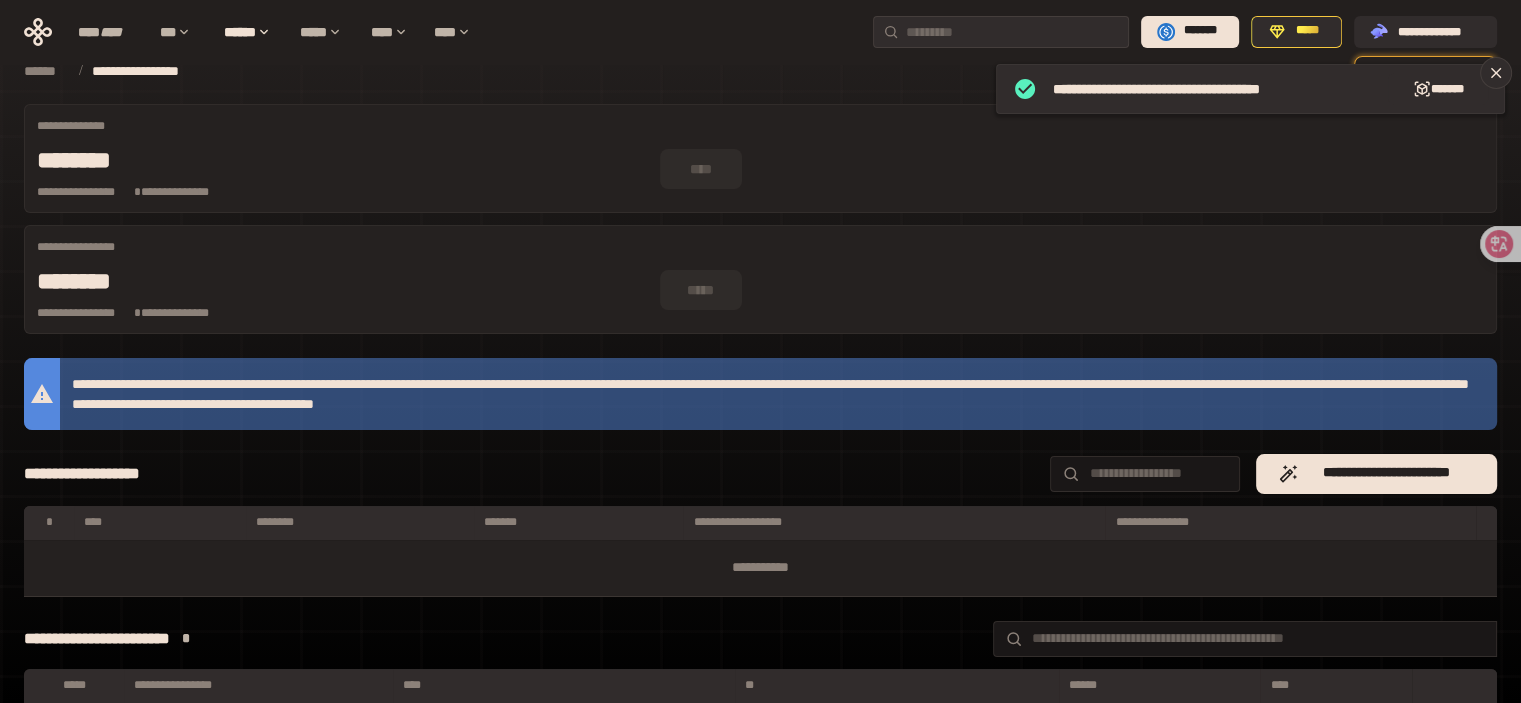 scroll, scrollTop: 0, scrollLeft: 0, axis: both 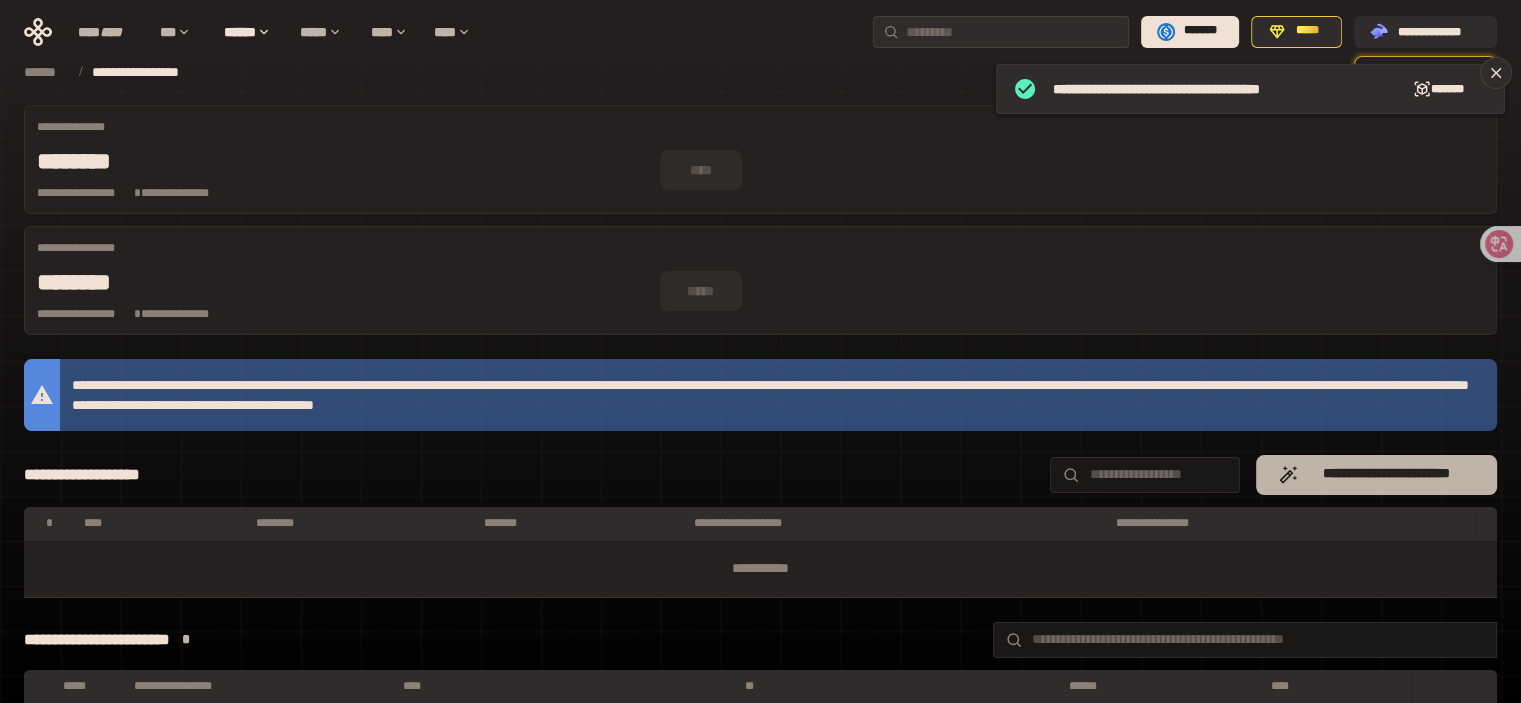 click on "**********" at bounding box center (1386, 474) 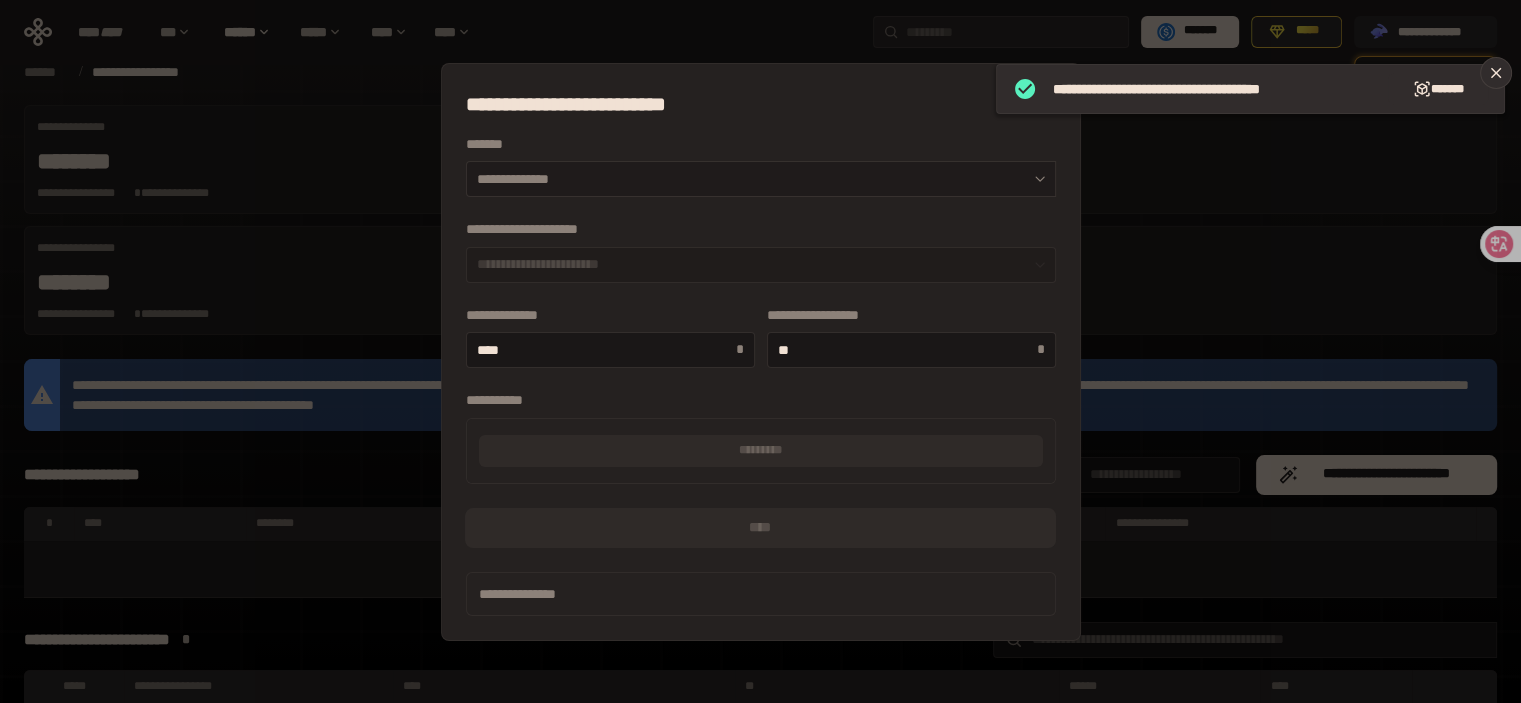 click on "**********" at bounding box center [761, 179] 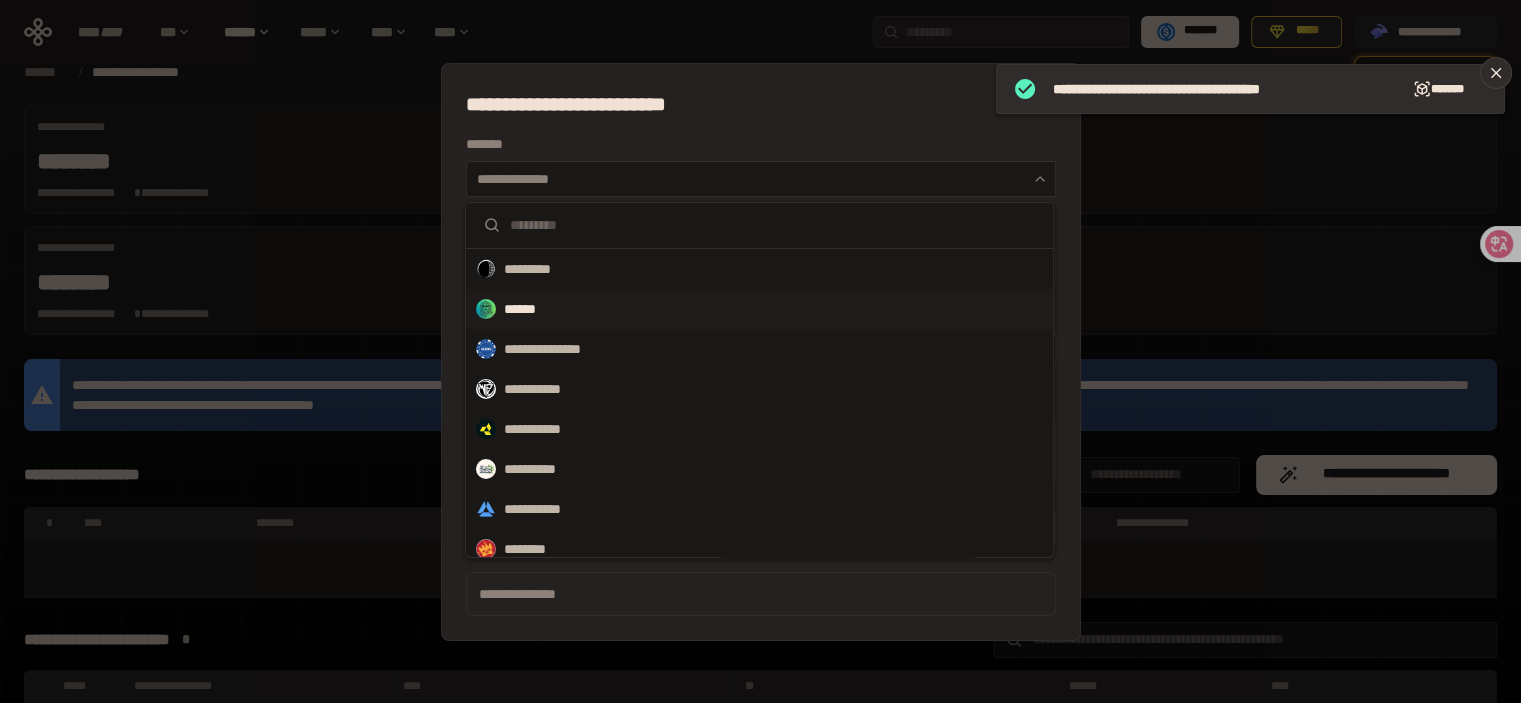 click on "******" at bounding box center (759, 309) 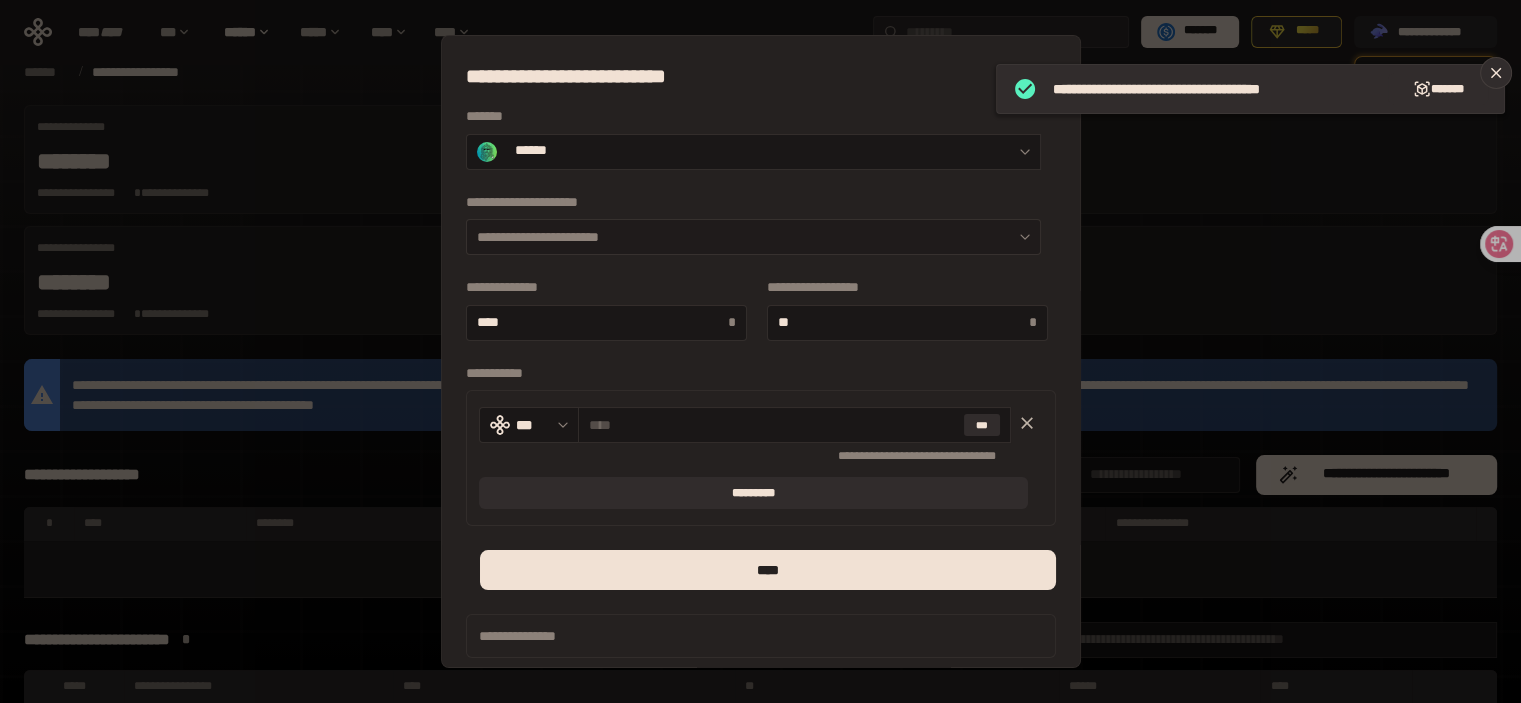 click on "**********" at bounding box center [753, 237] 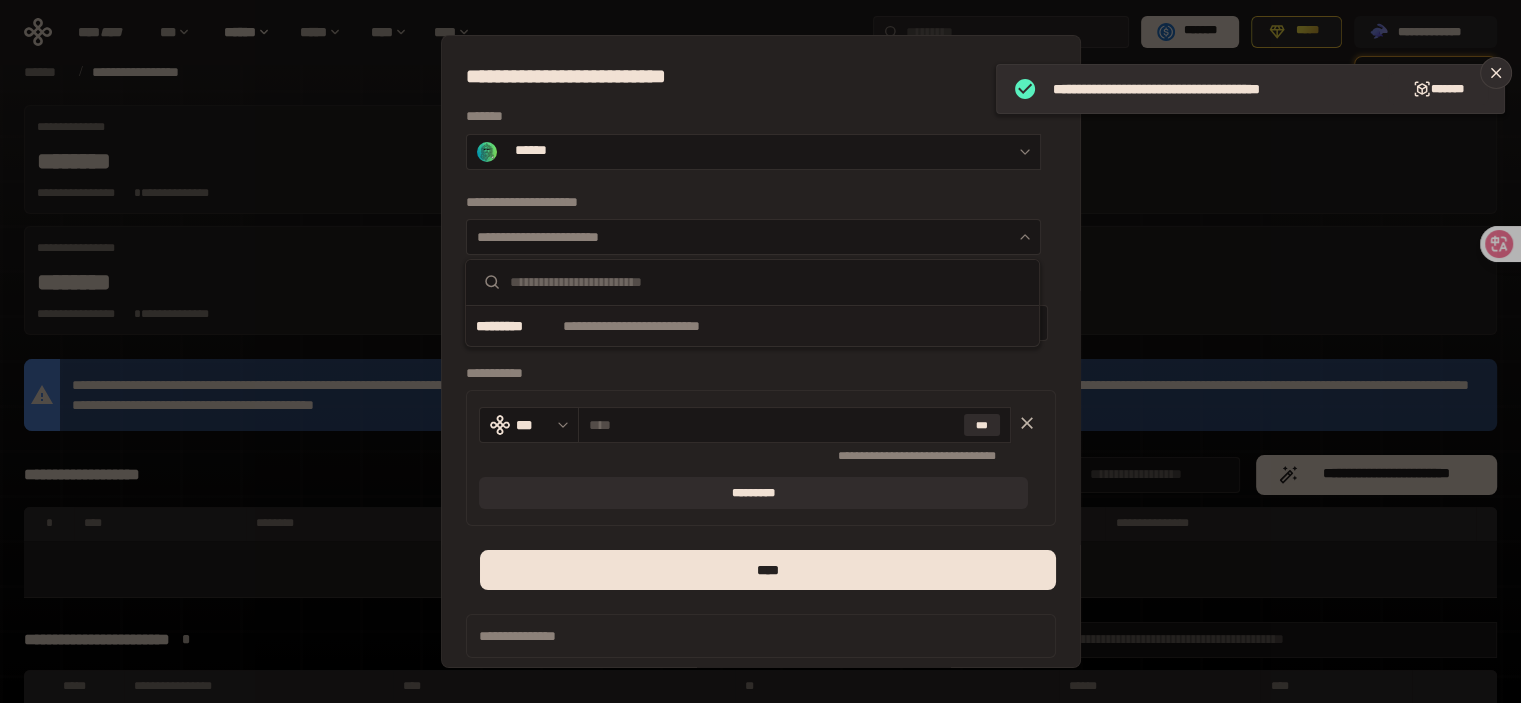 click on "**********" at bounding box center (752, 326) 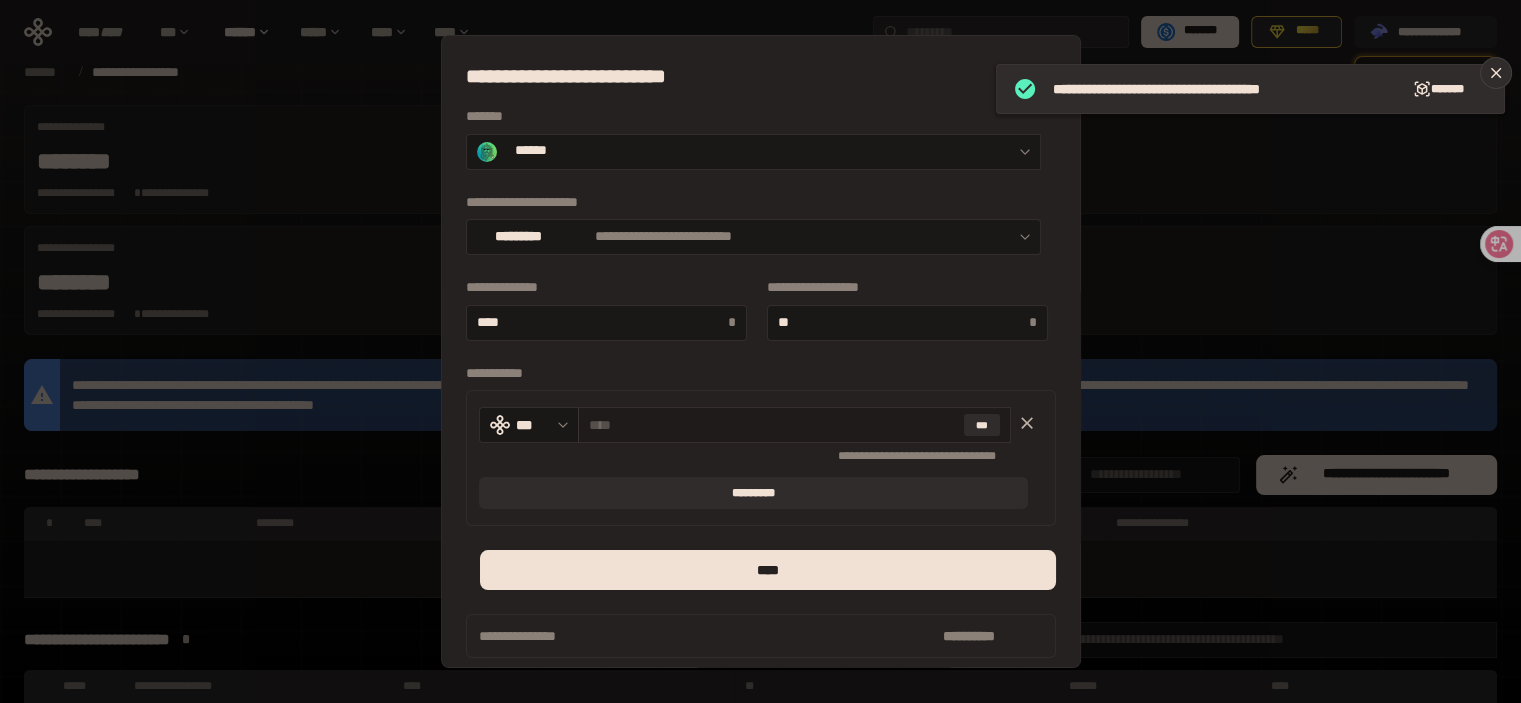 scroll, scrollTop: 13, scrollLeft: 0, axis: vertical 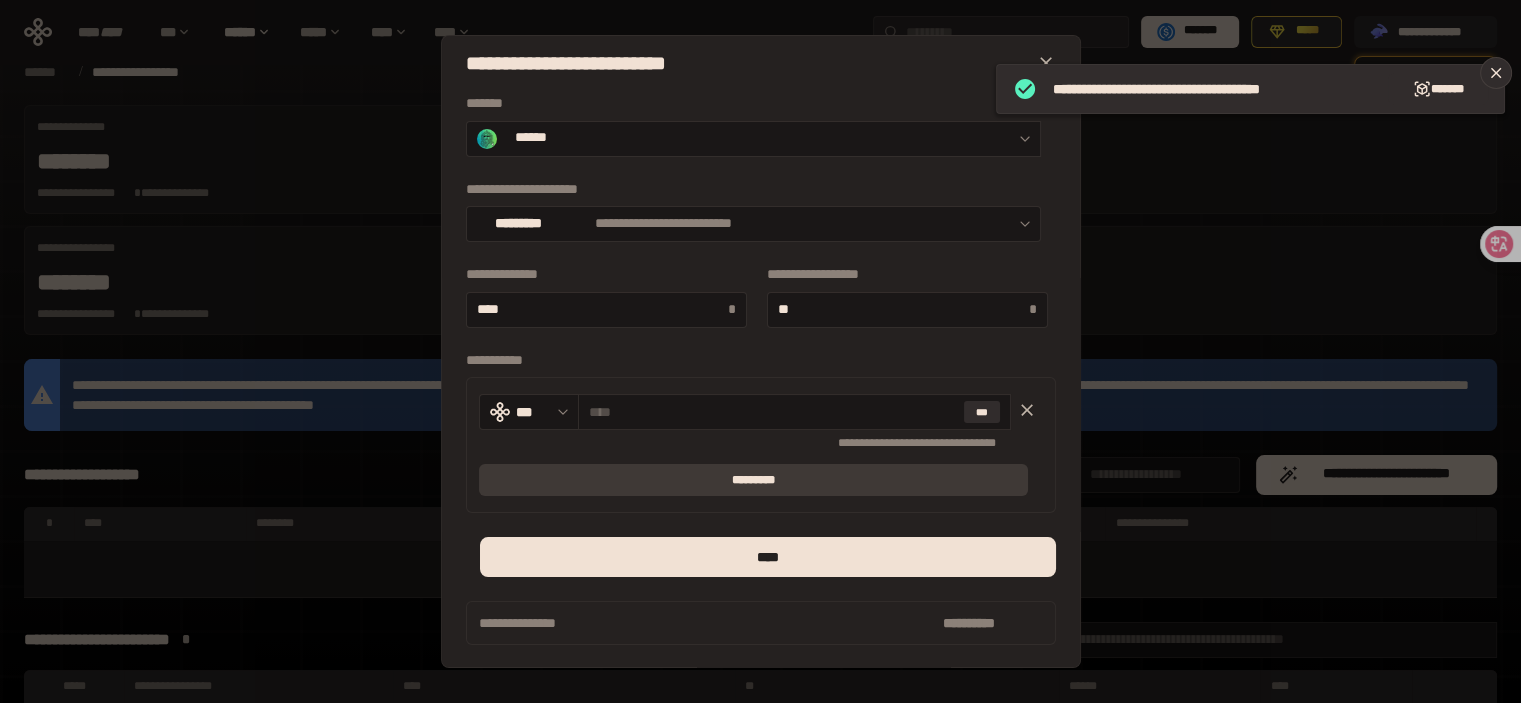 click on "*********" at bounding box center [754, 480] 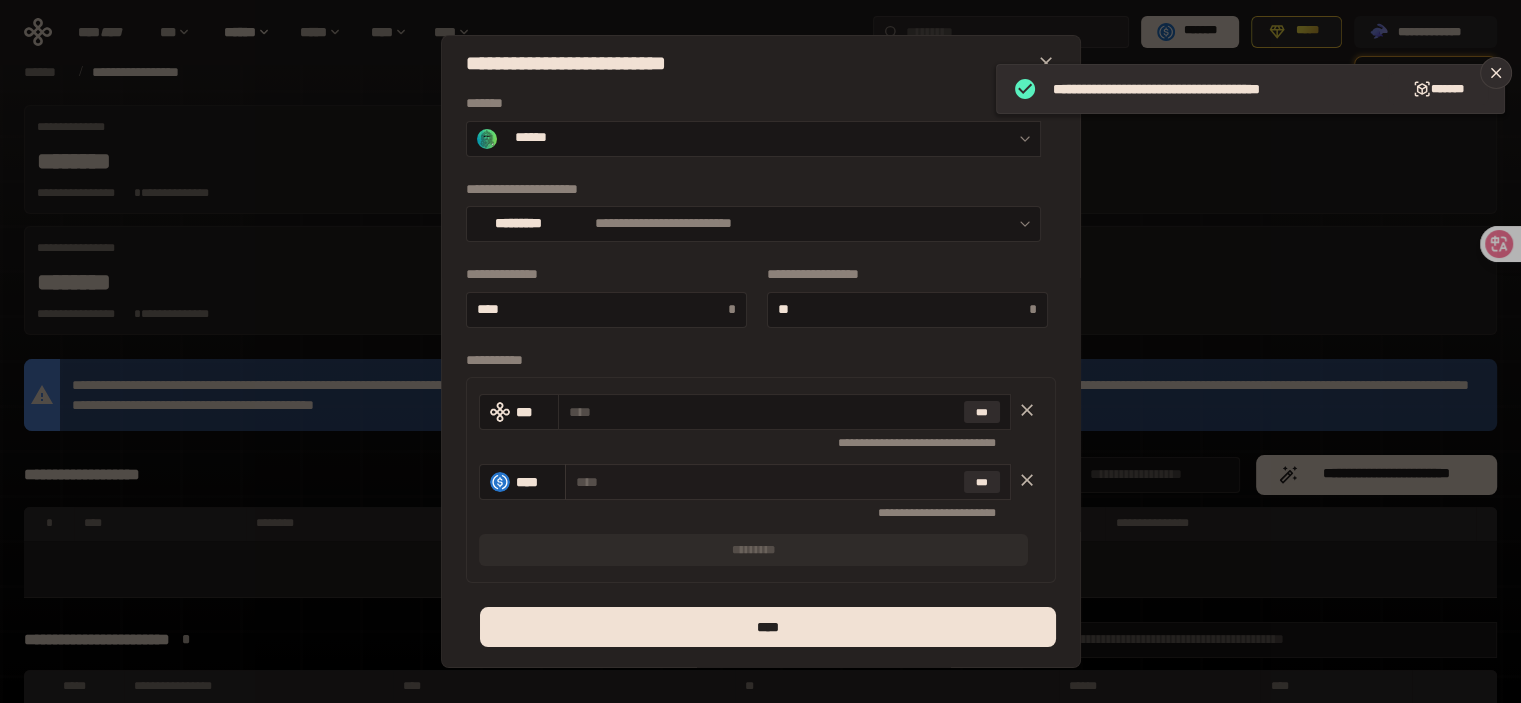 click on "***" at bounding box center (787, 482) 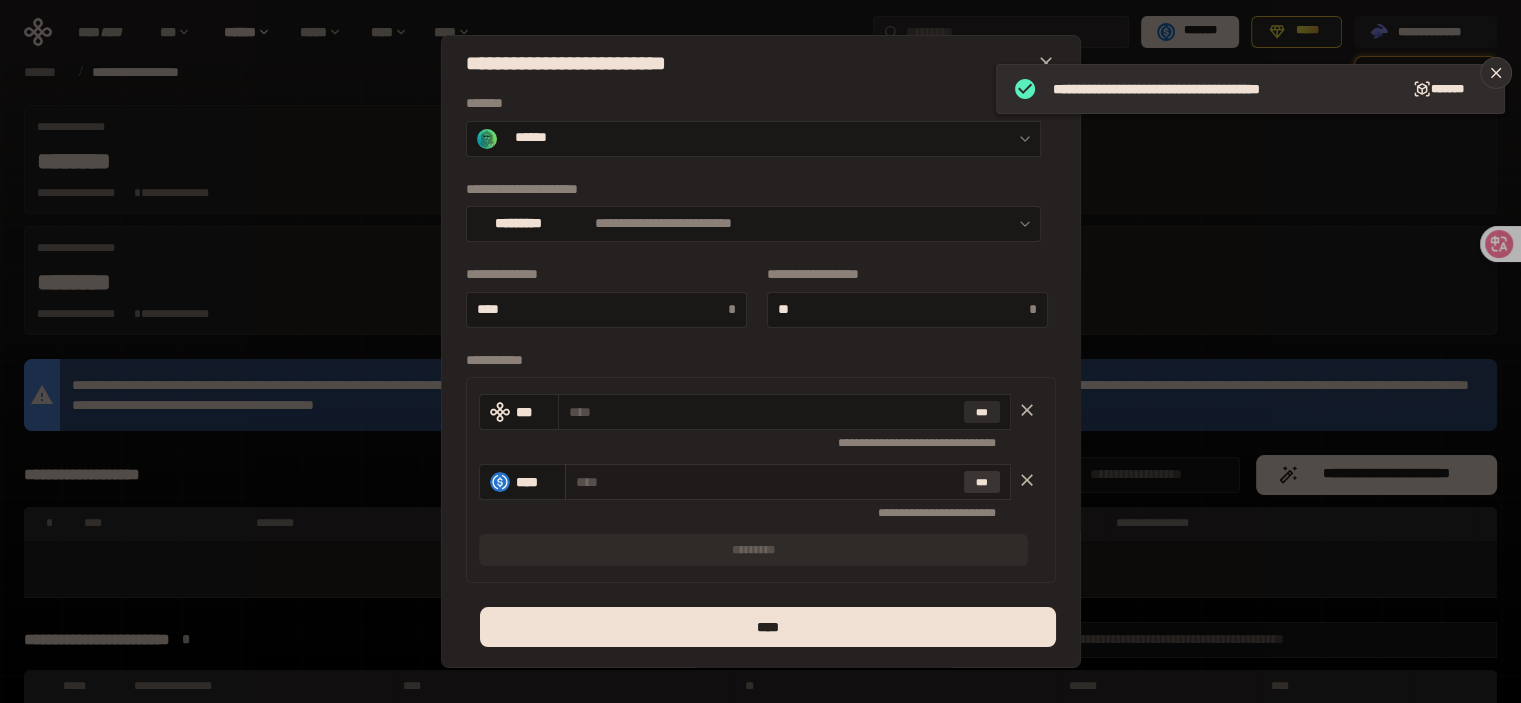 click on "***" at bounding box center (982, 482) 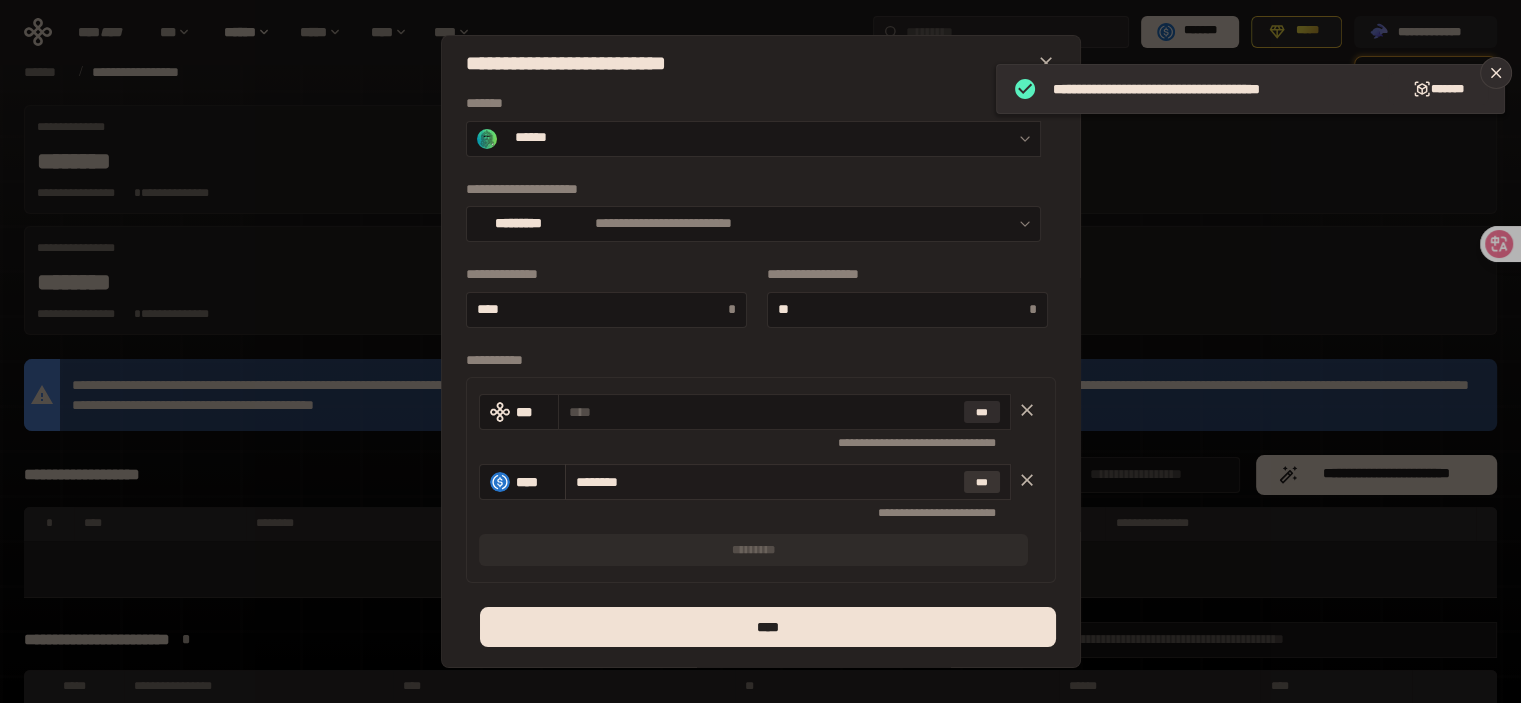 type on "********" 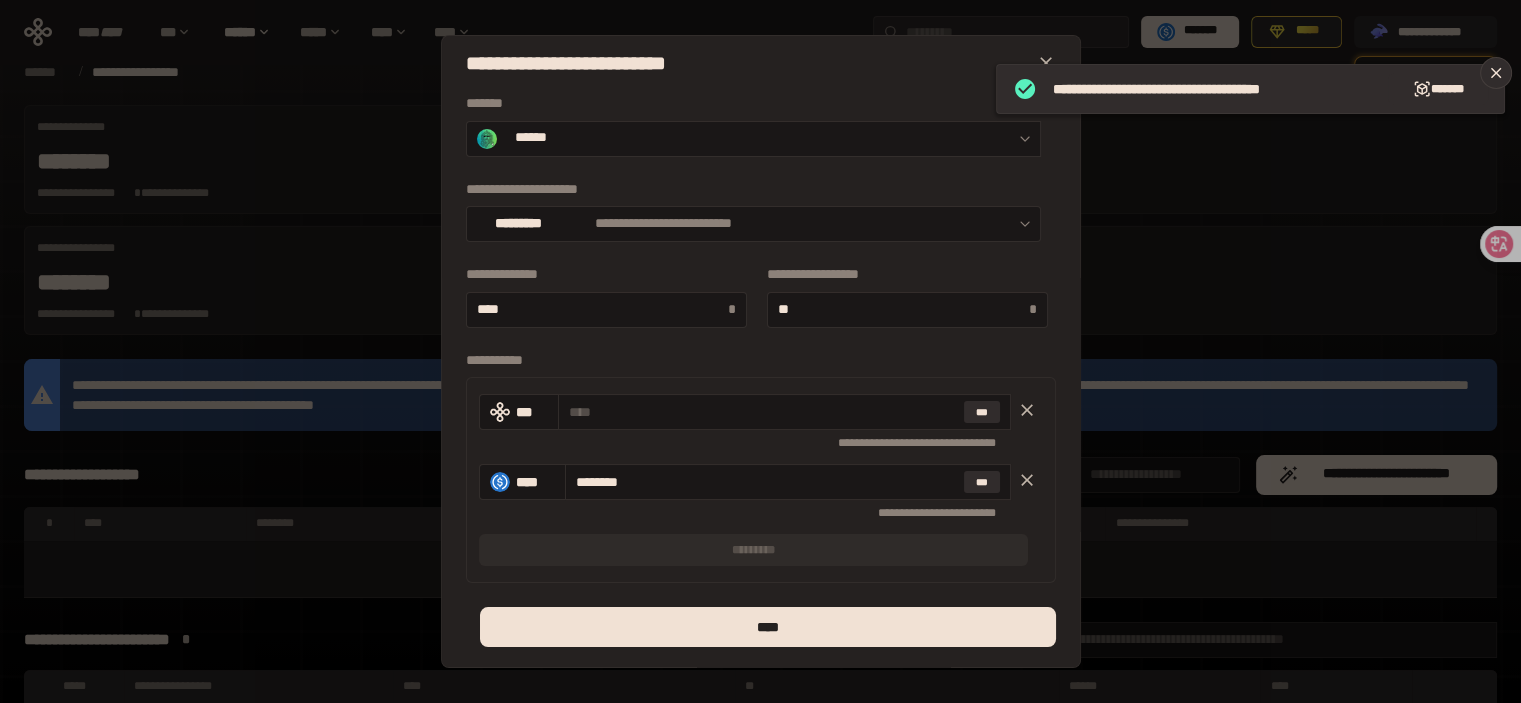 click 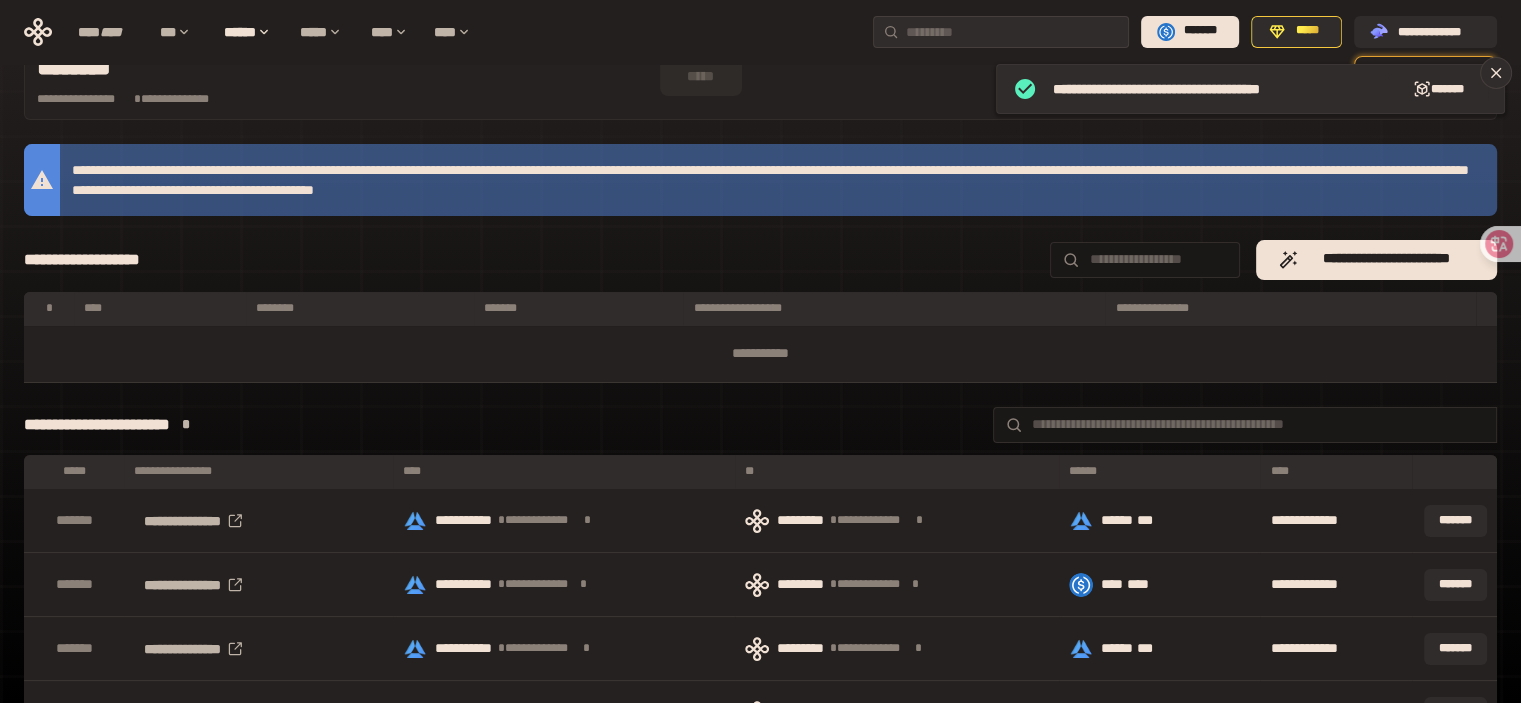 scroll, scrollTop: 220, scrollLeft: 0, axis: vertical 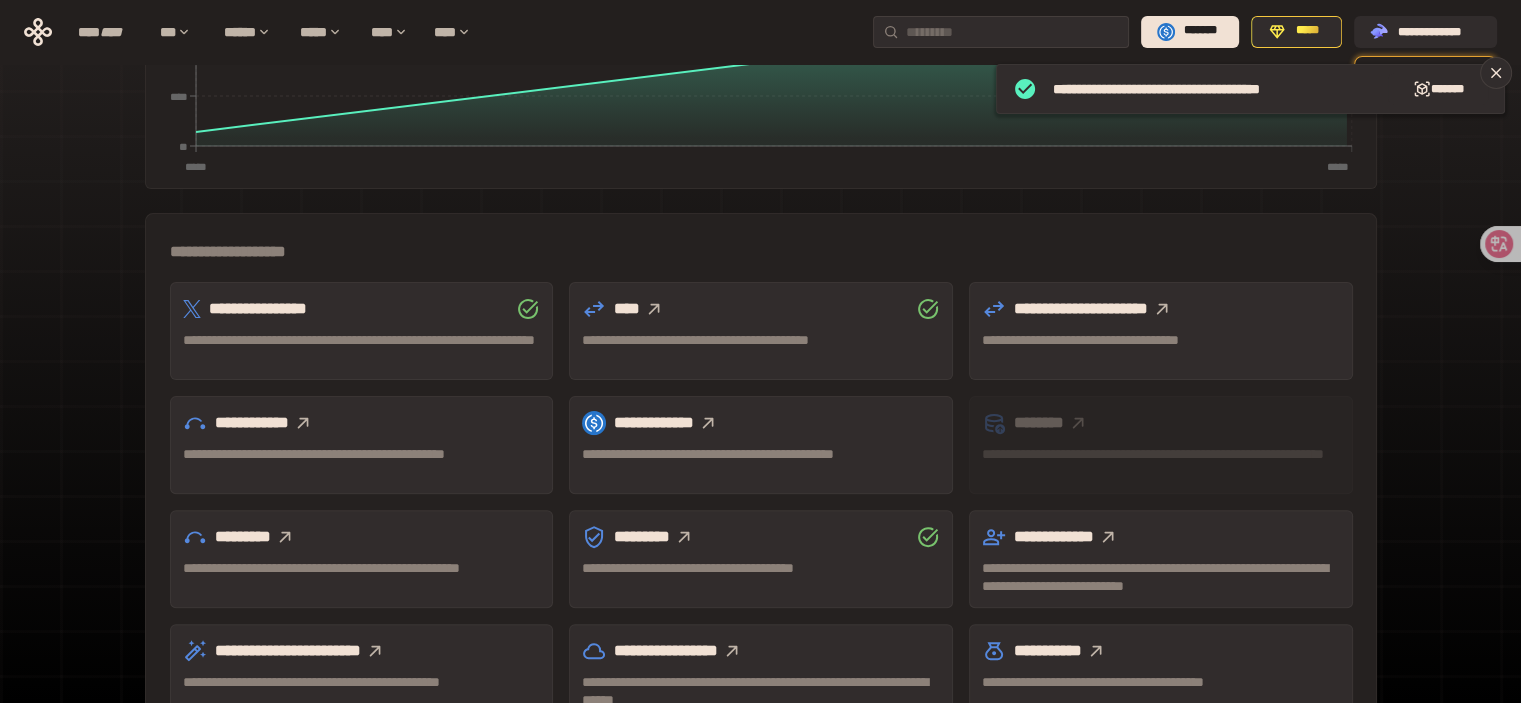 click at bounding box center (708, 423) 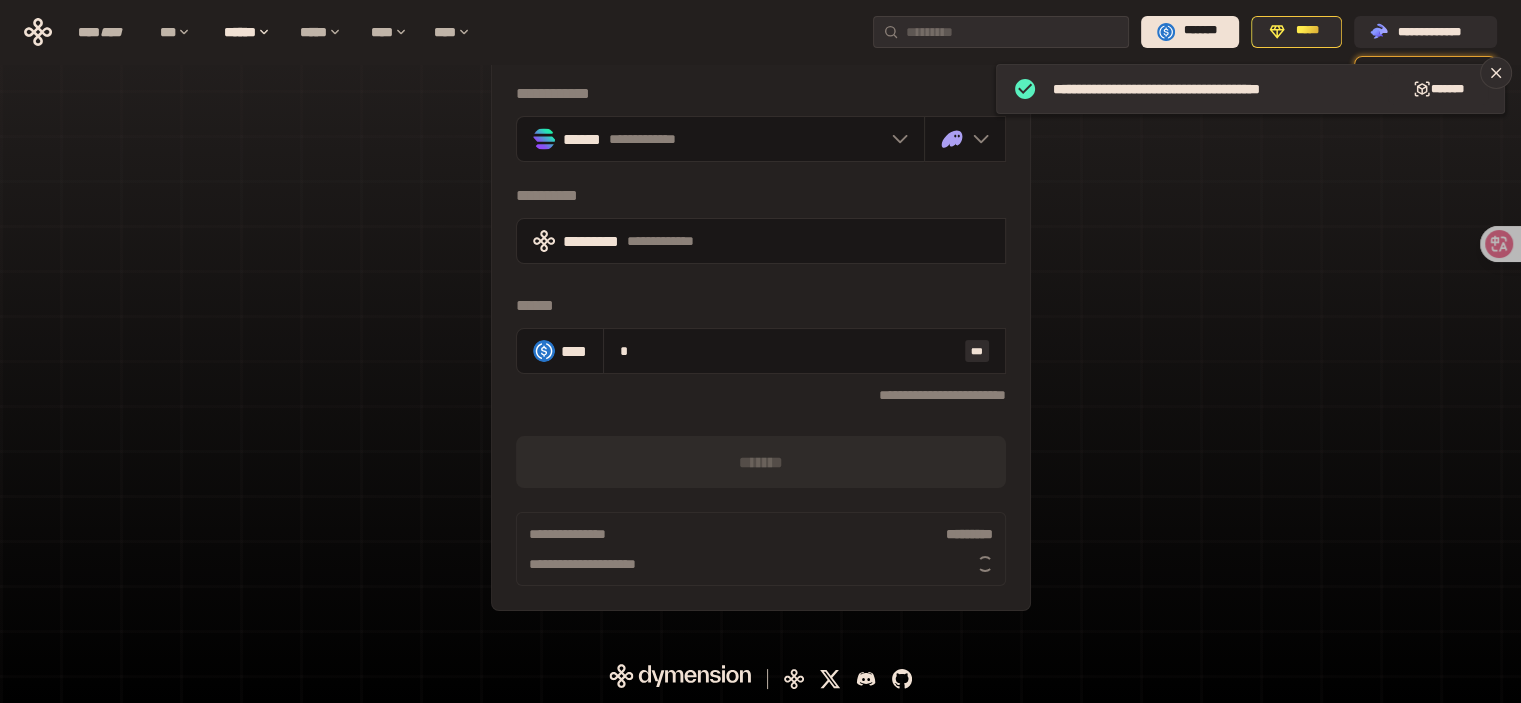 scroll, scrollTop: 84, scrollLeft: 0, axis: vertical 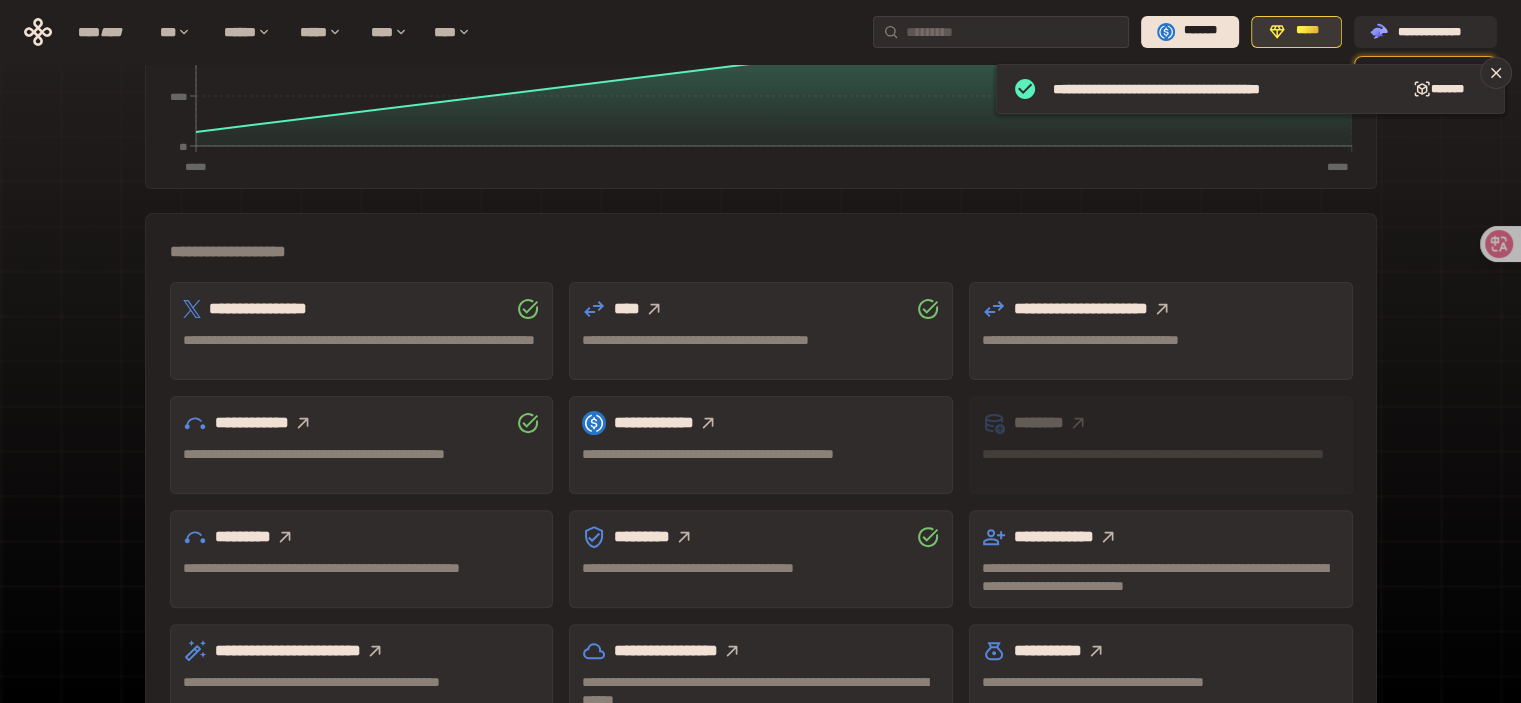 click on "*****" at bounding box center (1296, 32) 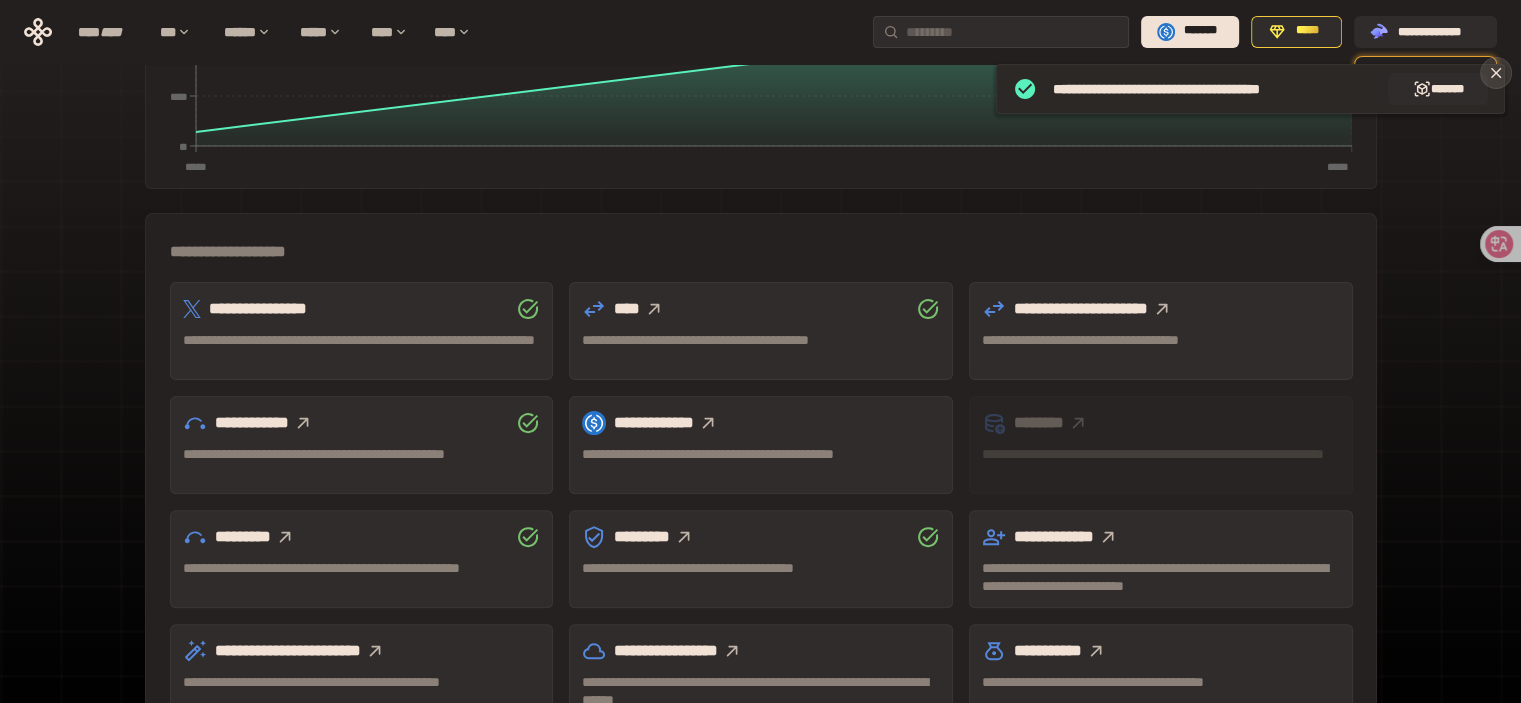 click 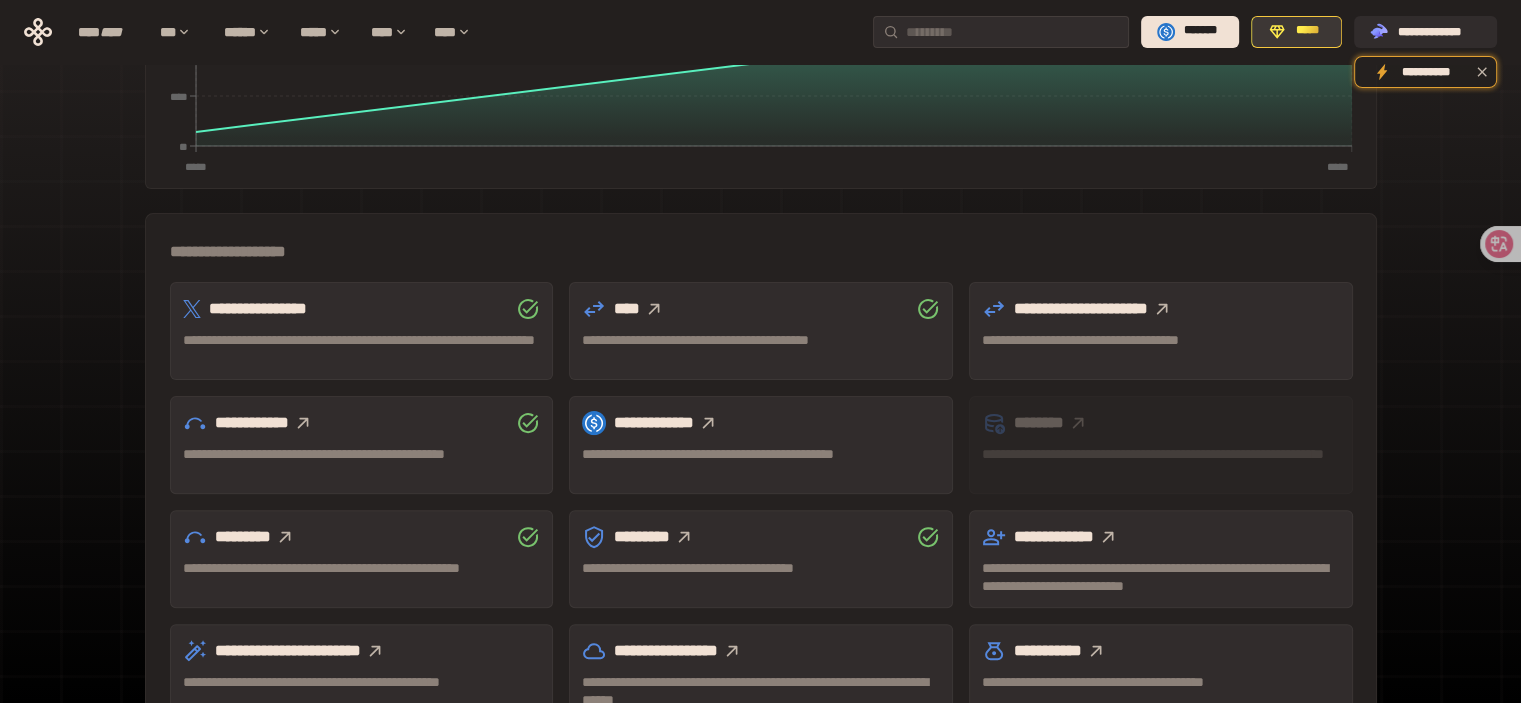 click 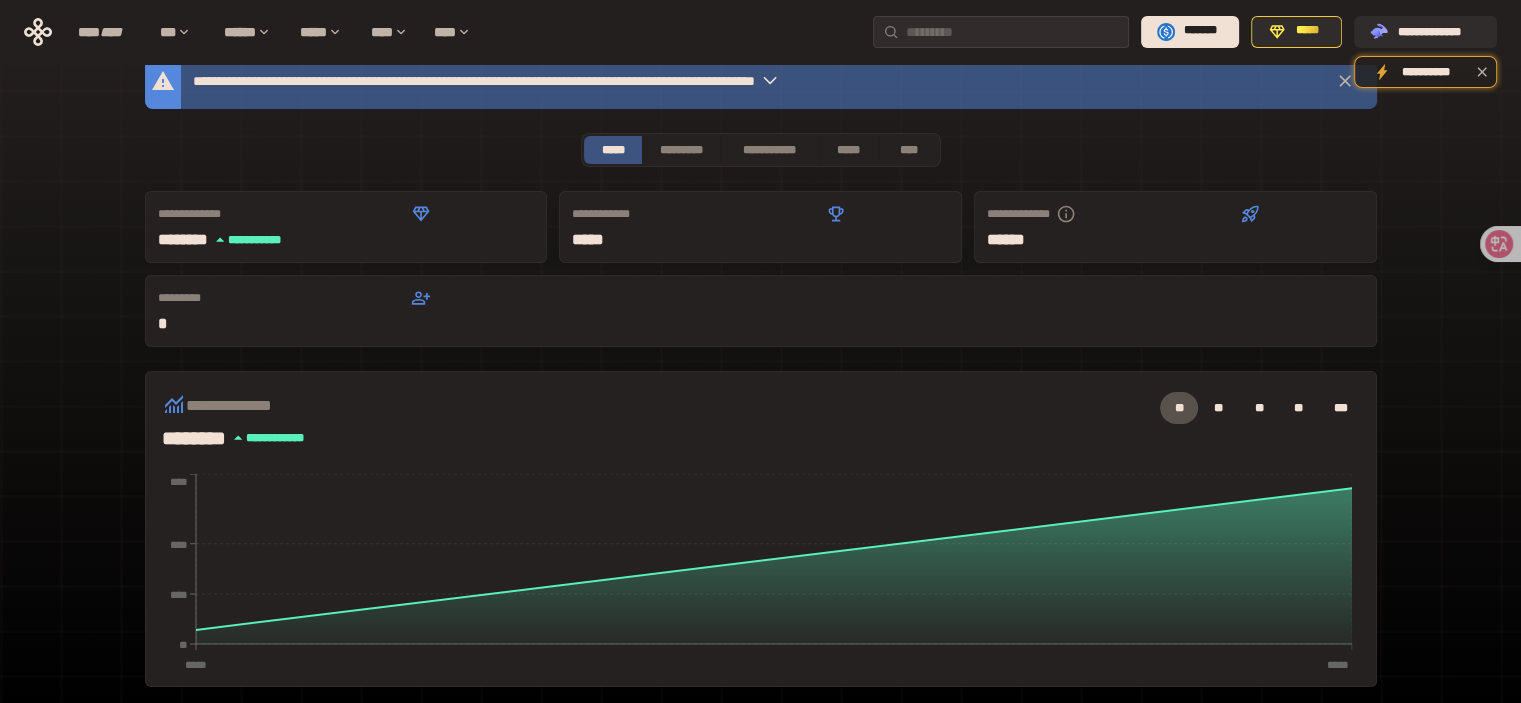 scroll, scrollTop: 0, scrollLeft: 0, axis: both 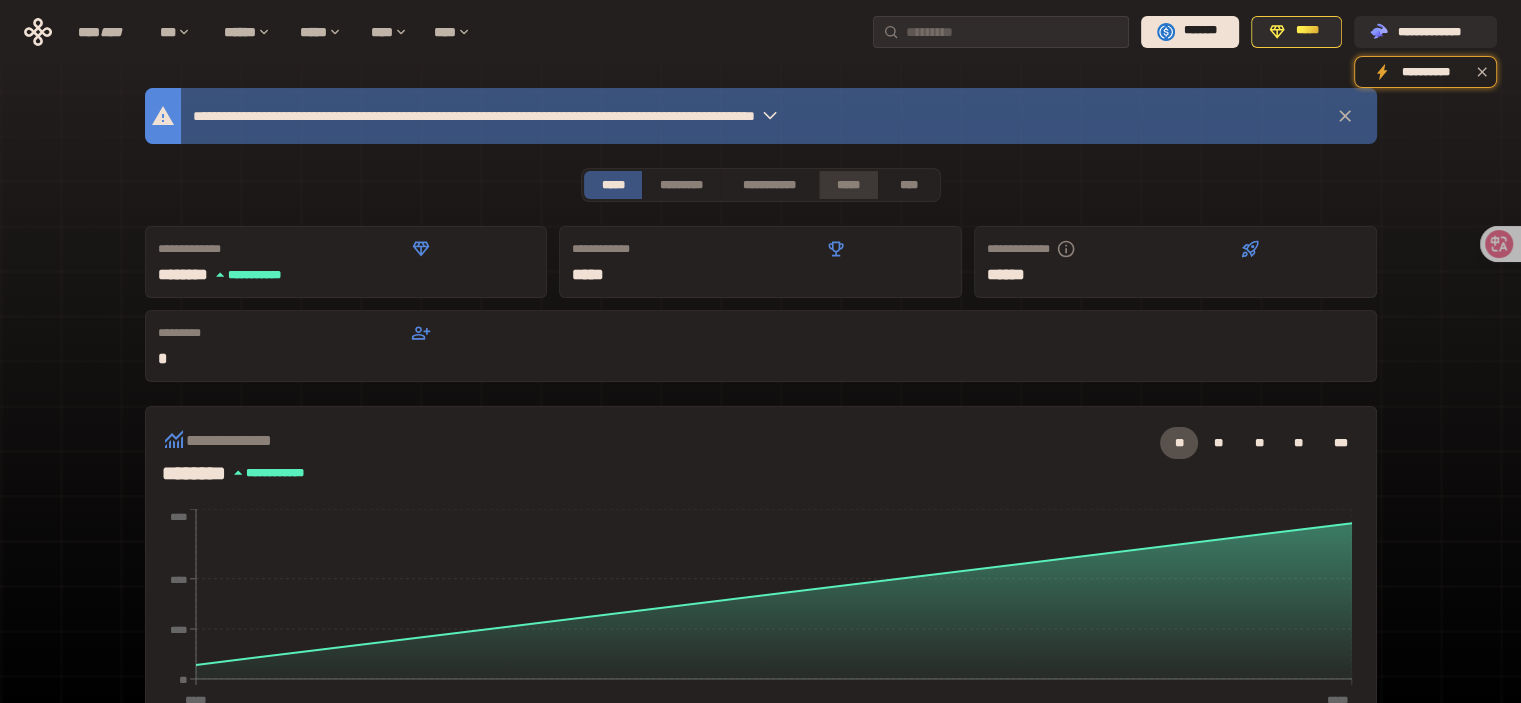 click on "*****" at bounding box center (849, 185) 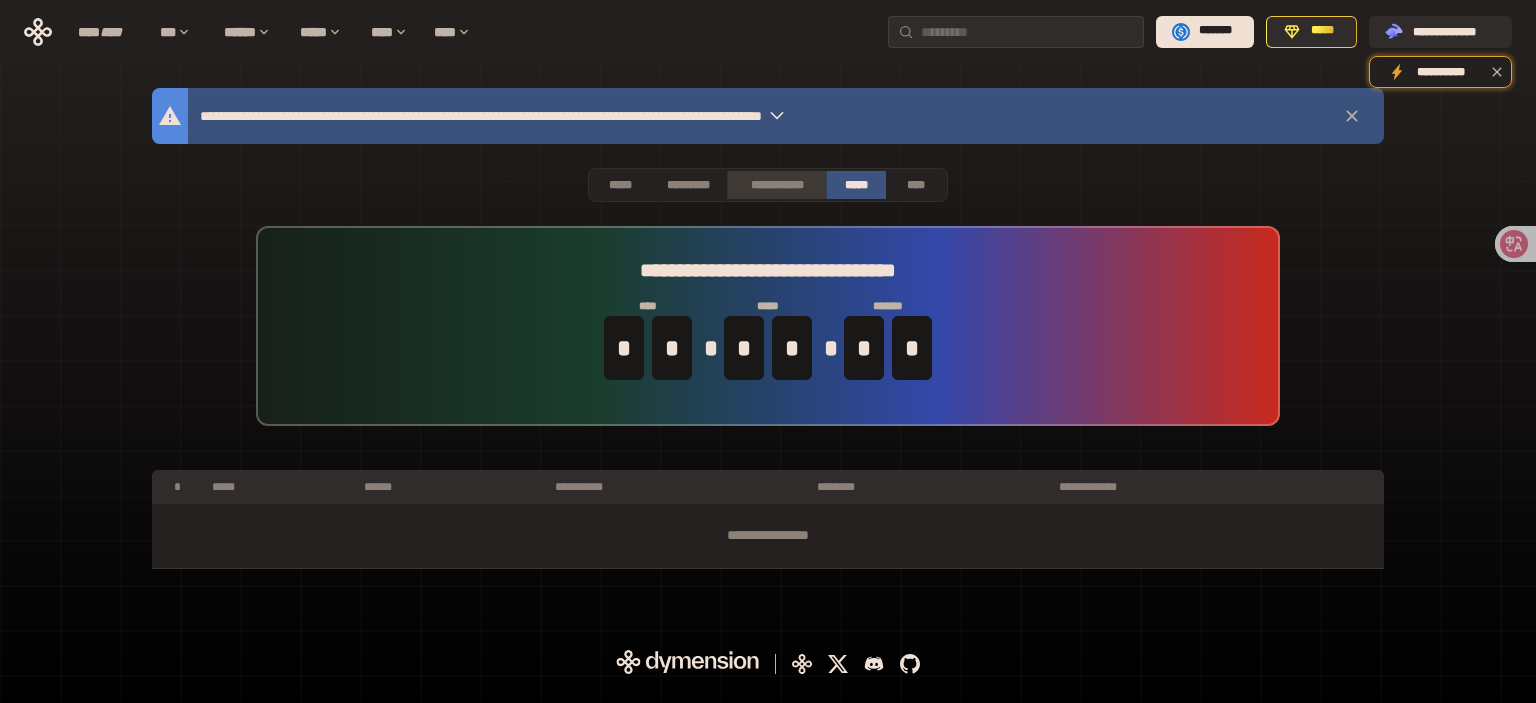 click on "**********" at bounding box center (776, 185) 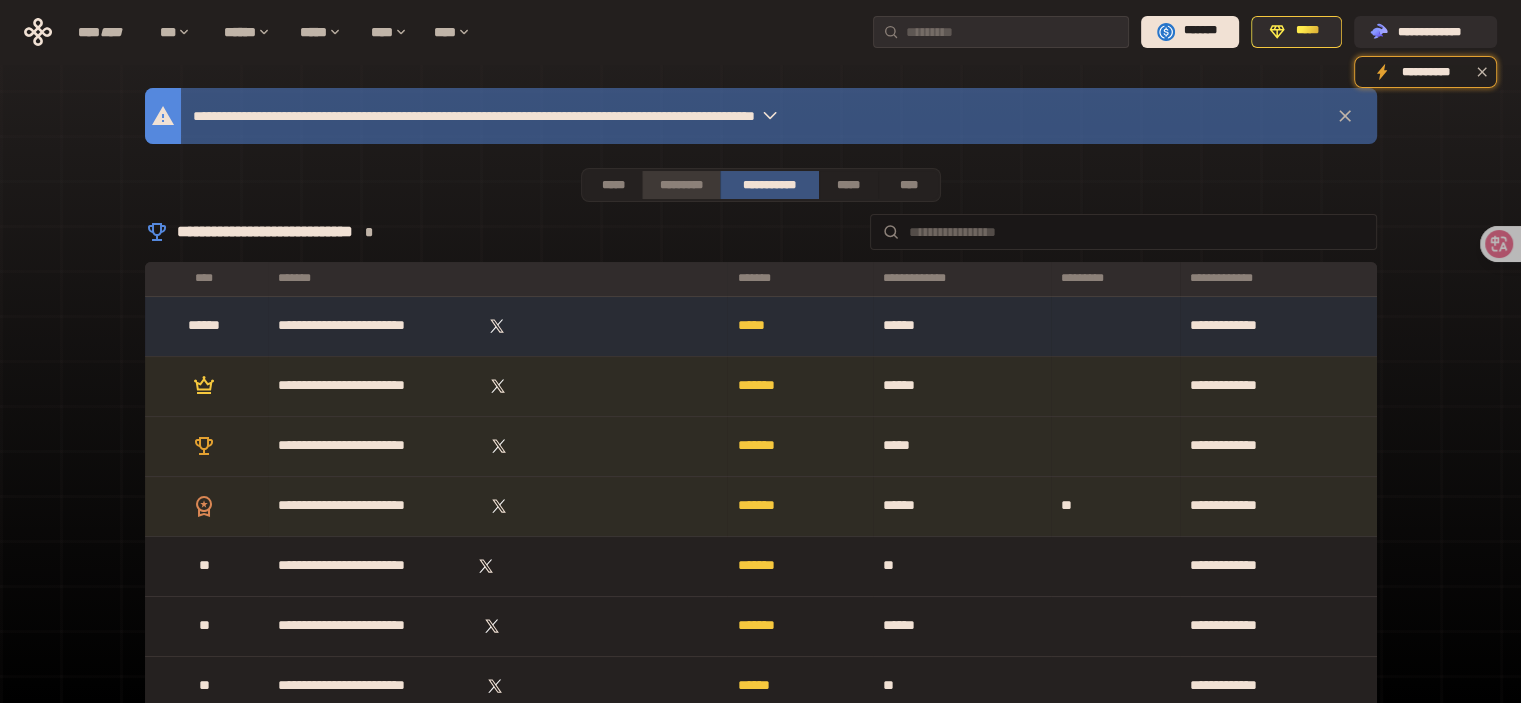 click on "*********" at bounding box center (680, 185) 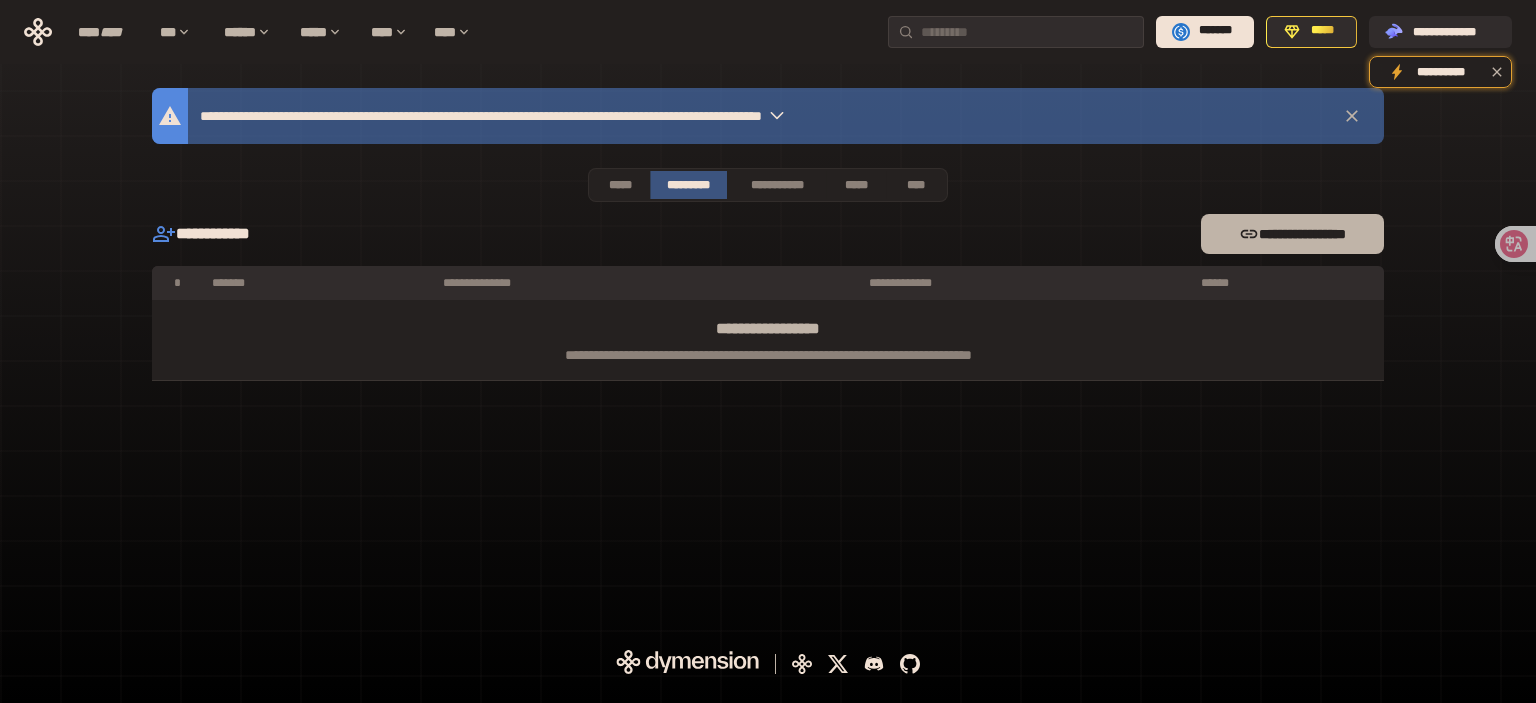 click on "**********" at bounding box center [1292, 234] 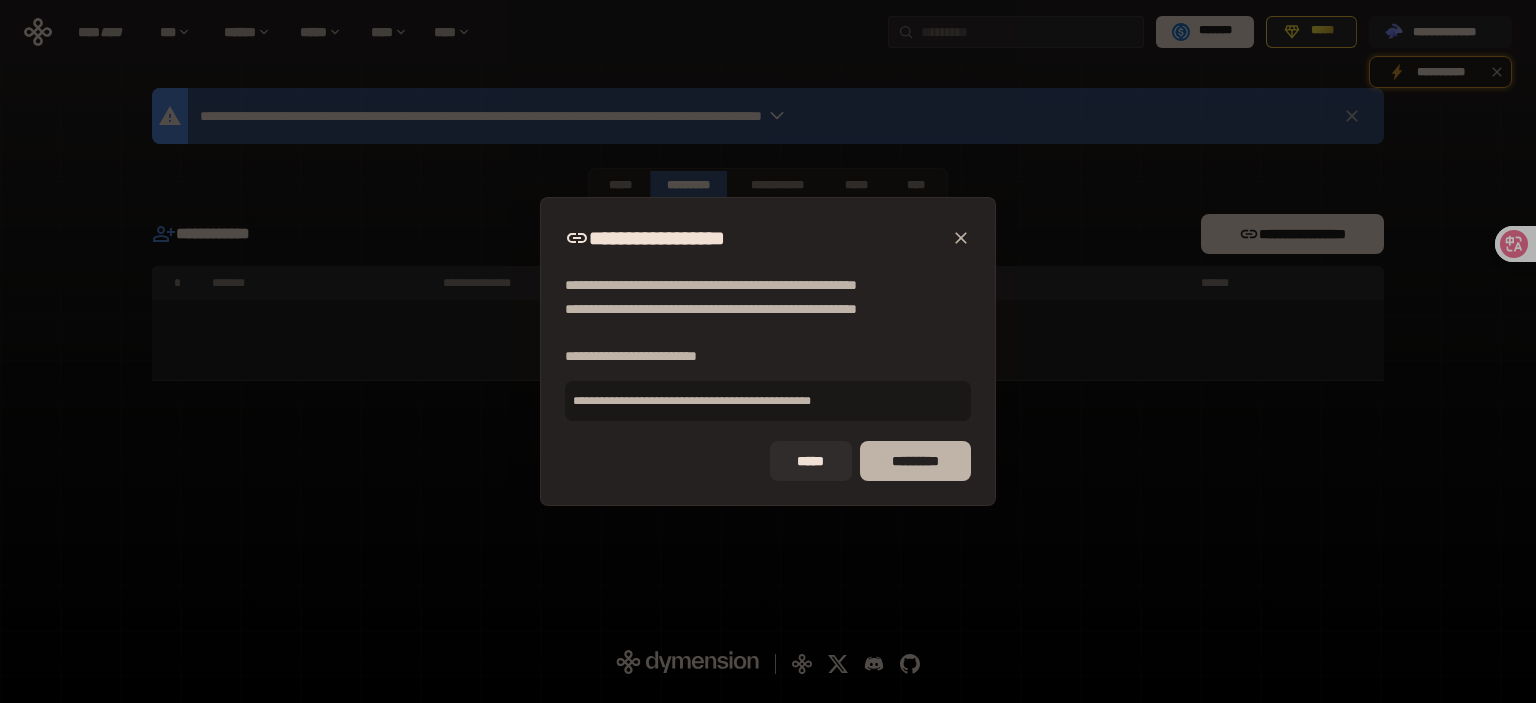 click on "*********" at bounding box center (915, 461) 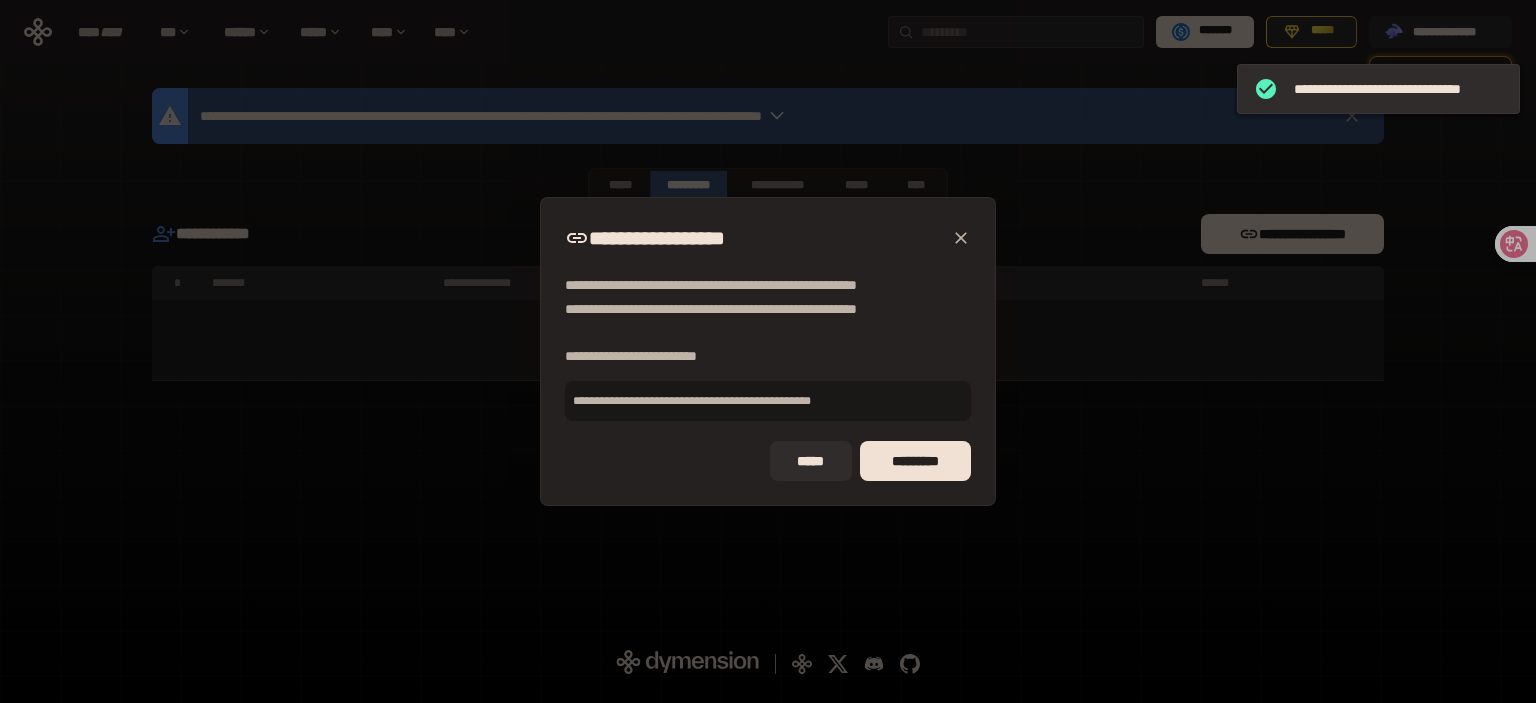 drag, startPoint x: 960, startPoint y: 239, endPoint x: 648, endPoint y: 200, distance: 314.42804 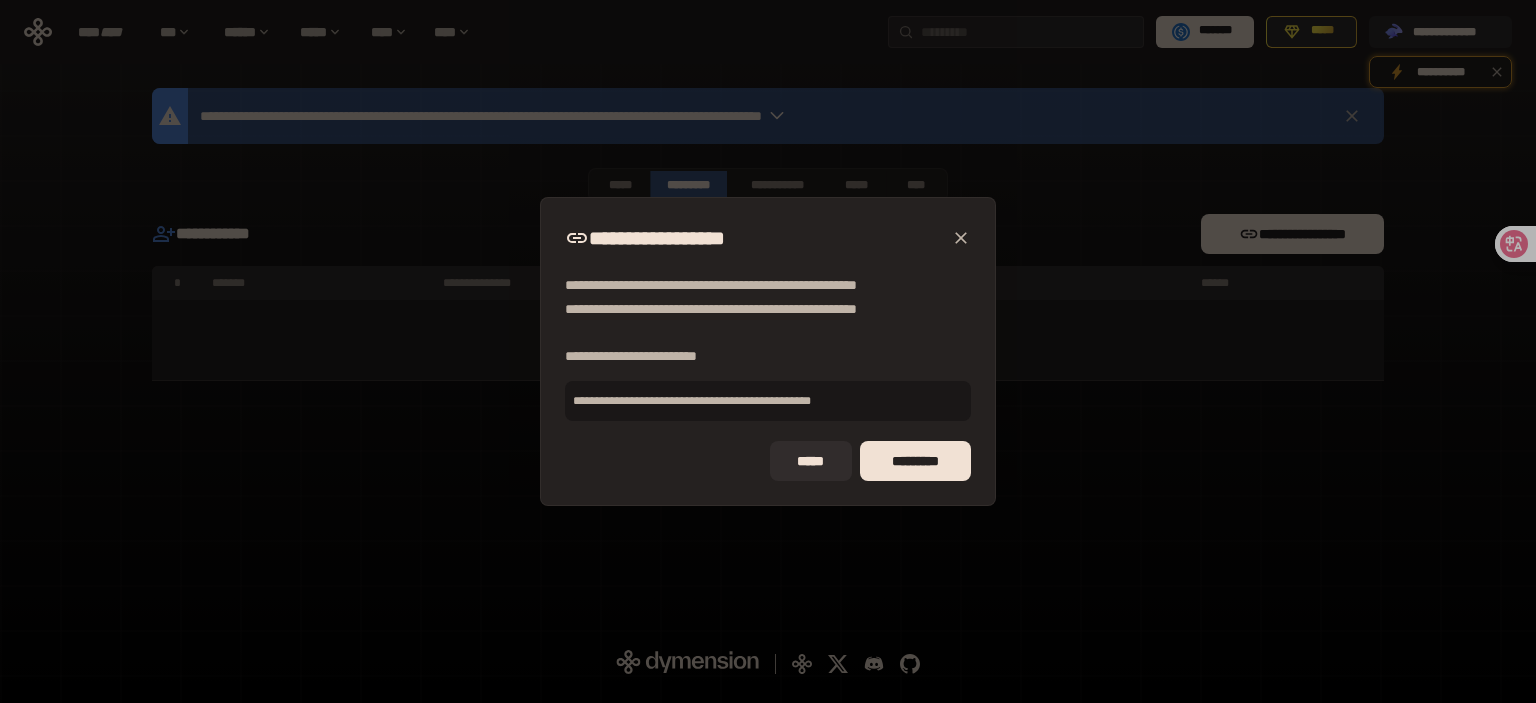 click 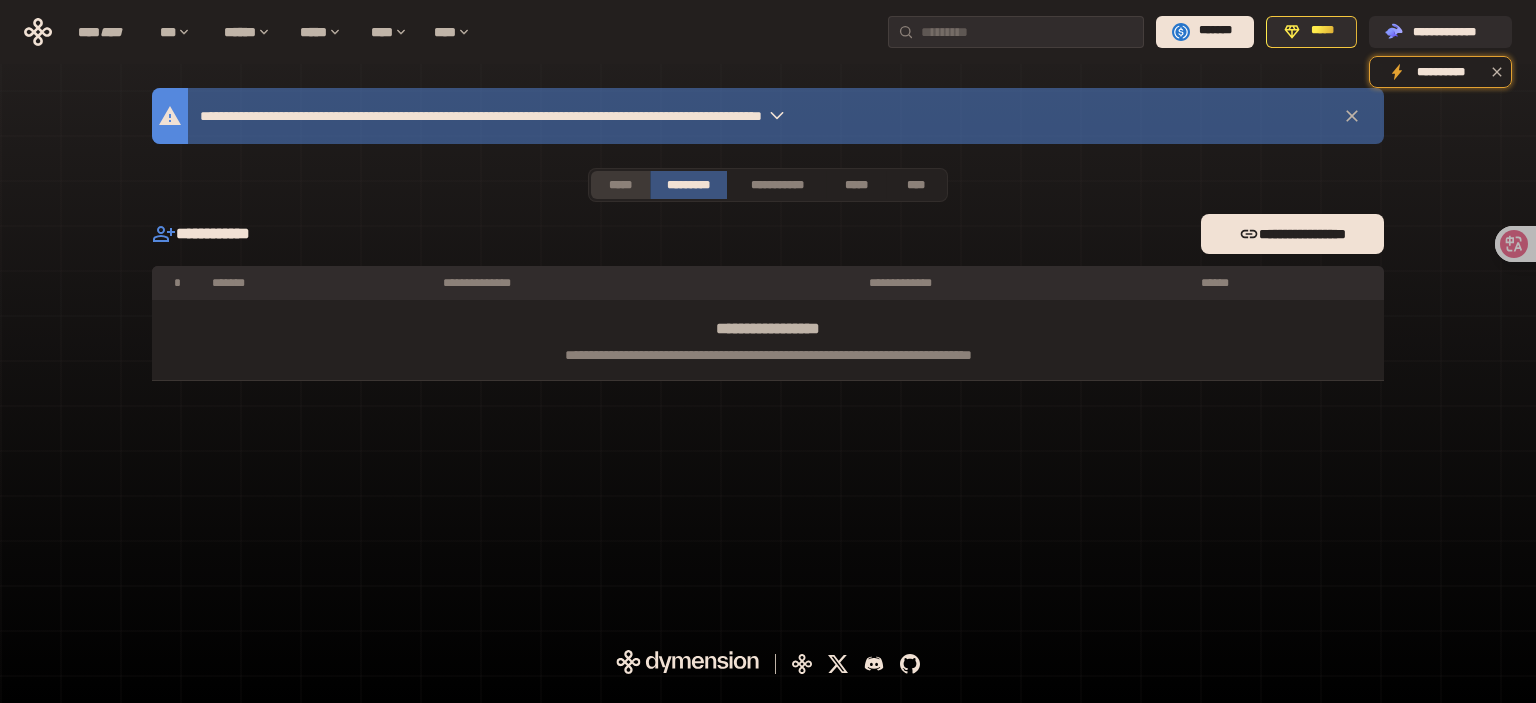 click on "*****" at bounding box center (620, 185) 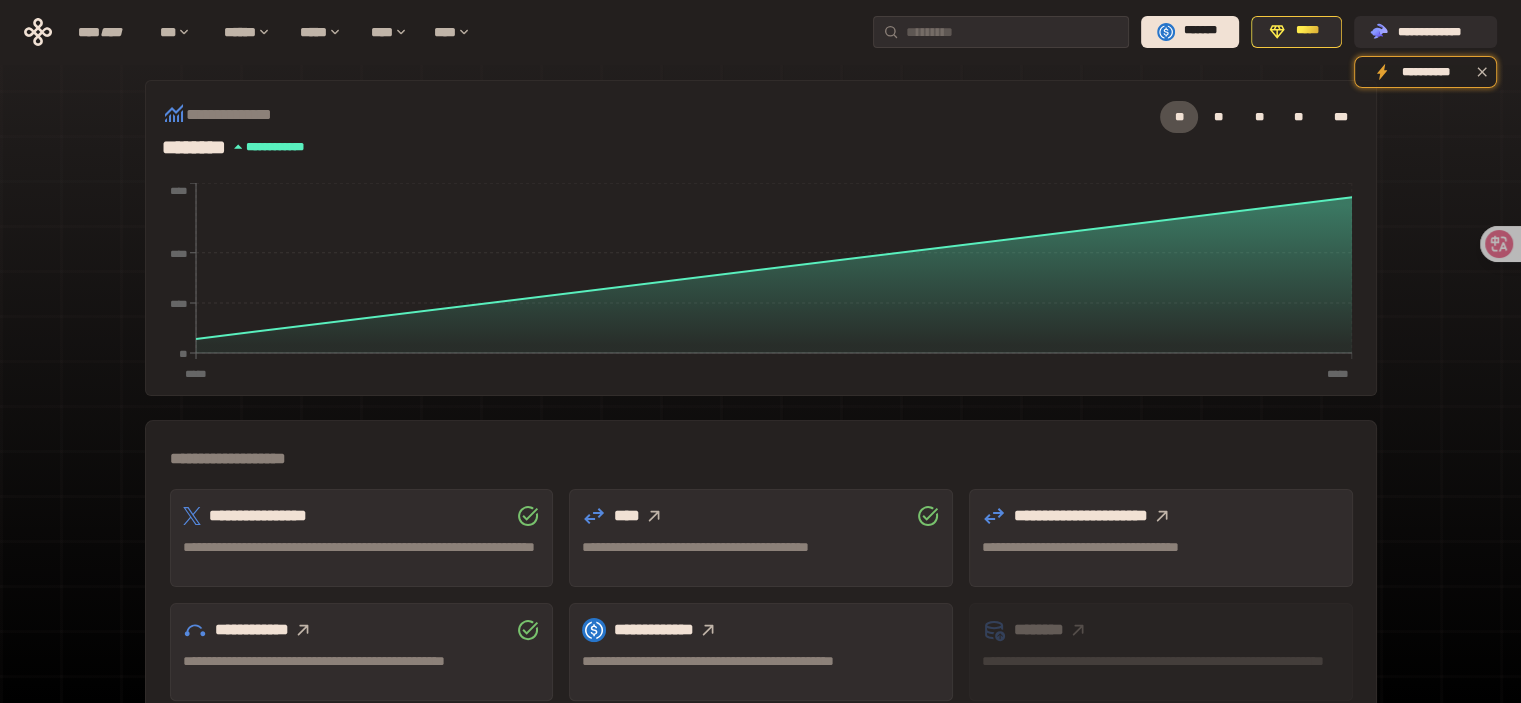 scroll, scrollTop: 581, scrollLeft: 0, axis: vertical 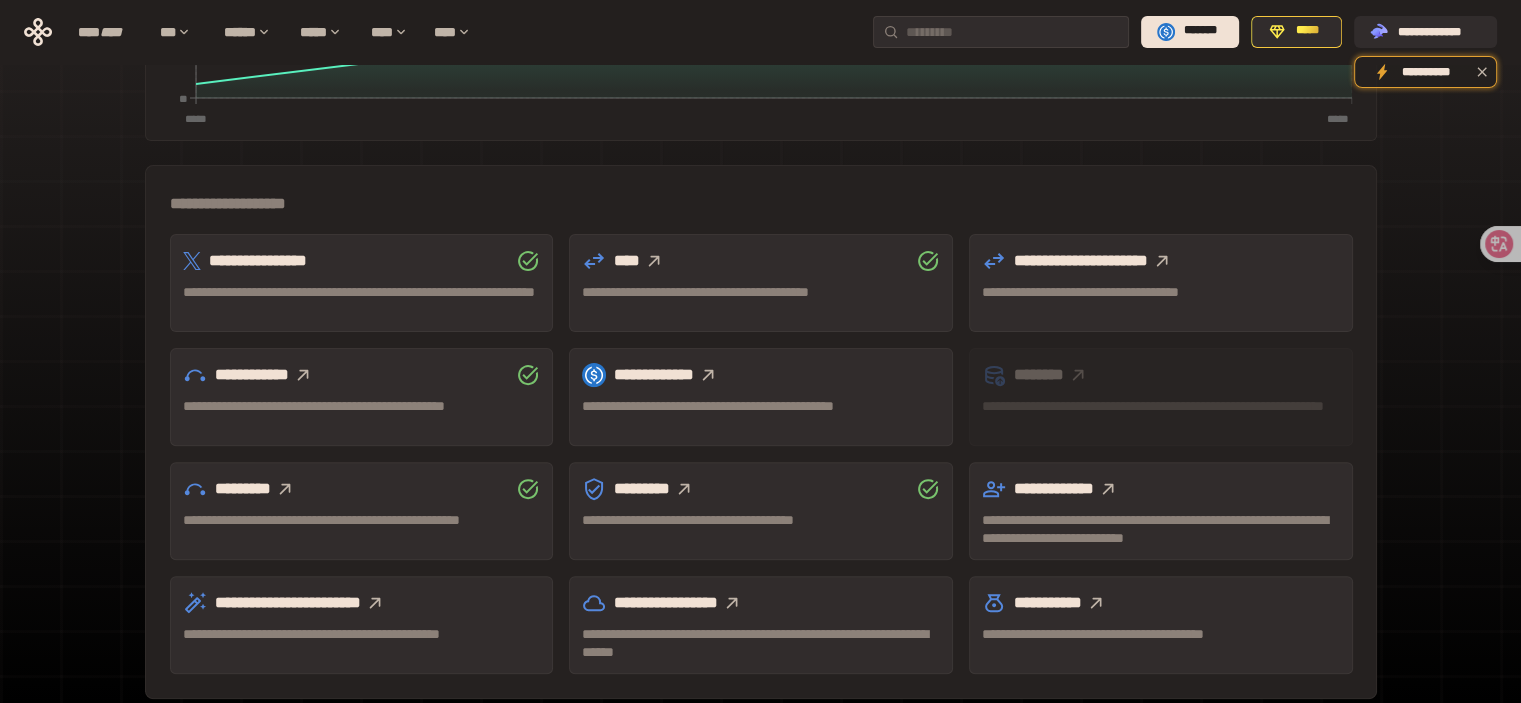type 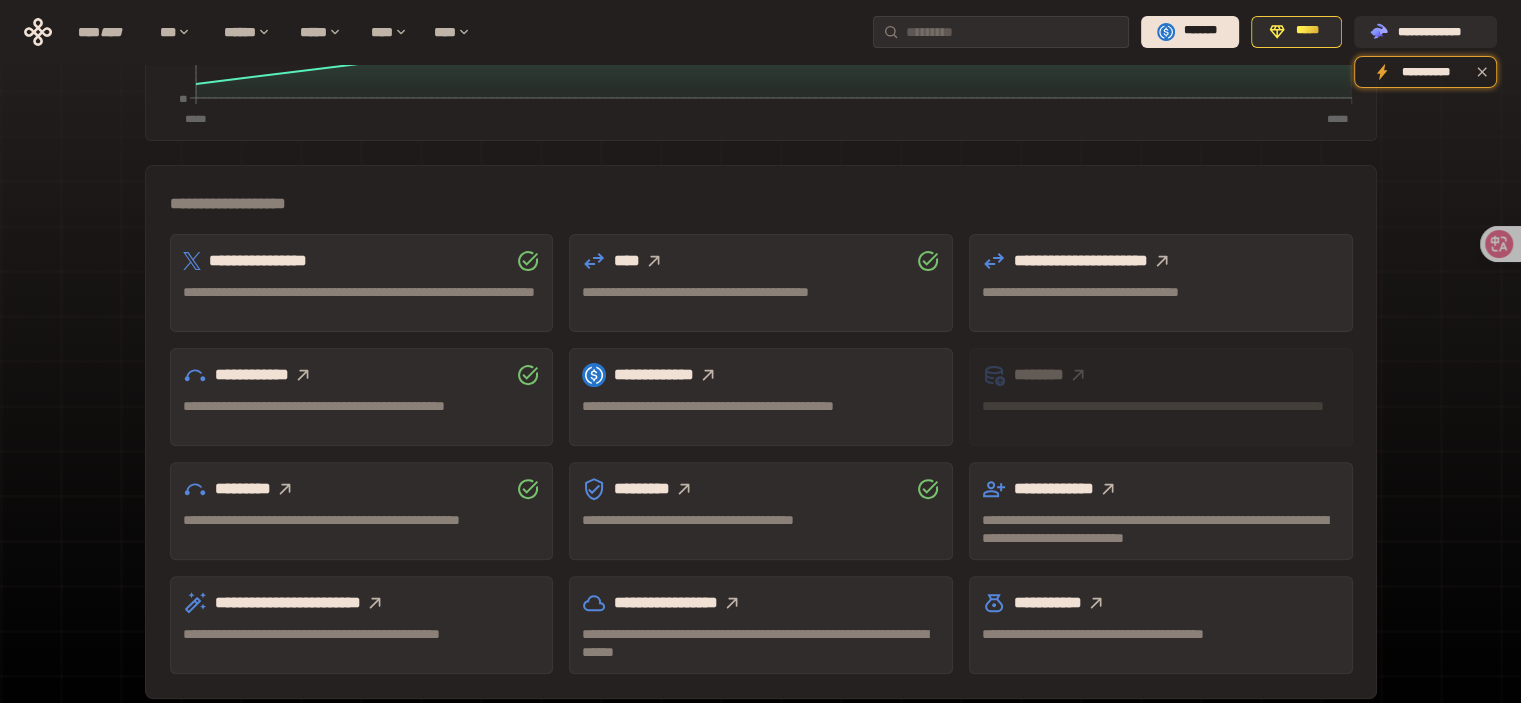 click 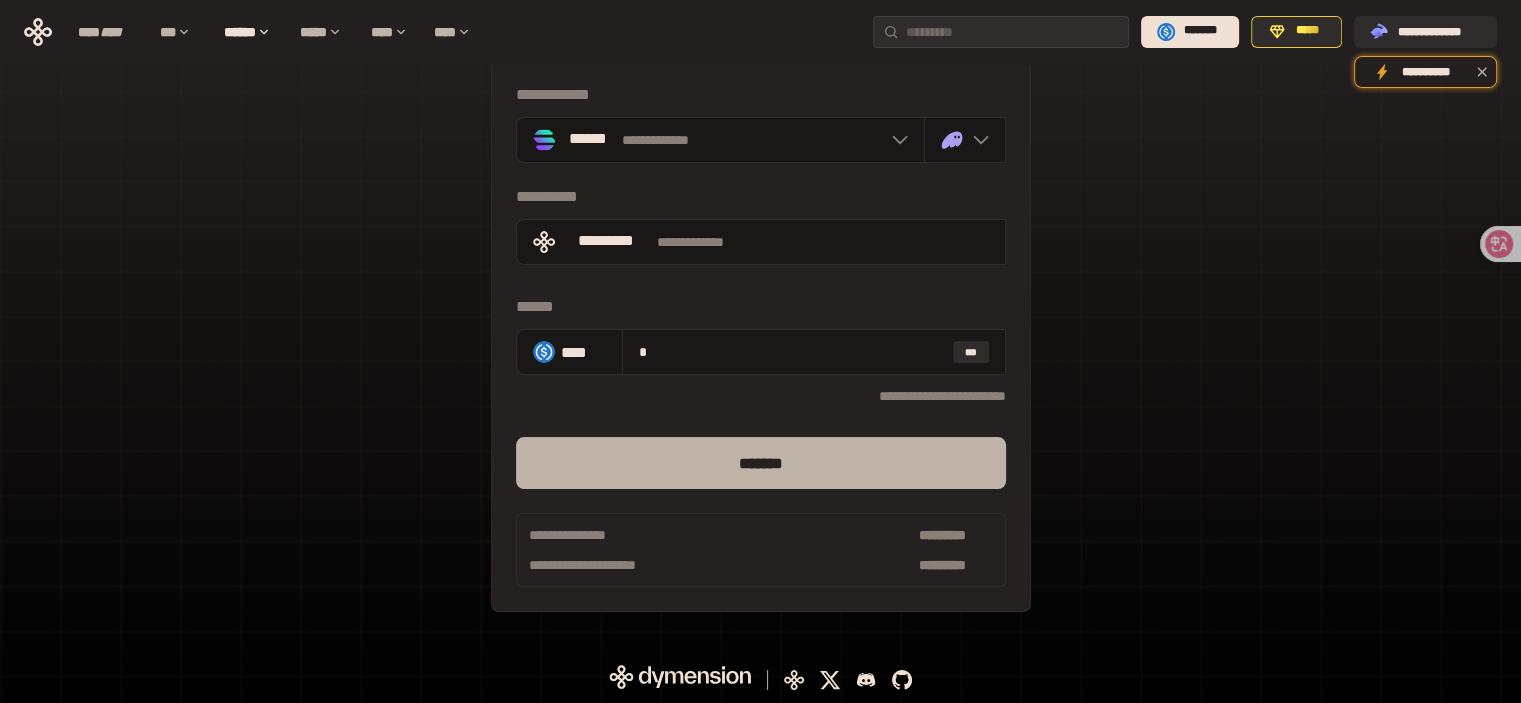 click on "*******" at bounding box center (761, 463) 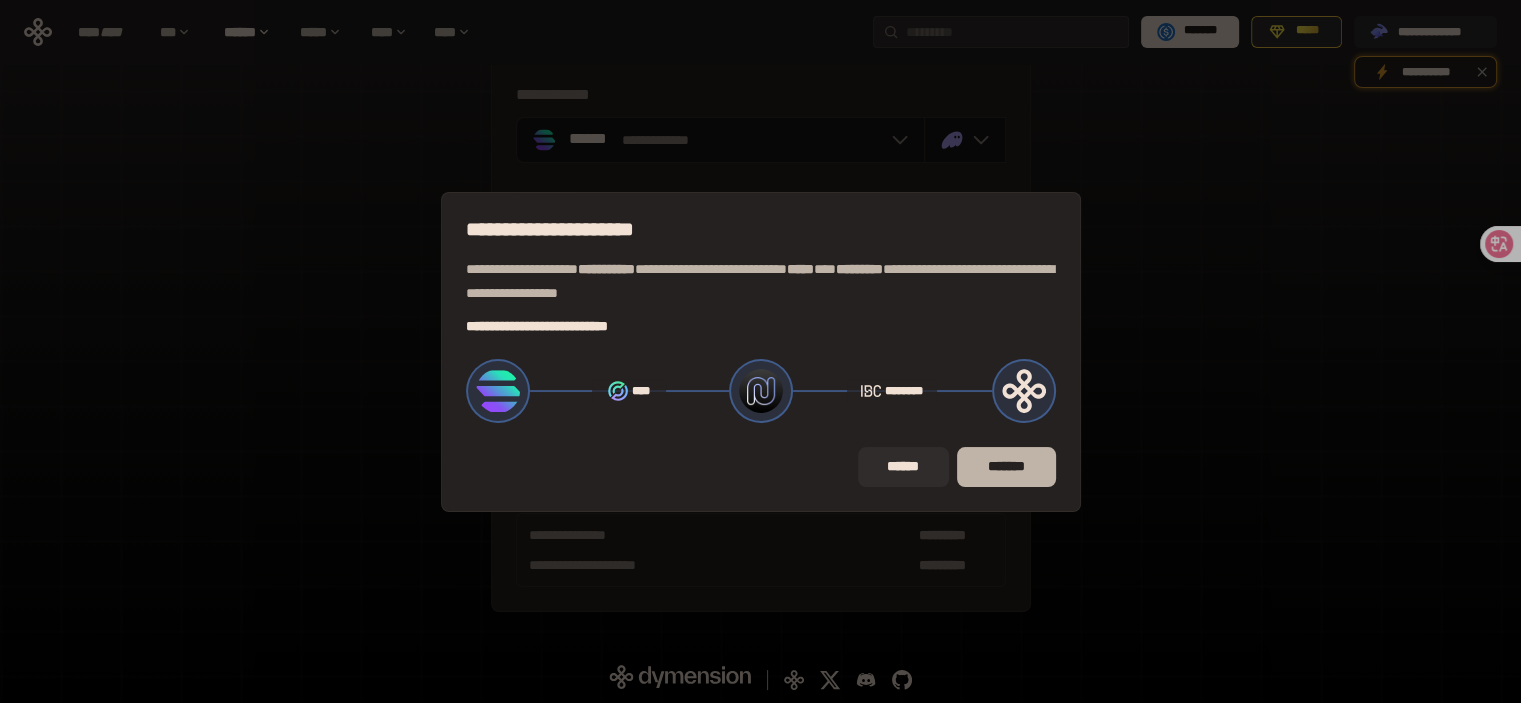 click on "*******" at bounding box center [1006, 467] 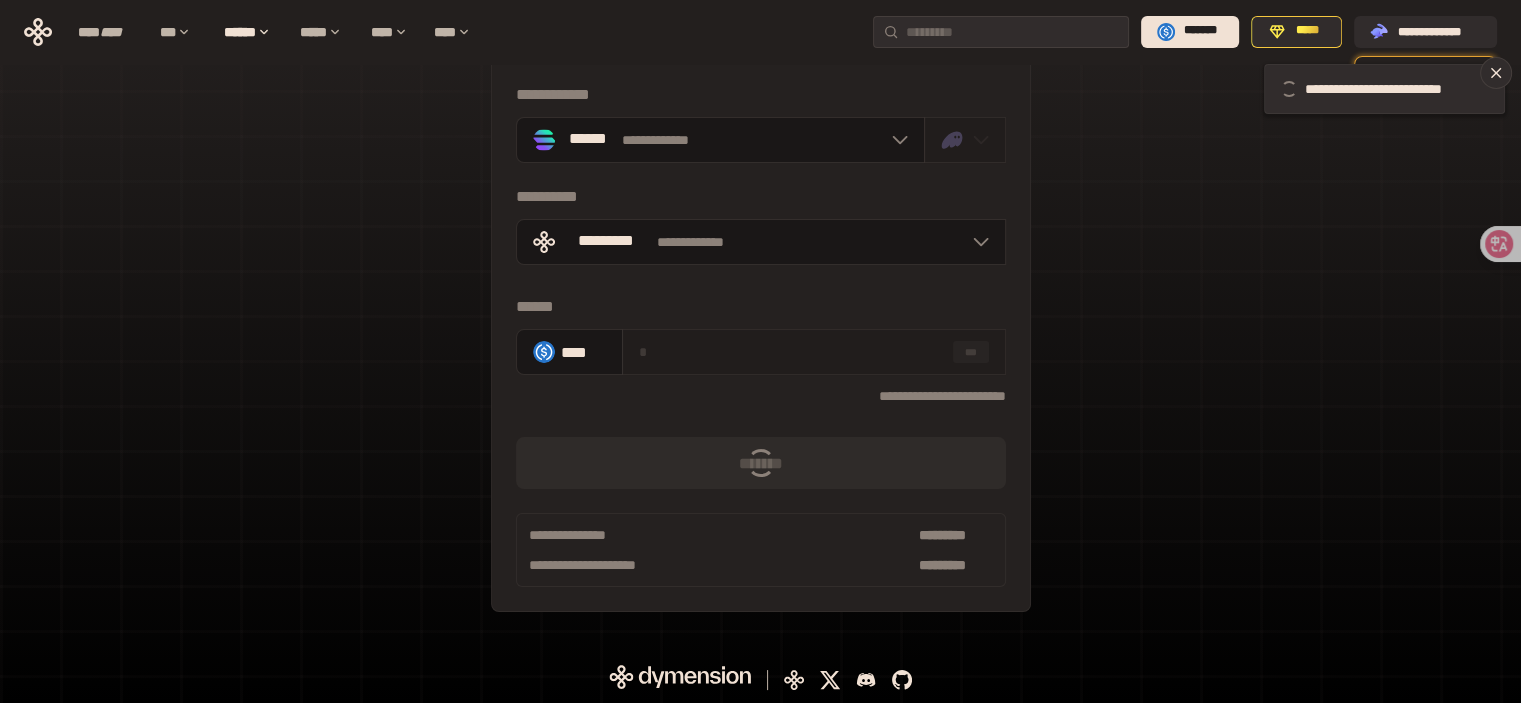click on "[FIRST] [LAST] [EMAIL] [PHONE] [ADDRESS] [CITY] [STATE] [POSTAL_CODE] [COUNTRY] [DATE] [TIME] [CREDIT_CARD] [NAME] [COMPANY] [PRODUCT] [NUMBER]" at bounding box center (760, 318) 